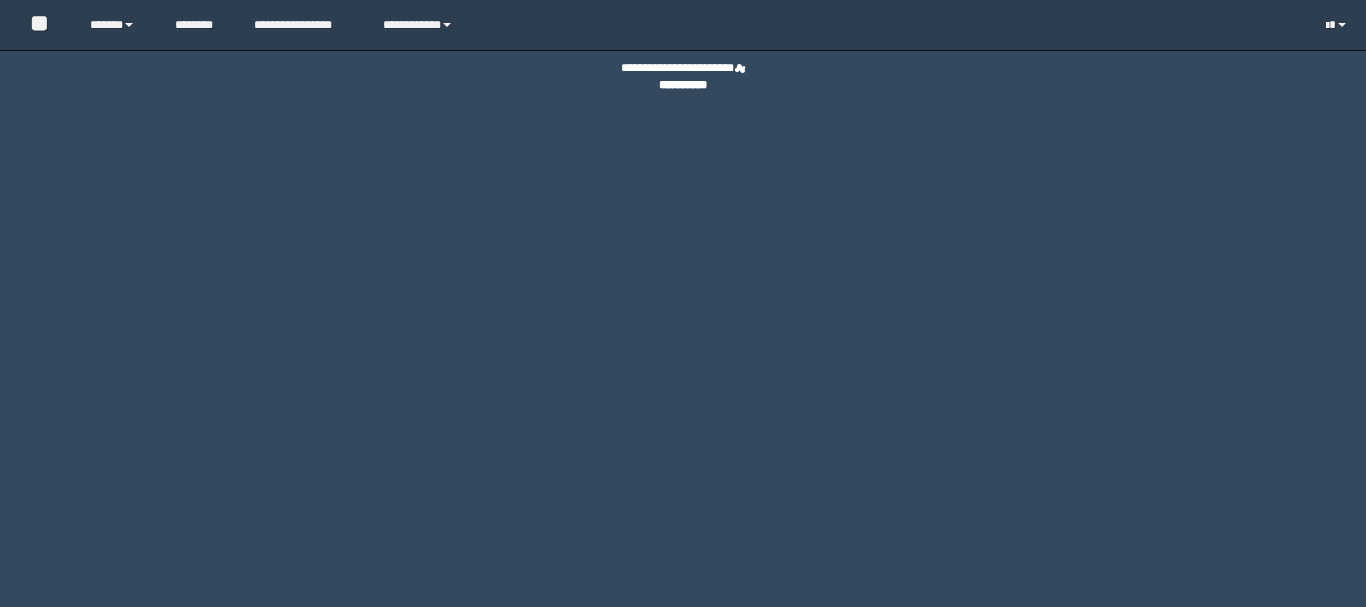 scroll, scrollTop: 0, scrollLeft: 0, axis: both 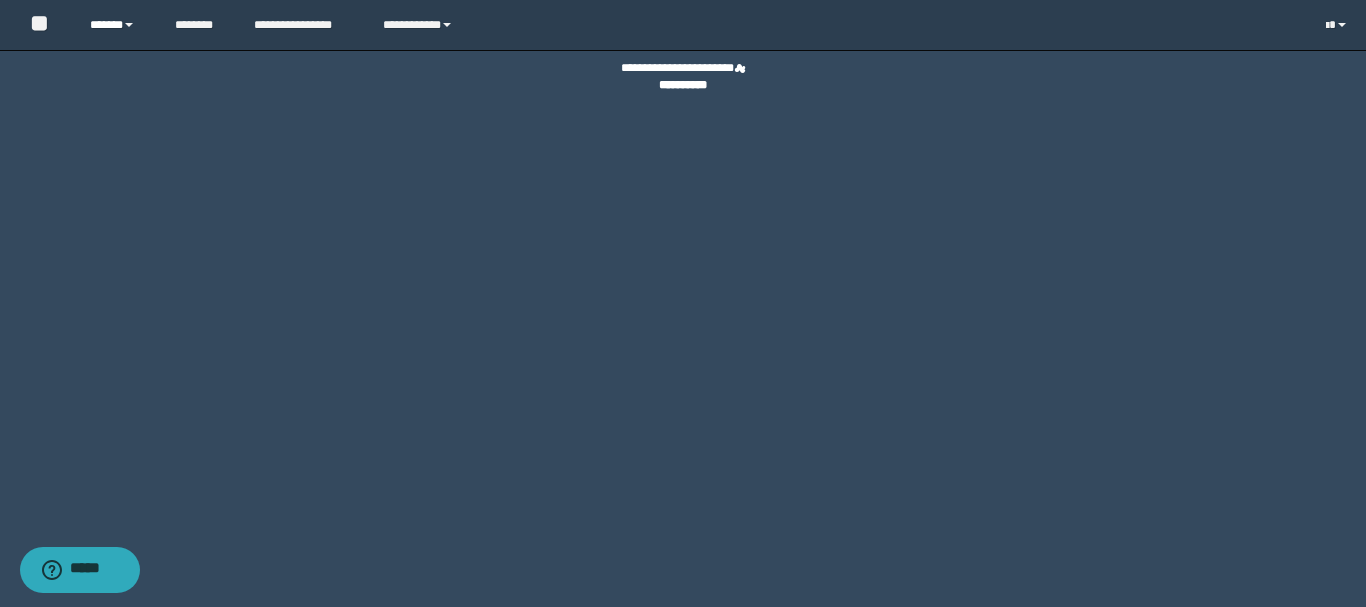 click on "******" at bounding box center (117, 25) 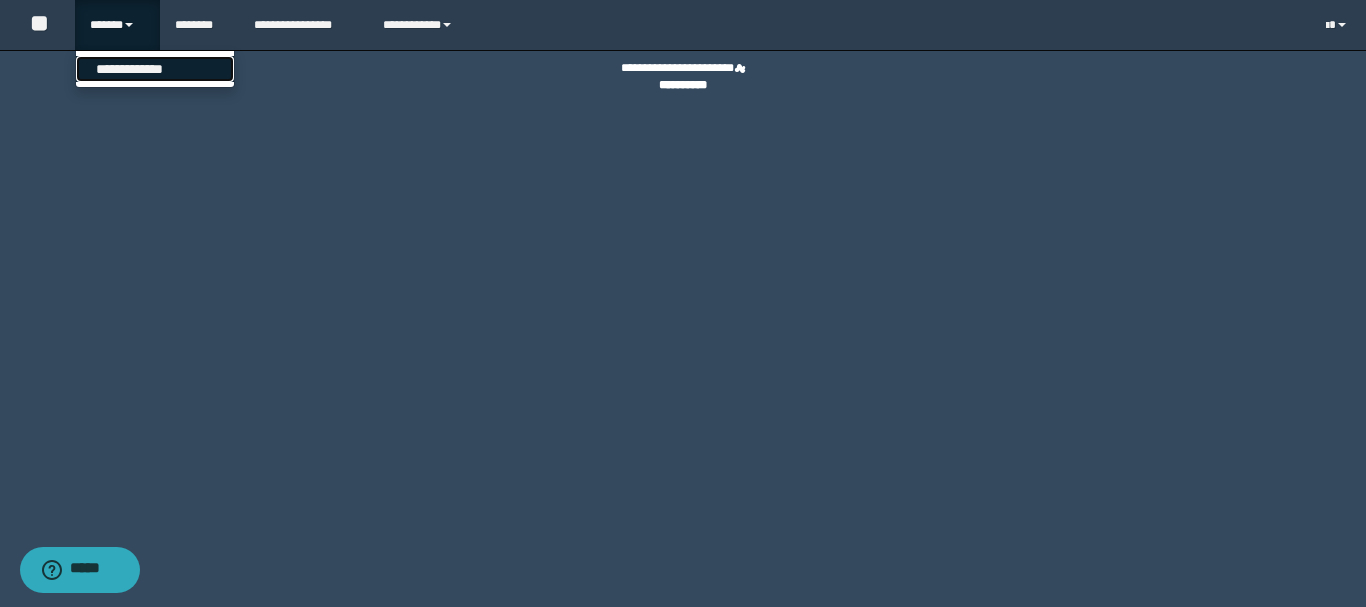 click on "**********" at bounding box center [155, 69] 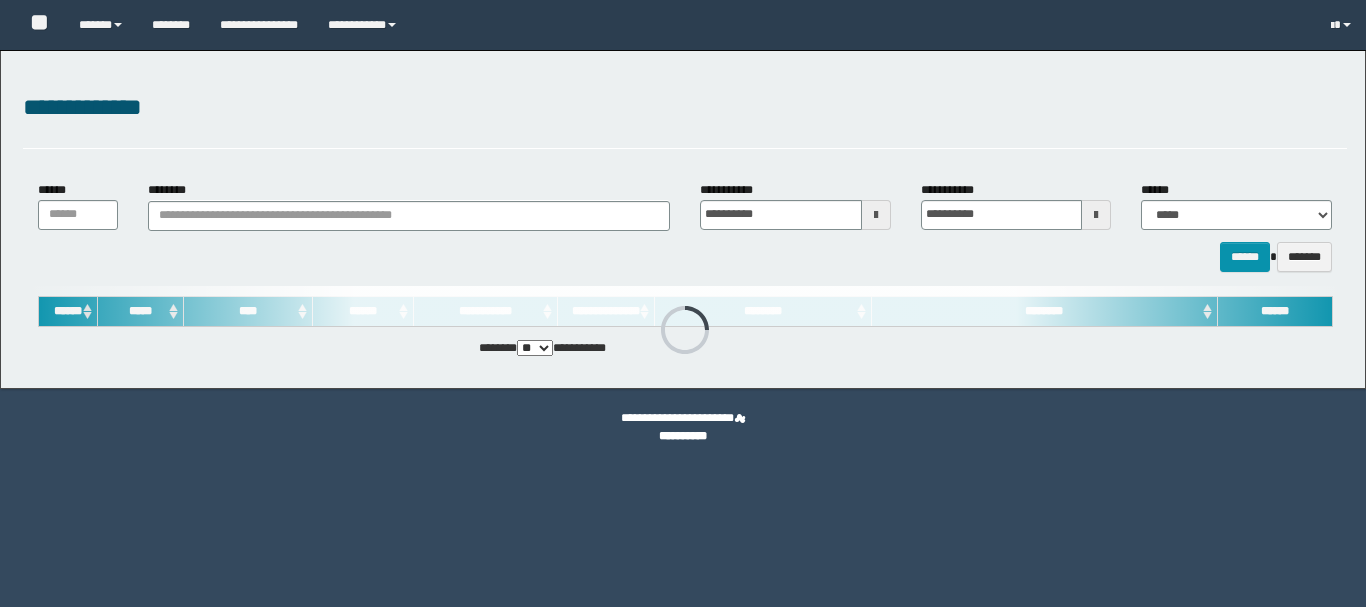 scroll, scrollTop: 0, scrollLeft: 0, axis: both 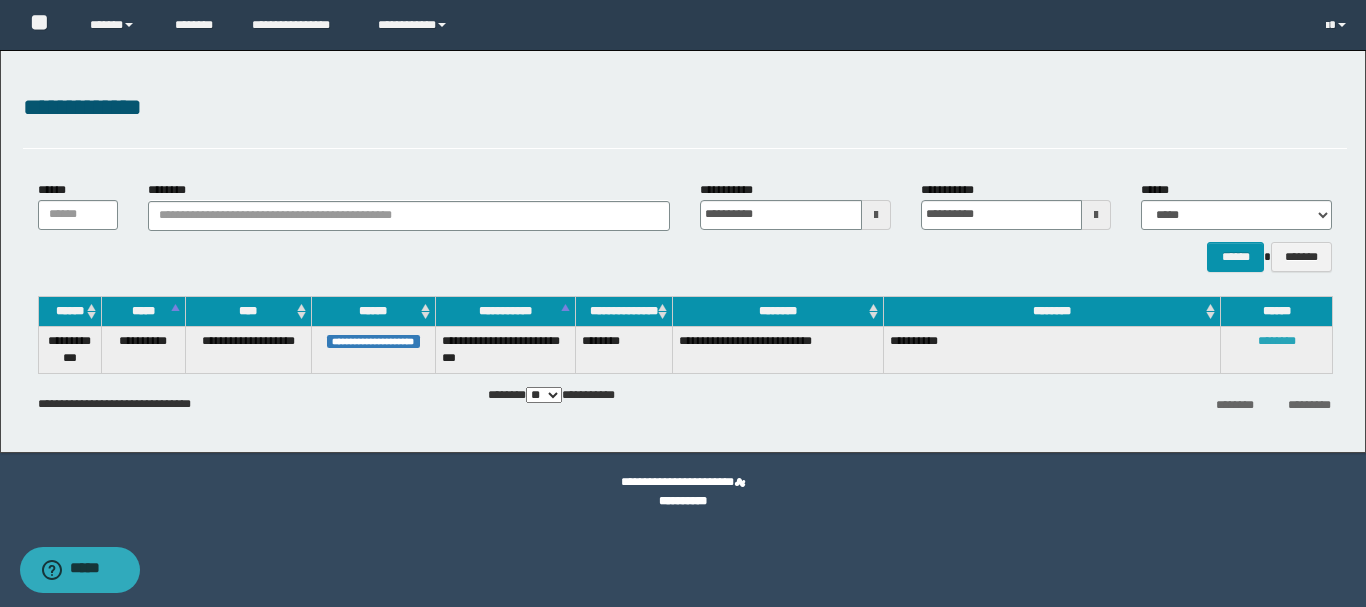 click on "********" at bounding box center (1277, 341) 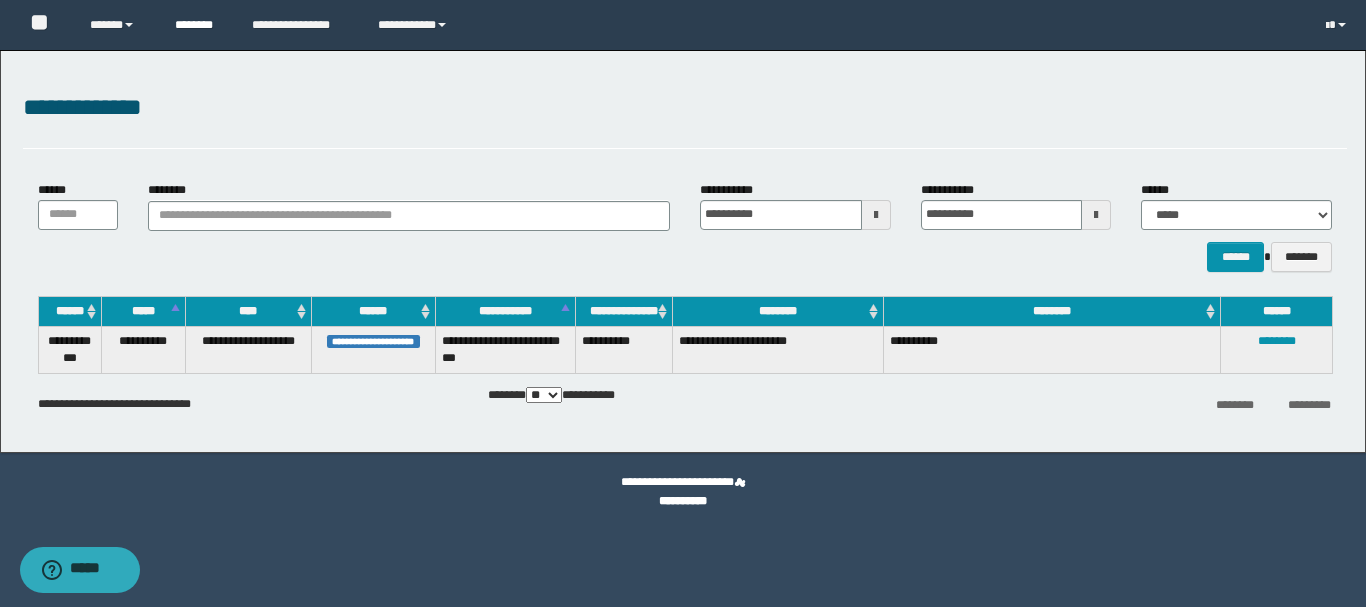 click on "********" at bounding box center [198, 25] 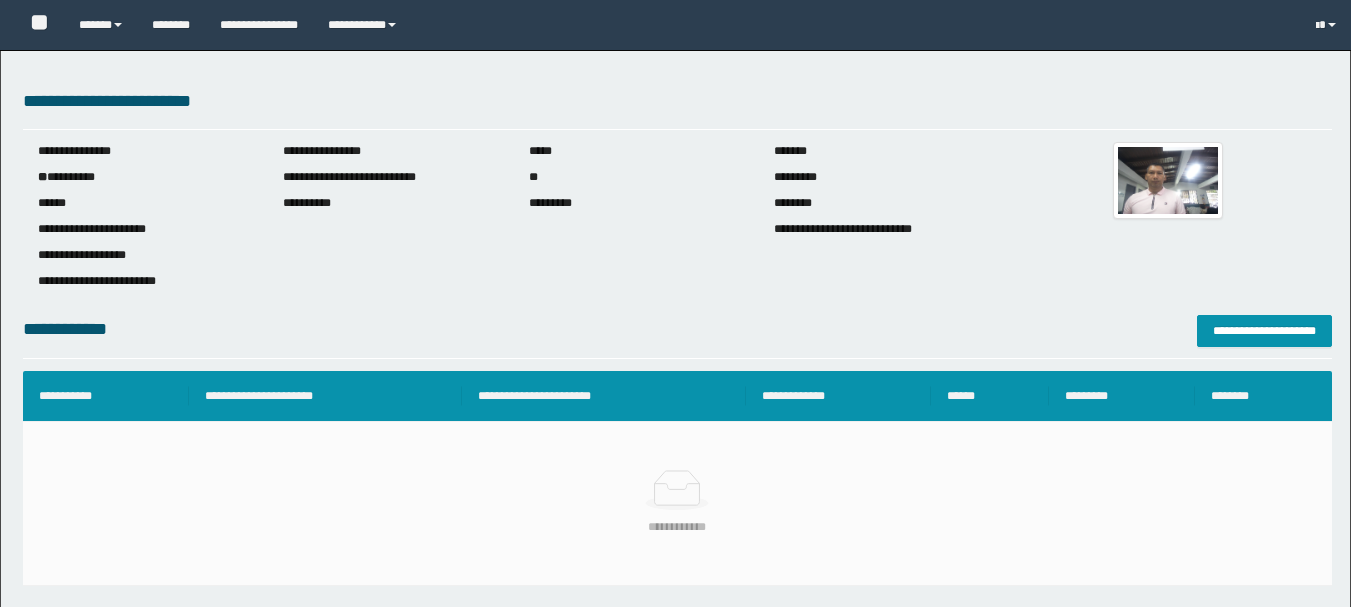 scroll, scrollTop: 0, scrollLeft: 0, axis: both 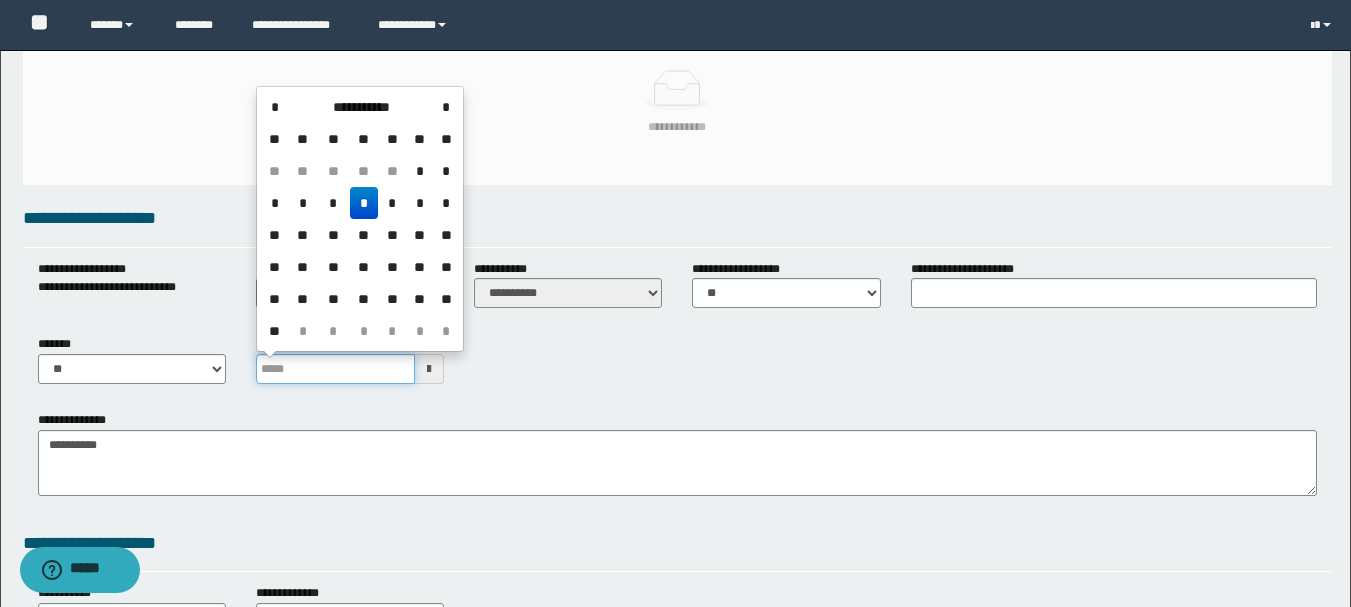 click at bounding box center [335, 369] 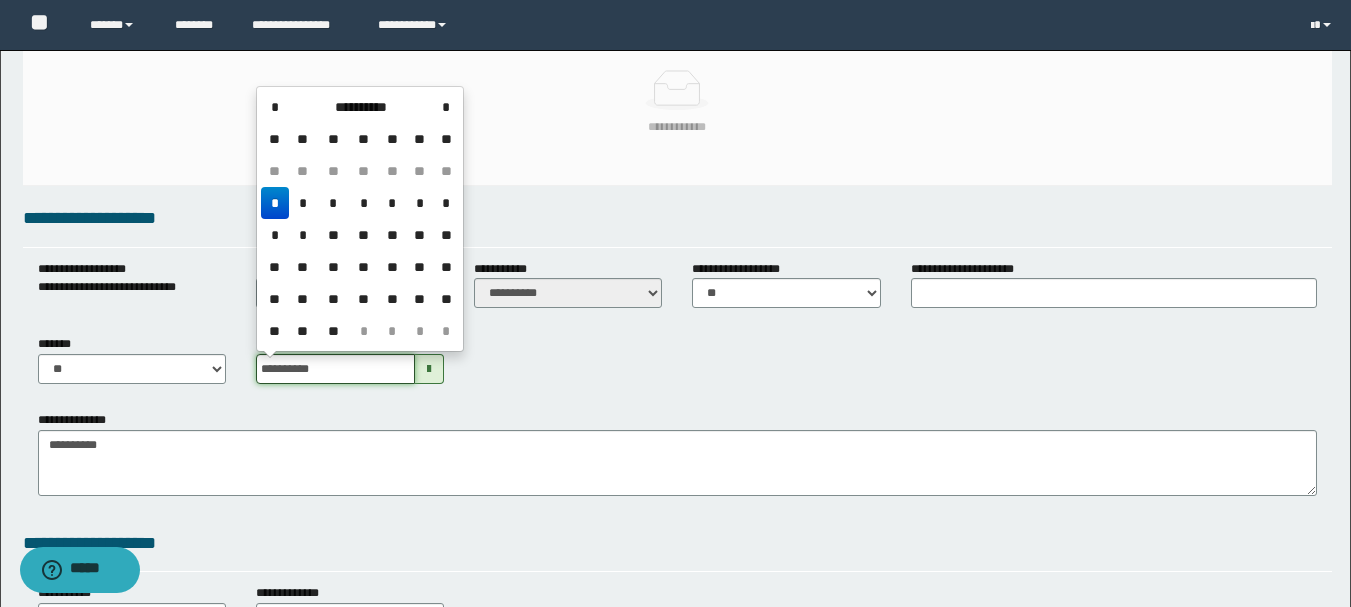 type on "**********" 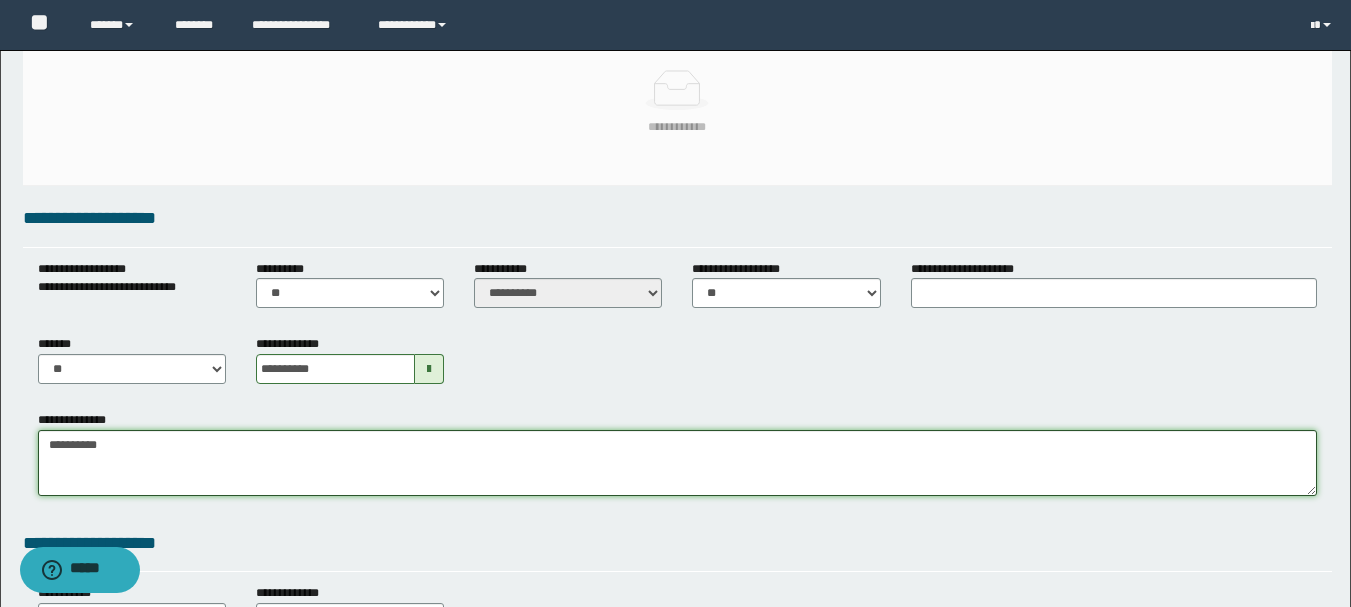click on "**********" at bounding box center (677, 463) 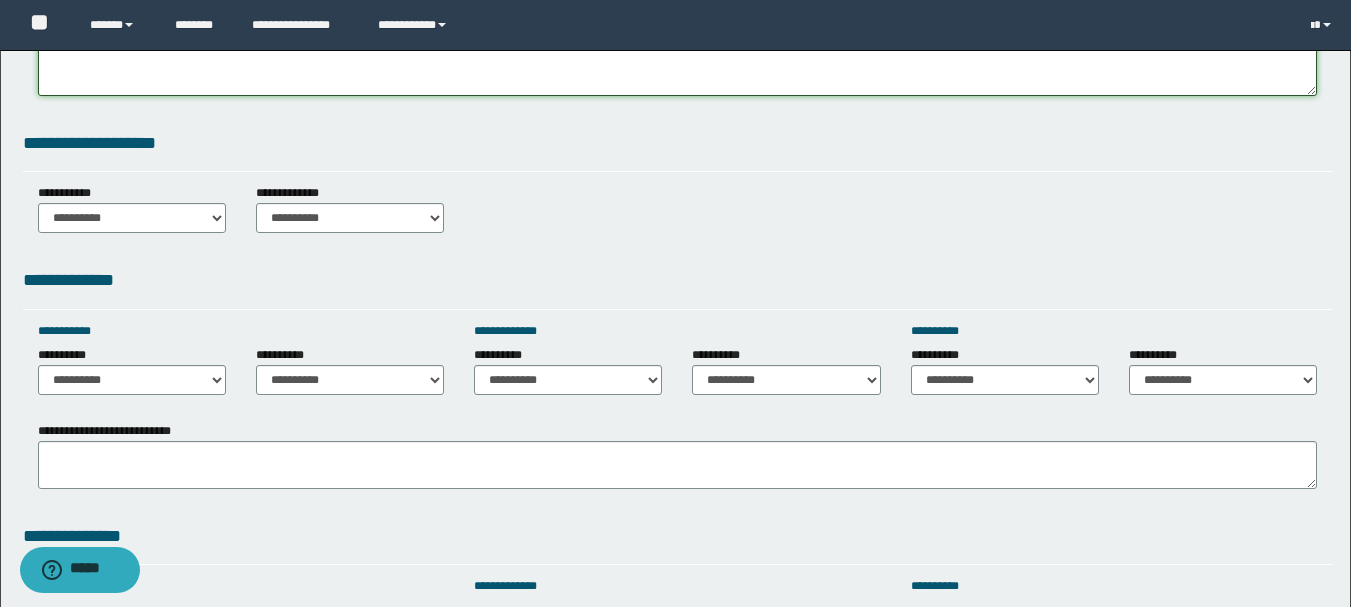 scroll, scrollTop: 700, scrollLeft: 0, axis: vertical 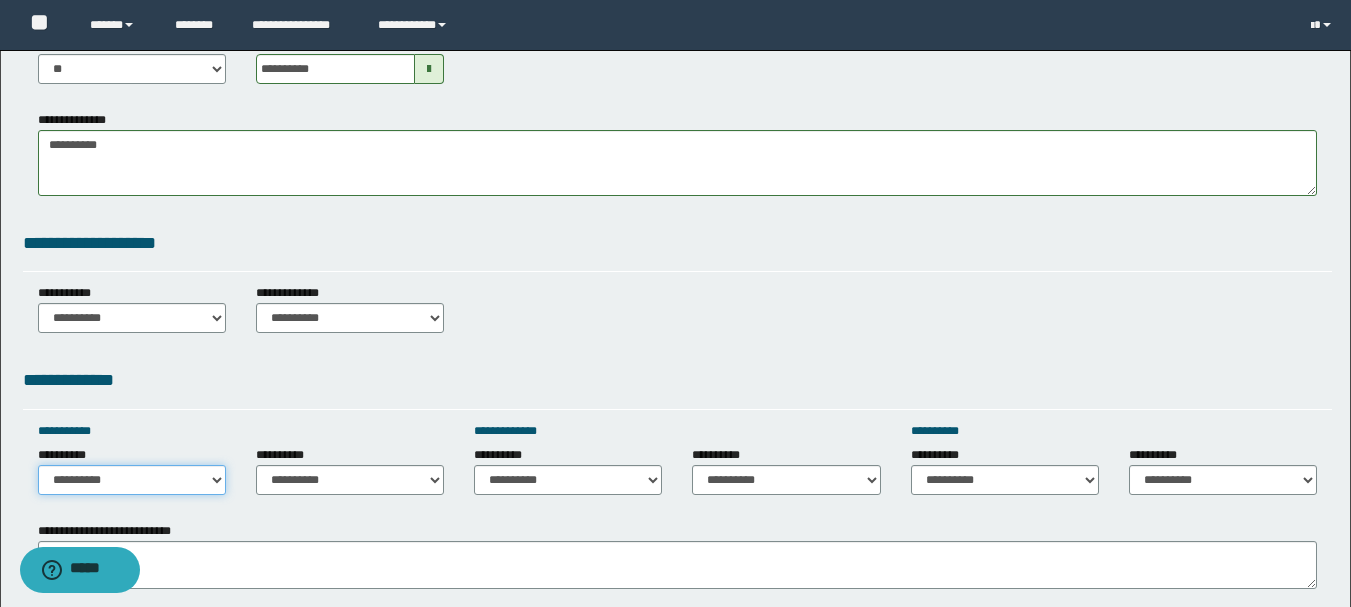 click on "**********" at bounding box center [132, 480] 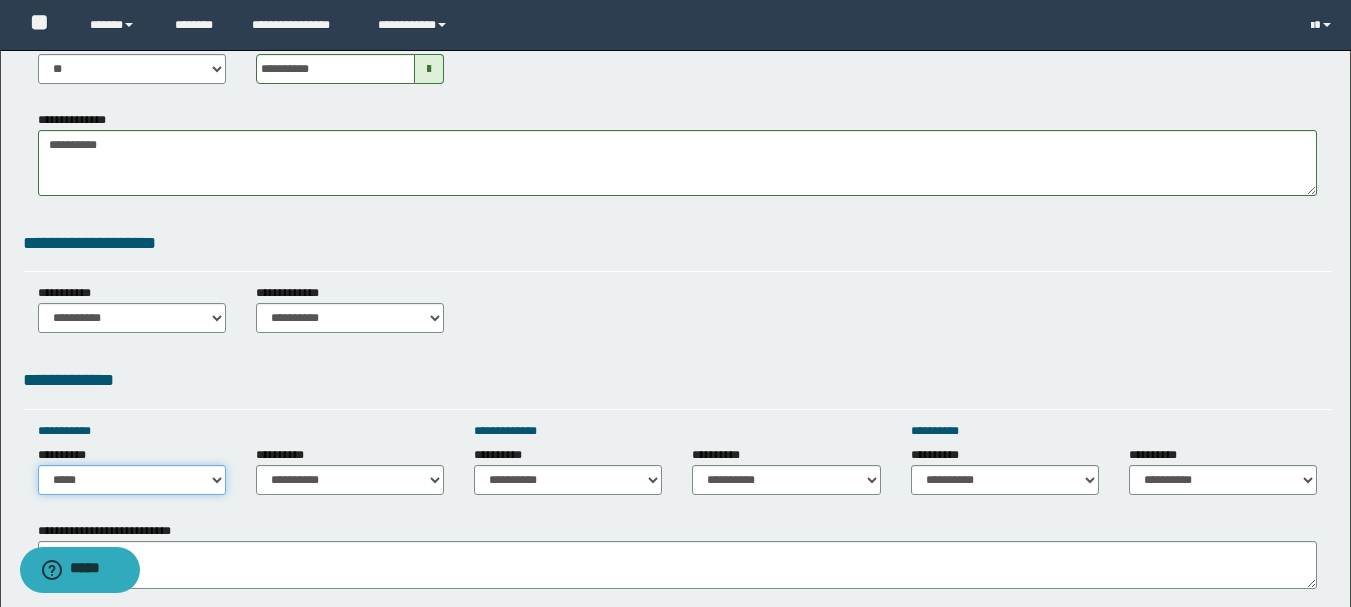click on "**********" at bounding box center [132, 480] 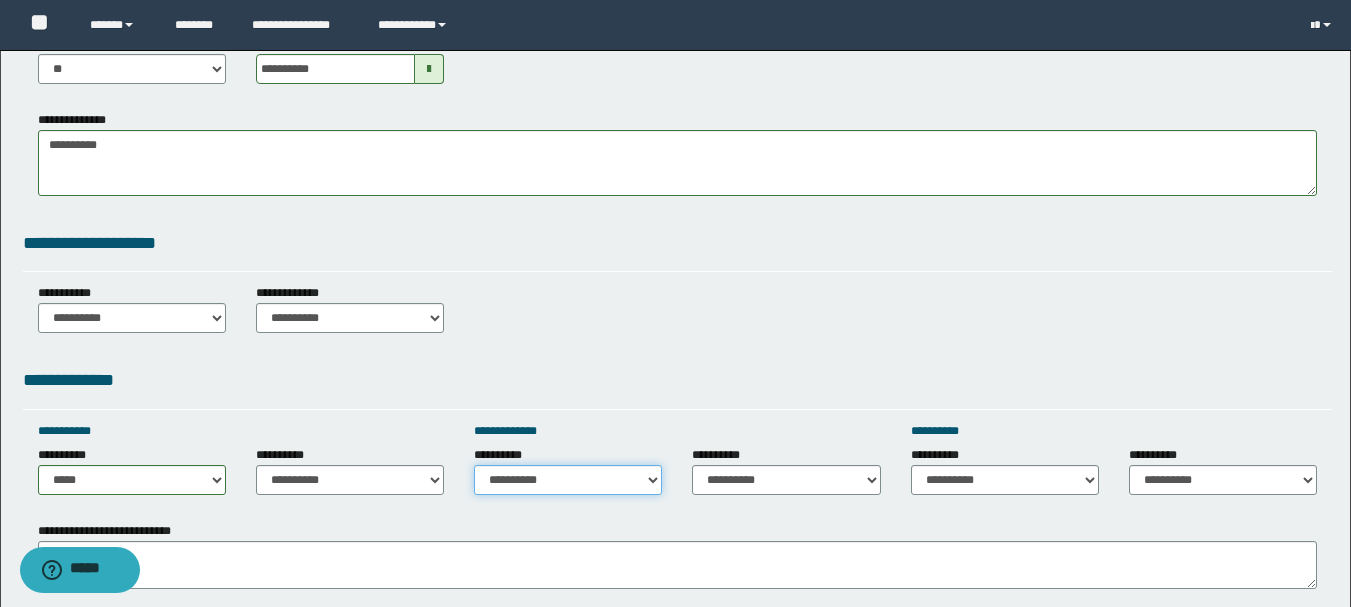 click on "**********" at bounding box center [568, 480] 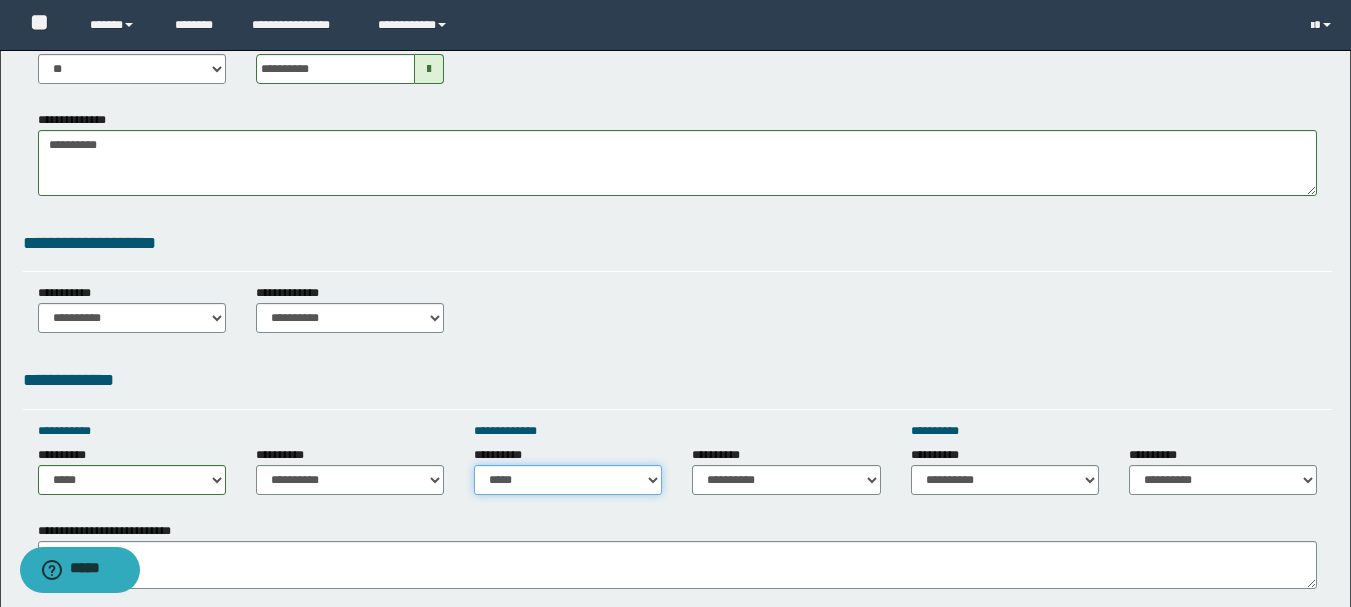 click on "**********" at bounding box center [568, 480] 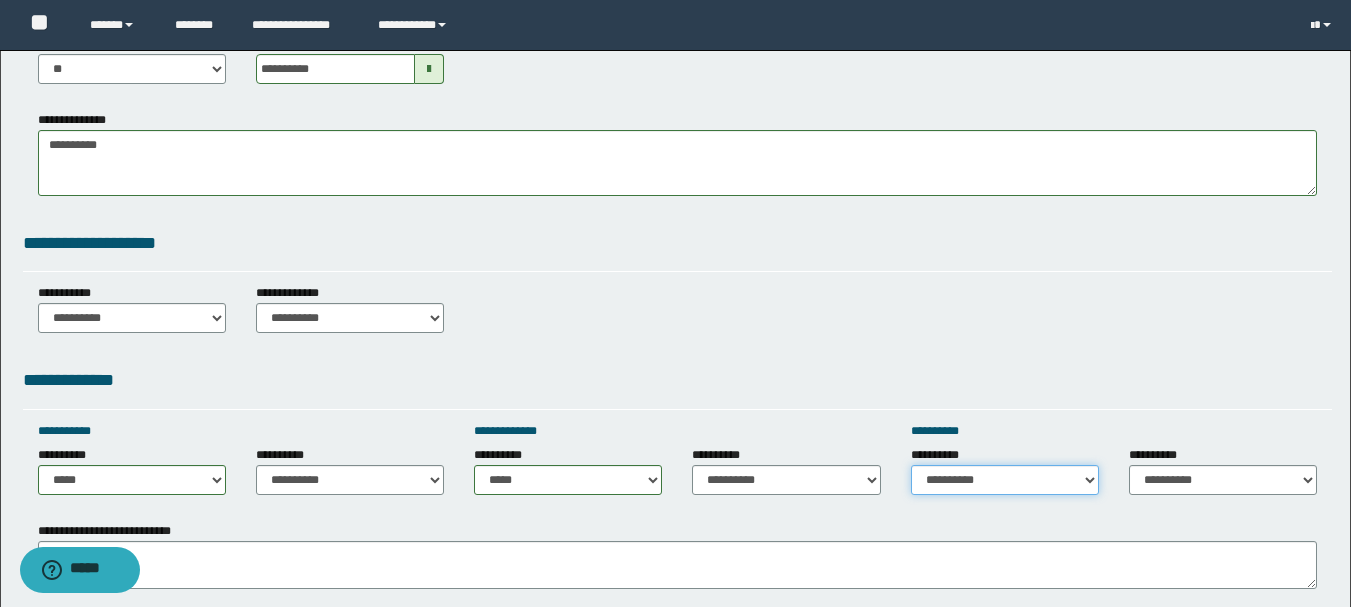 drag, startPoint x: 952, startPoint y: 479, endPoint x: 952, endPoint y: 466, distance: 13 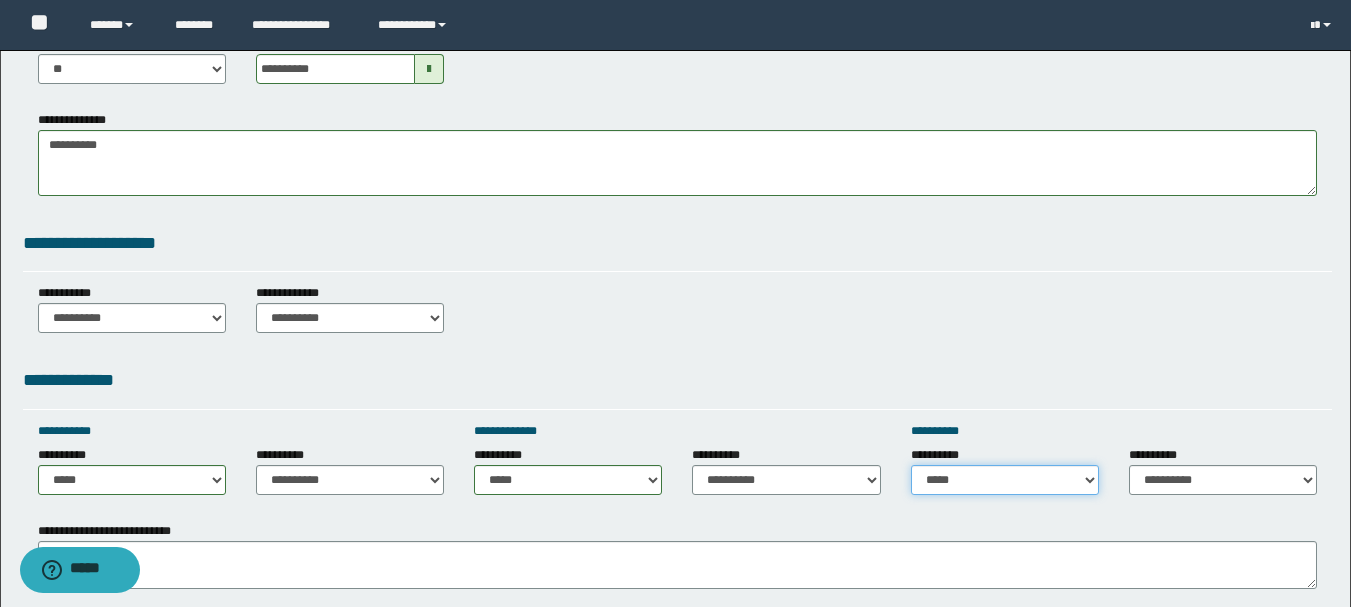 click on "**********" at bounding box center (1005, 480) 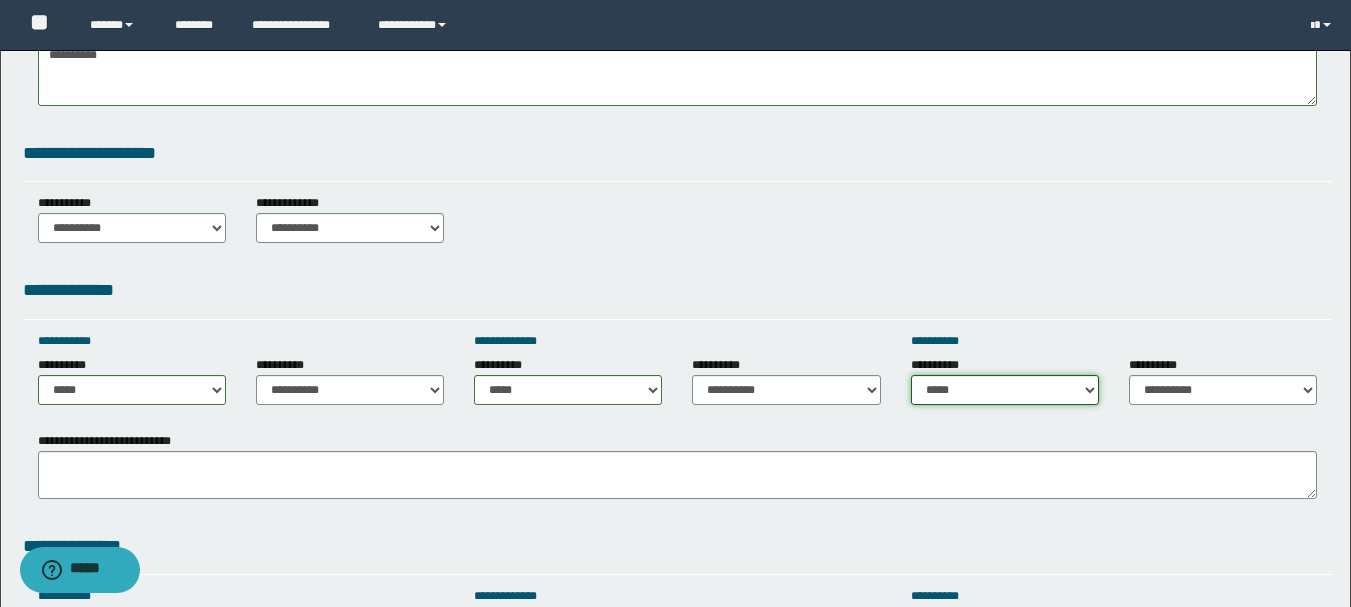 scroll, scrollTop: 1000, scrollLeft: 0, axis: vertical 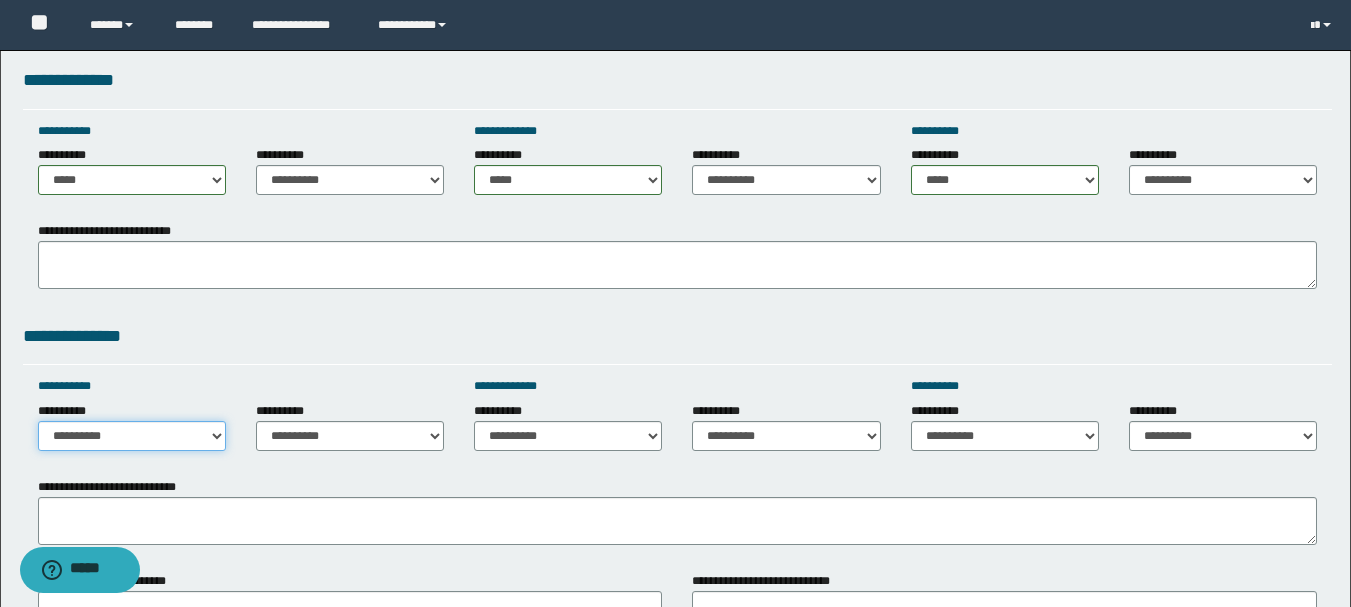 click on "**********" at bounding box center (132, 436) 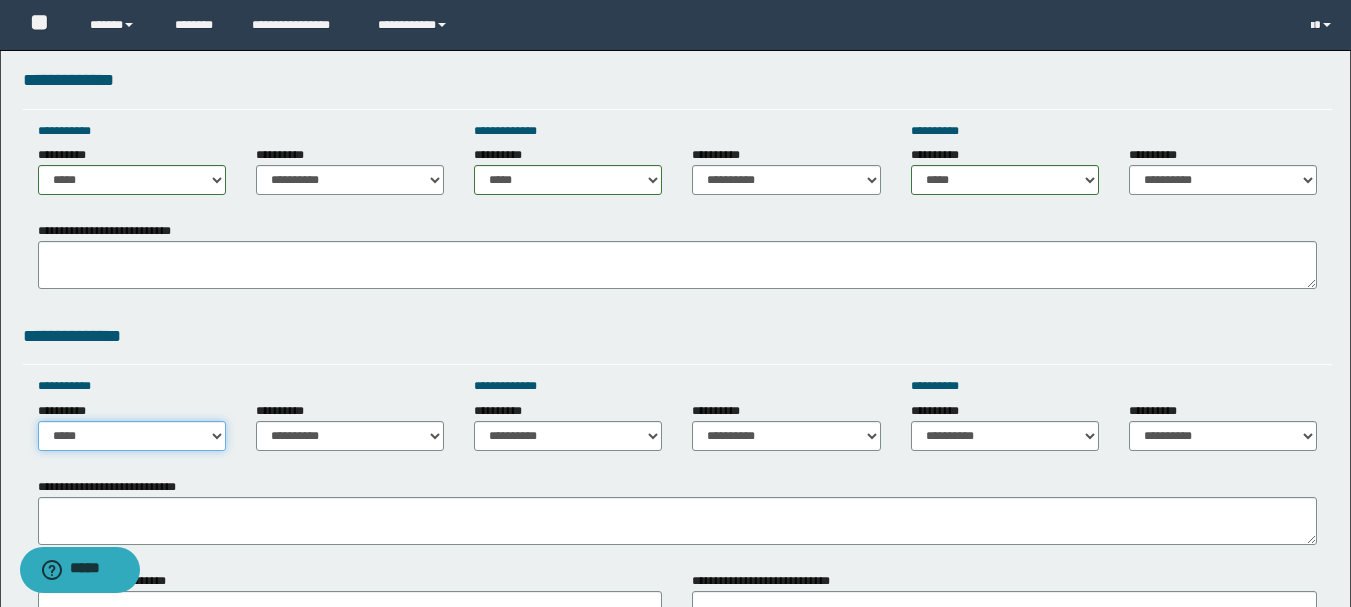 click on "**********" at bounding box center [132, 436] 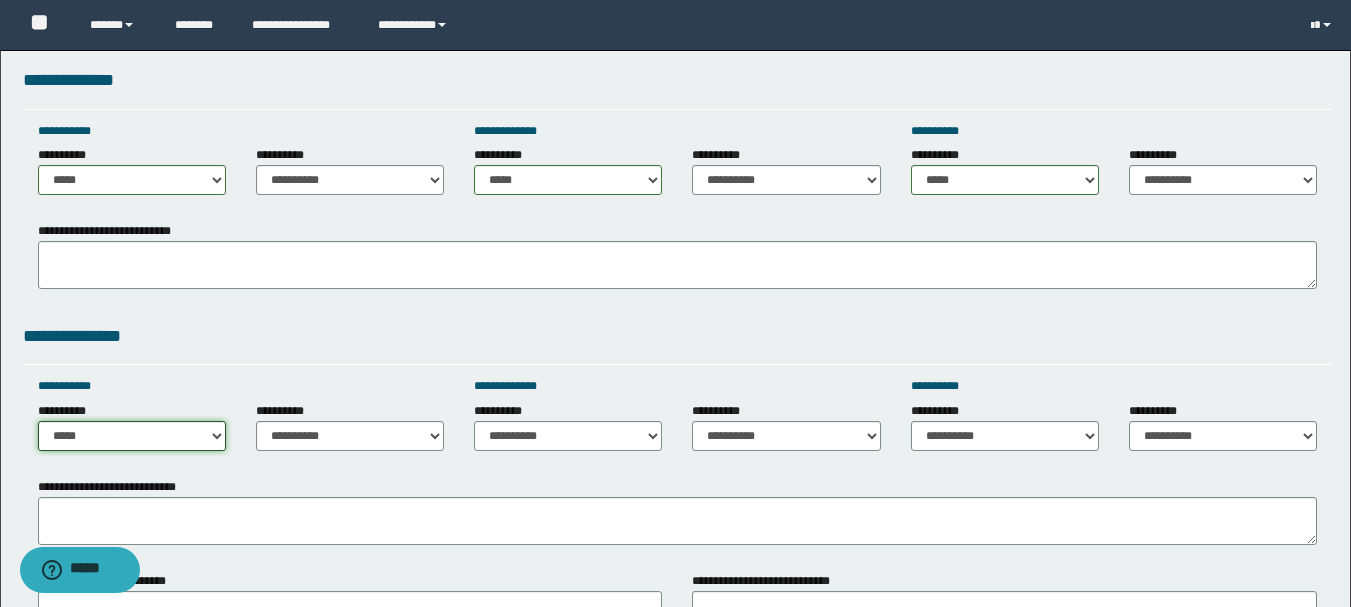 click on "**********" at bounding box center [132, 436] 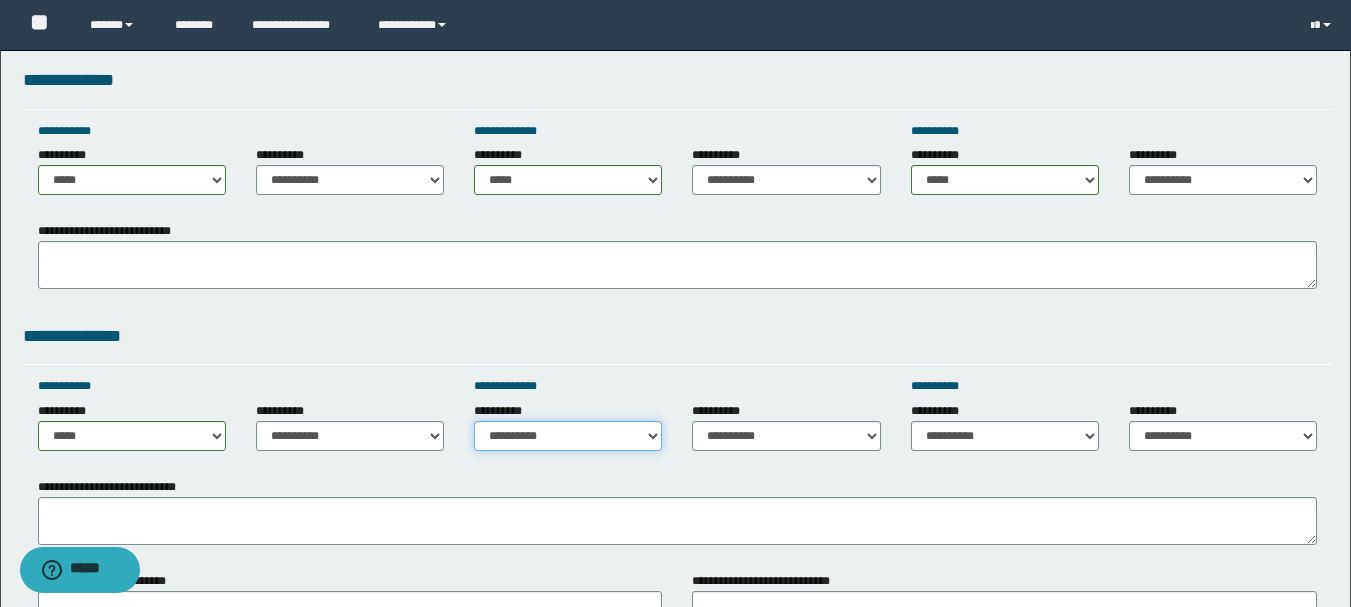 click on "**********" at bounding box center [568, 436] 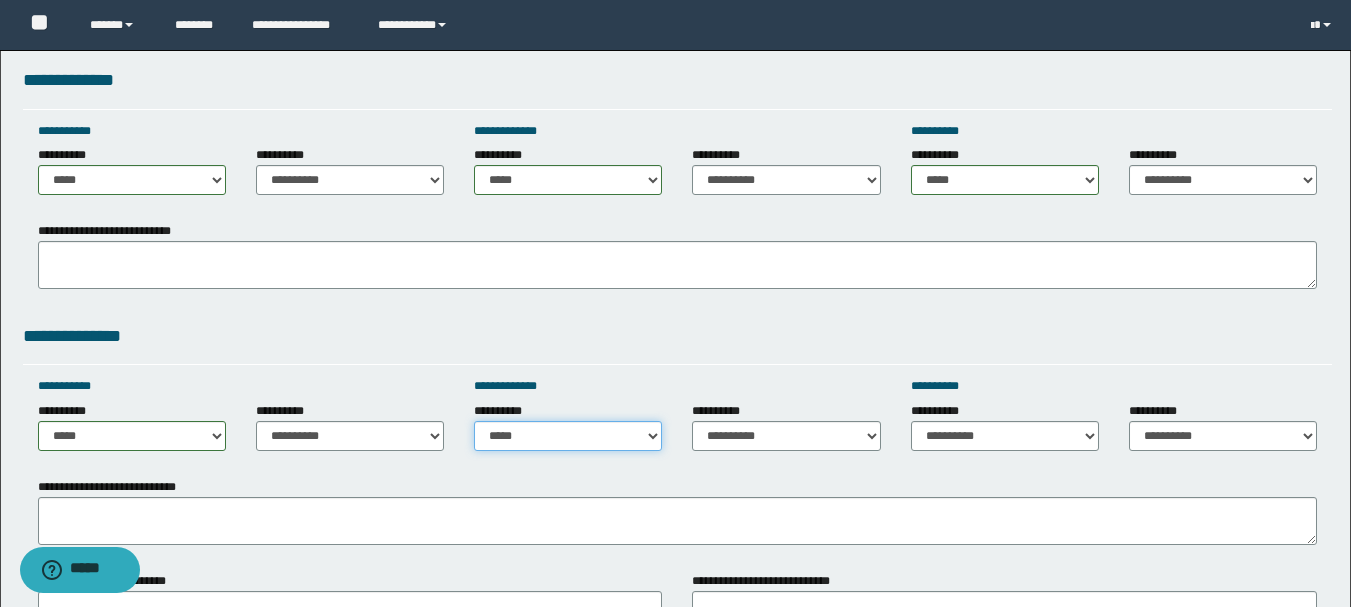 click on "**********" at bounding box center (568, 436) 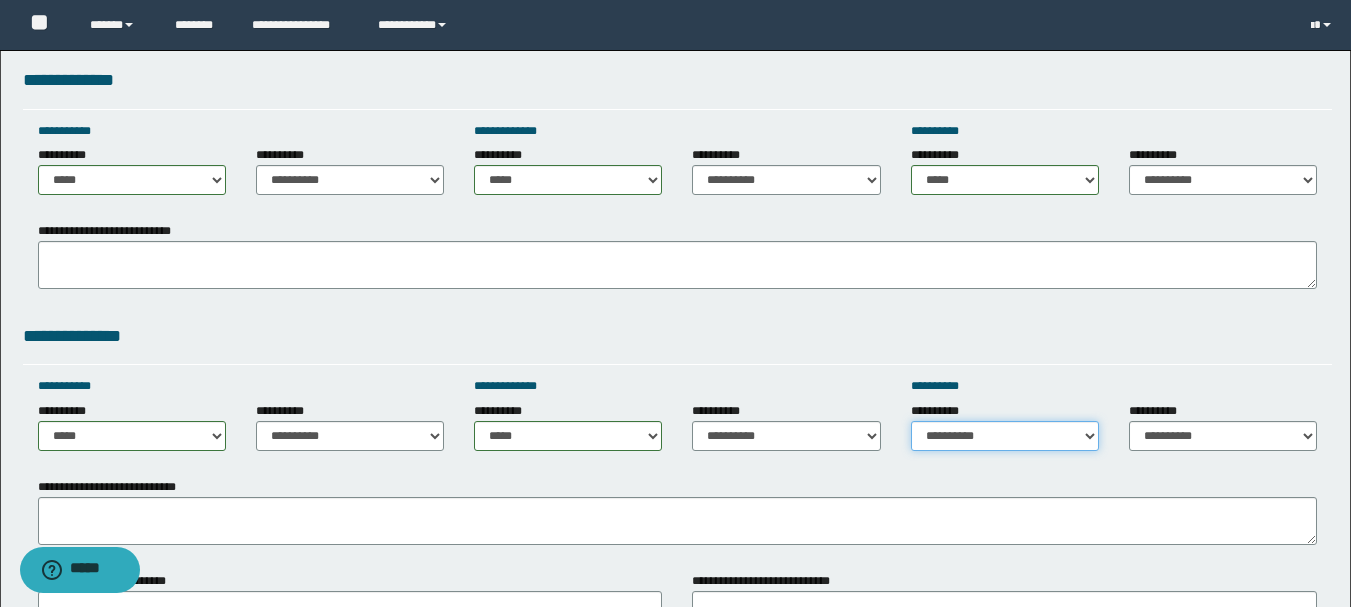 click on "**********" at bounding box center (1005, 436) 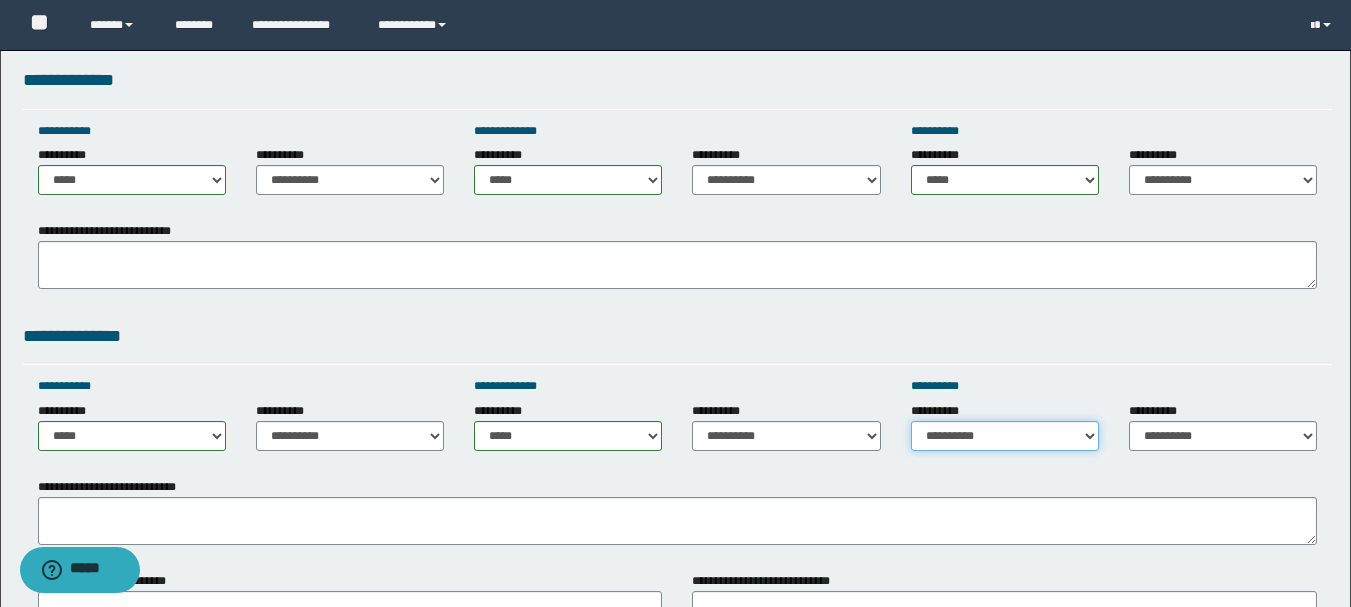 select on "*****" 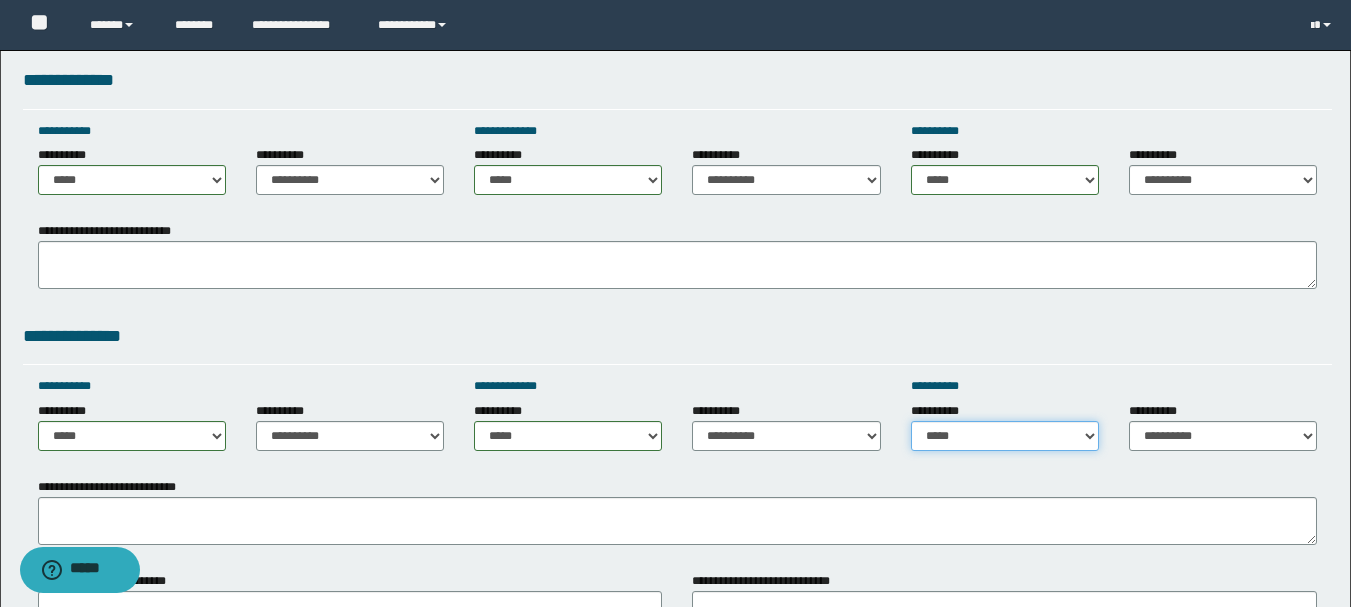 click on "**********" at bounding box center [1005, 436] 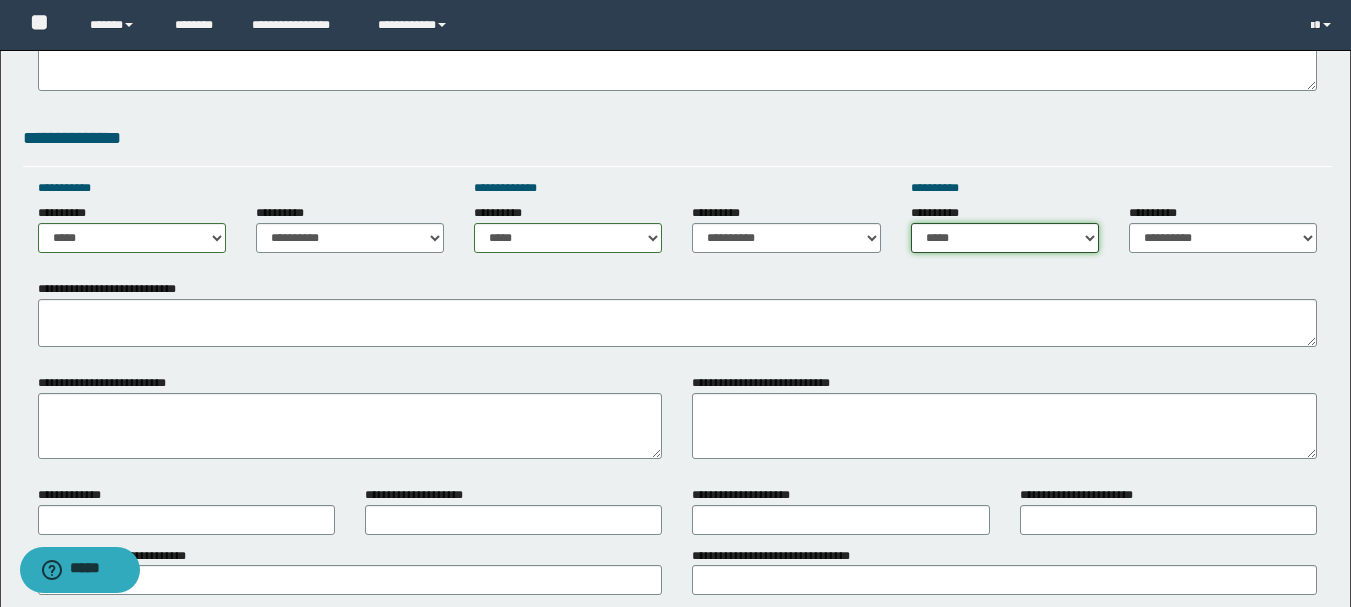 scroll, scrollTop: 1200, scrollLeft: 0, axis: vertical 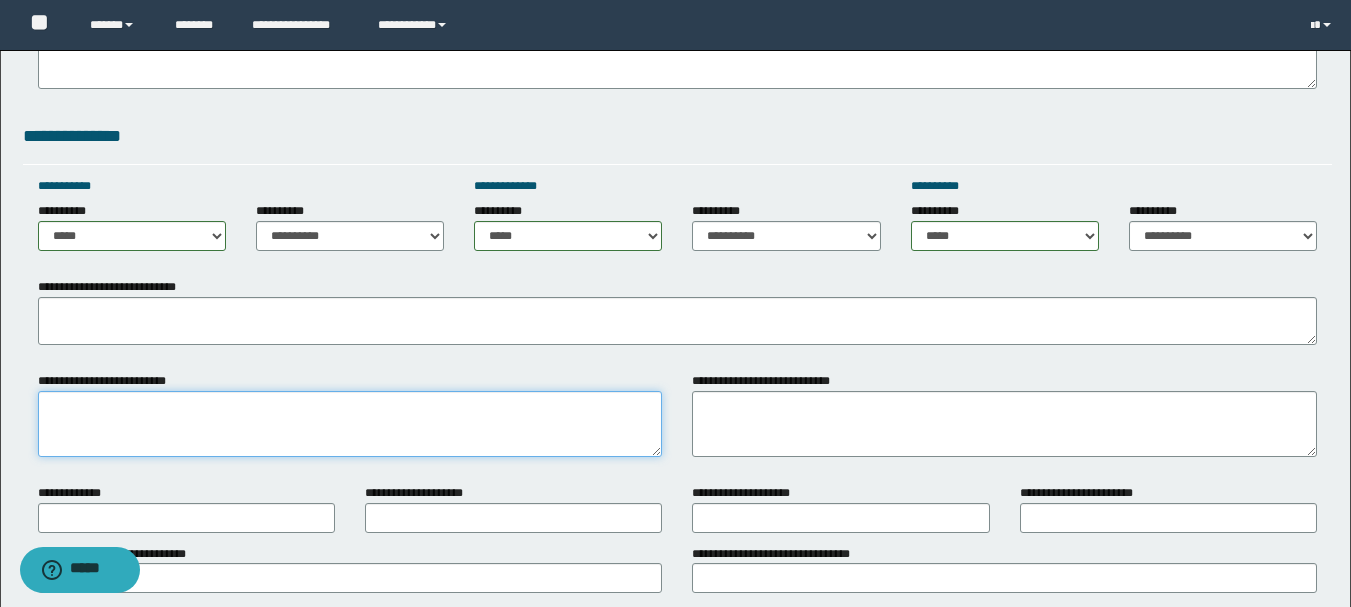 click on "**********" at bounding box center [350, 424] 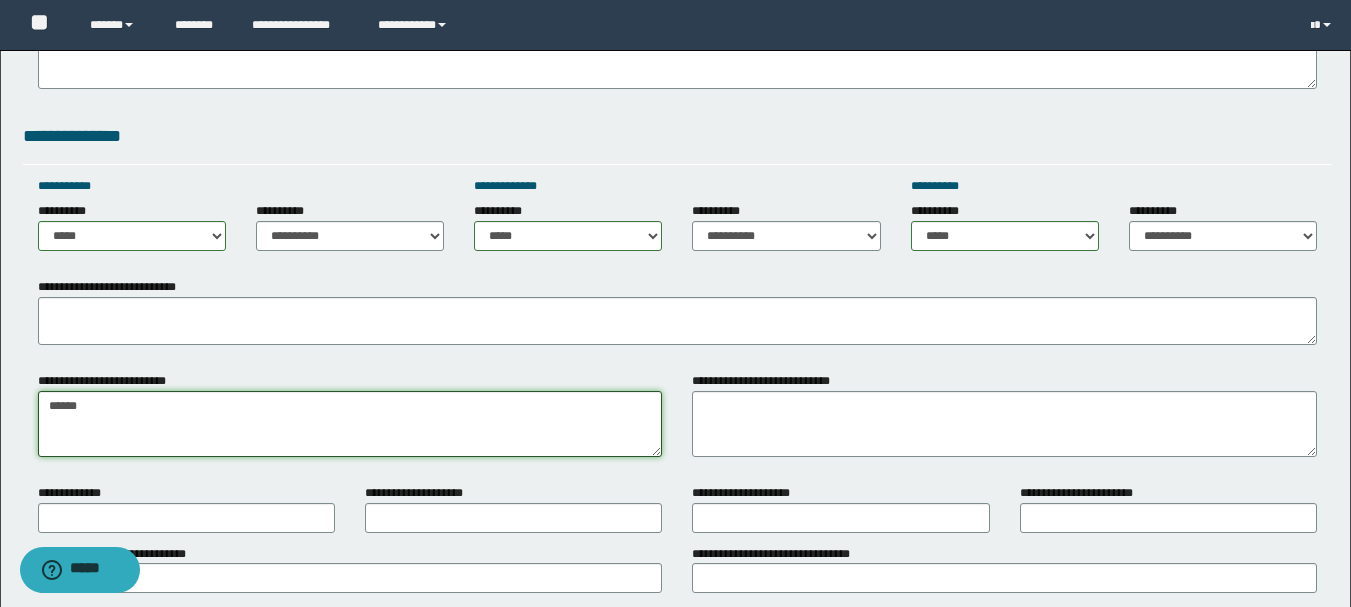 type on "******" 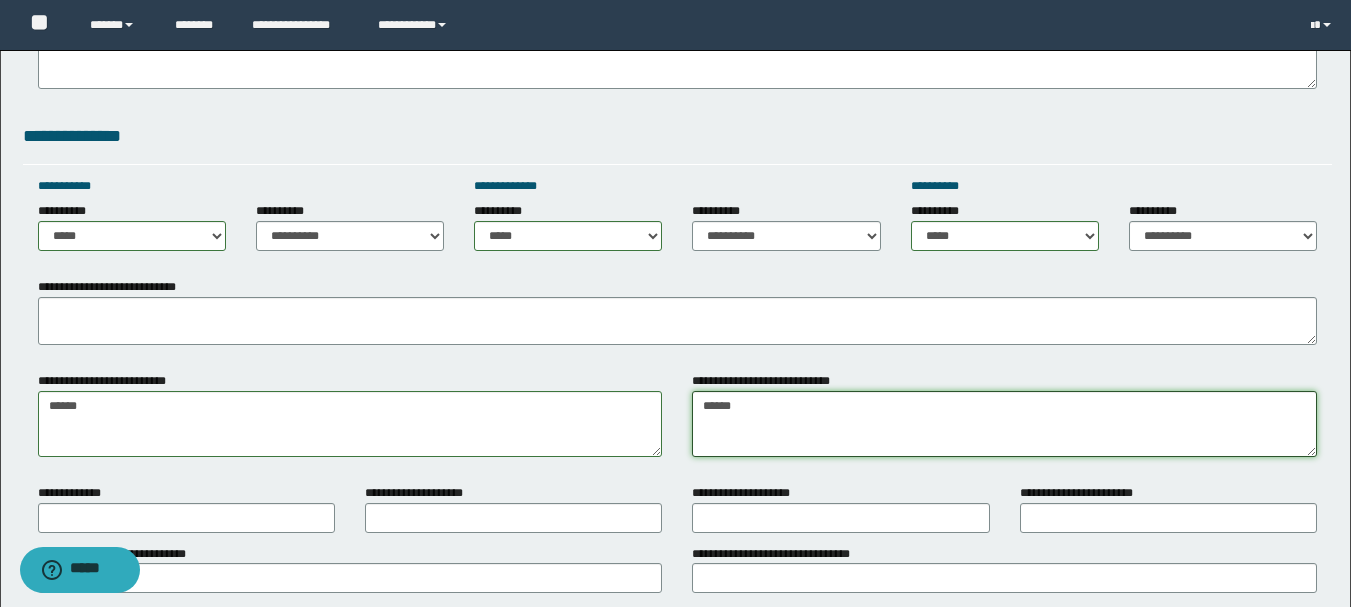 scroll, scrollTop: 1300, scrollLeft: 0, axis: vertical 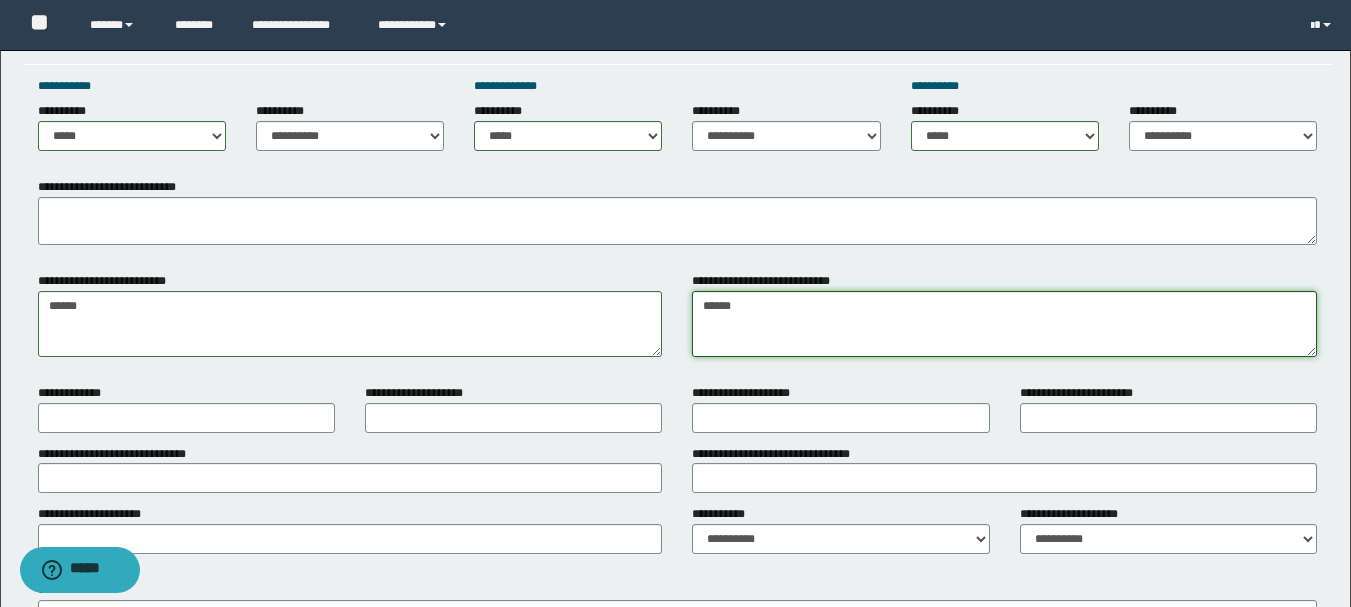 type on "******" 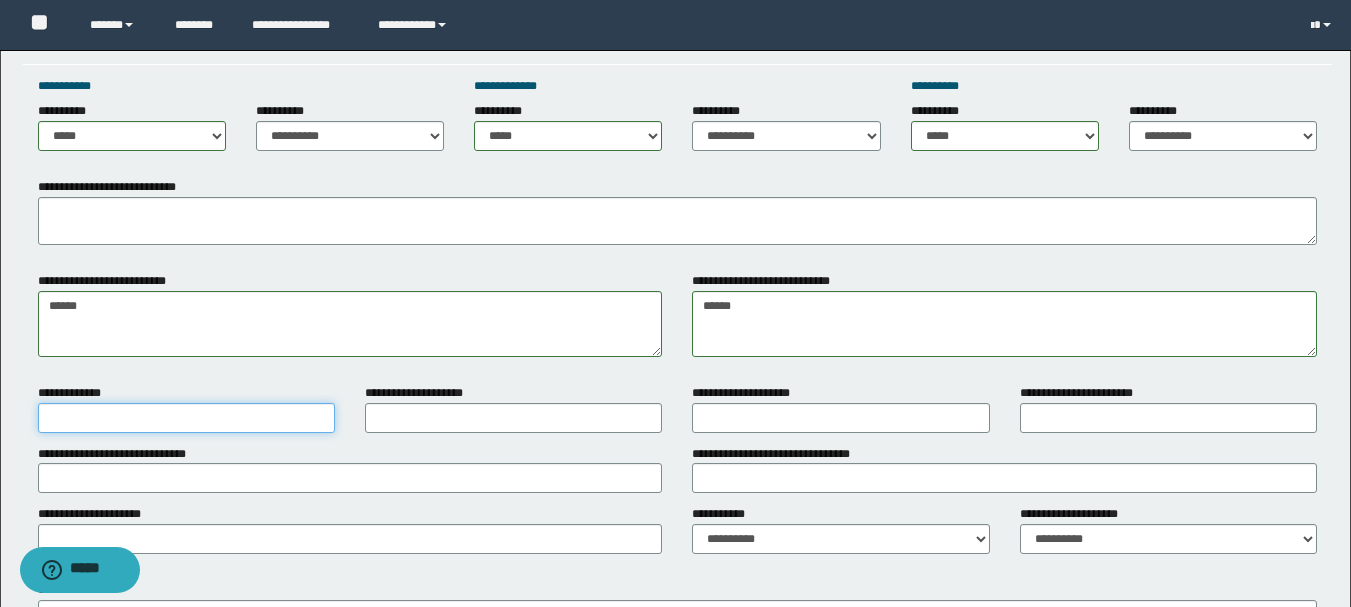 click on "**********" at bounding box center [186, 418] 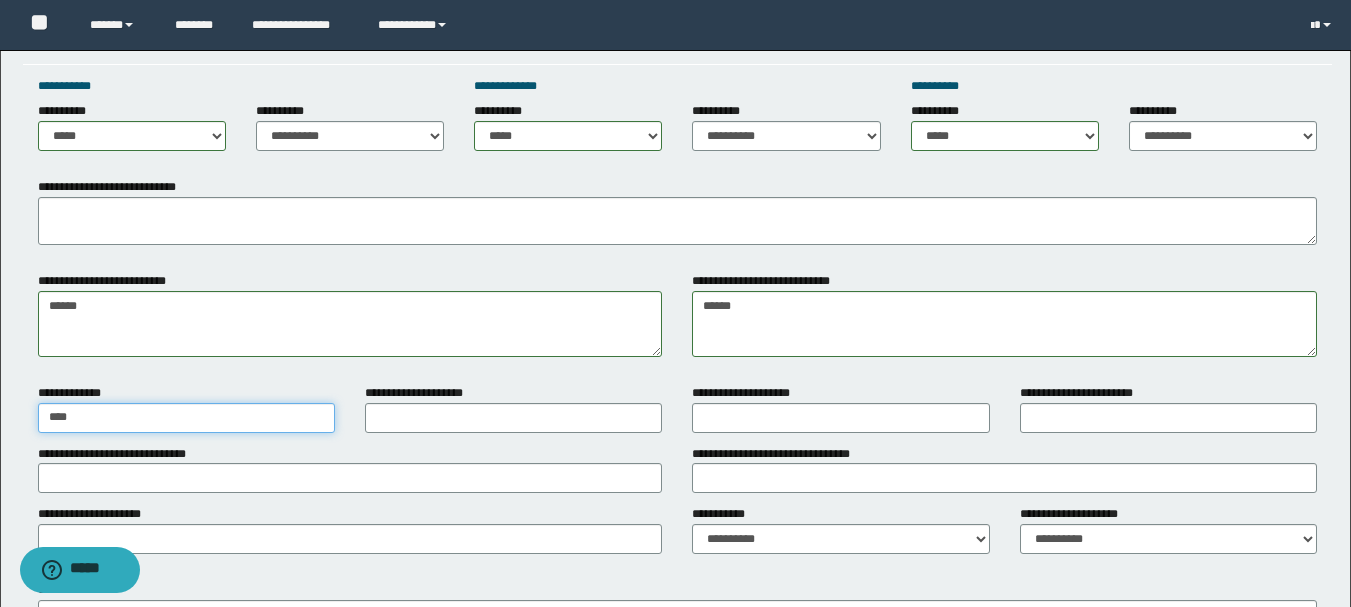 type on "****" 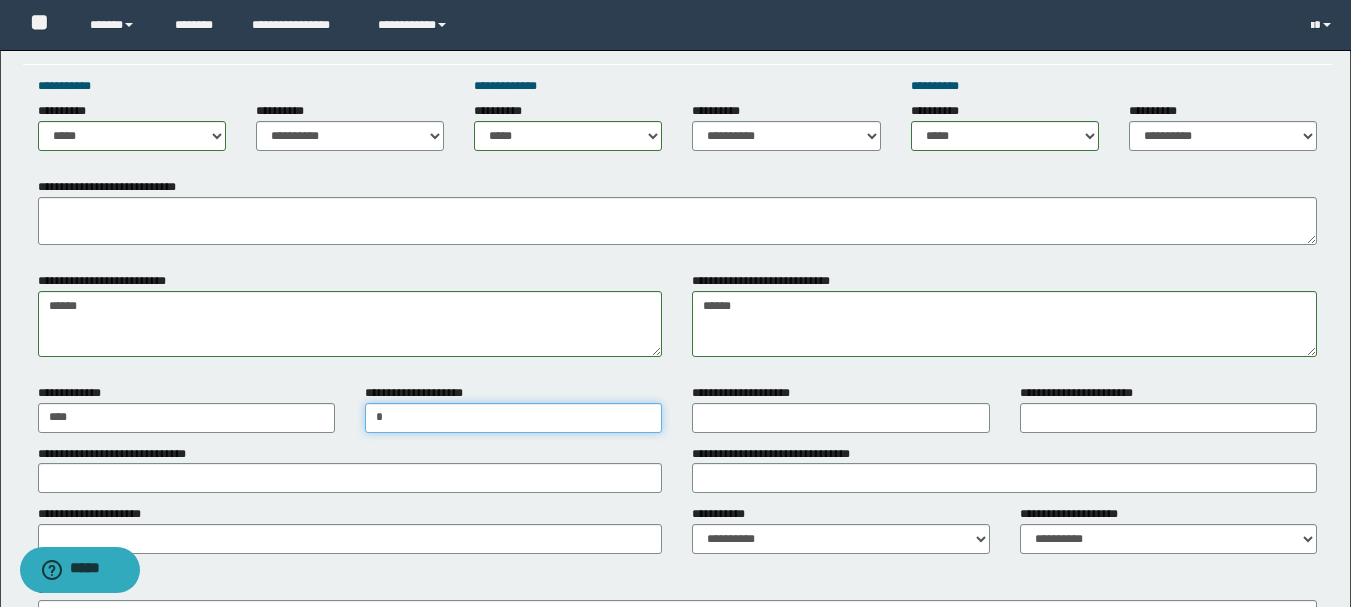 type on "*" 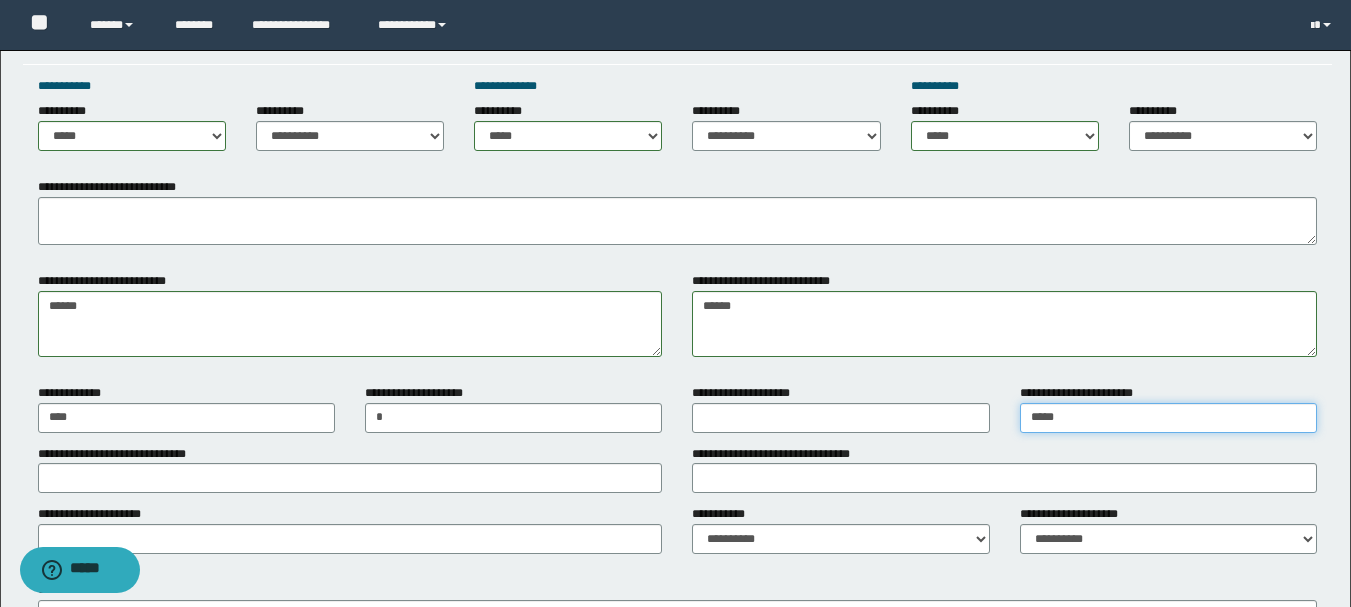 type on "*****" 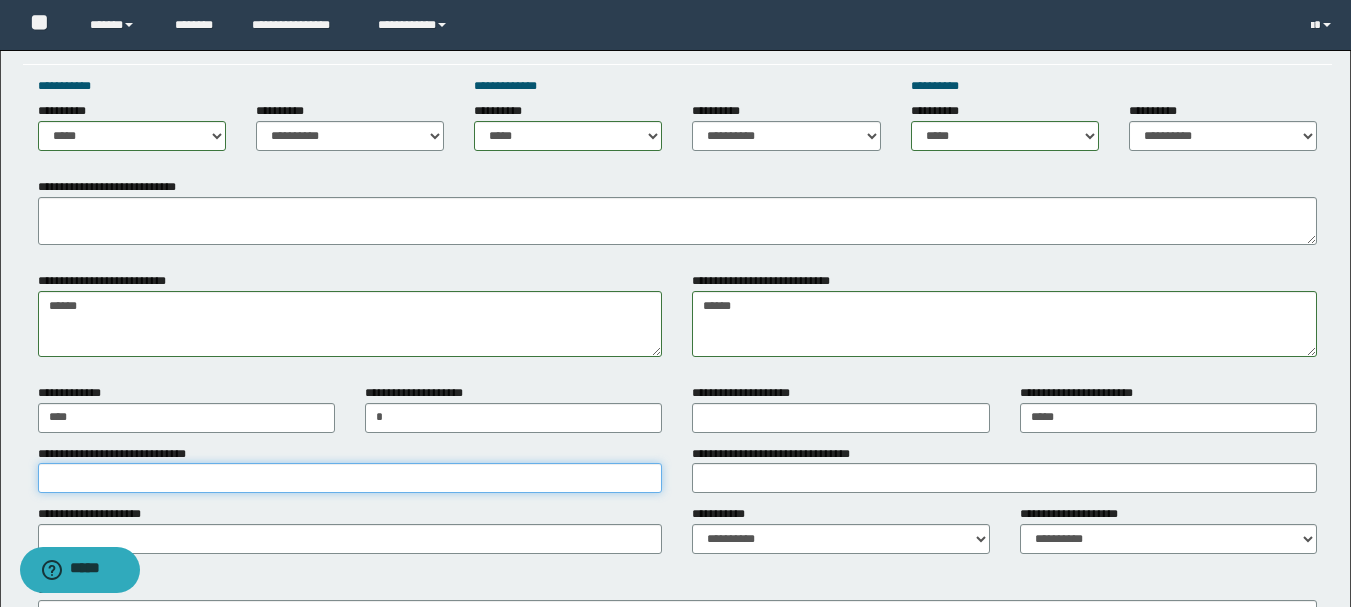 click on "**********" at bounding box center (350, 478) 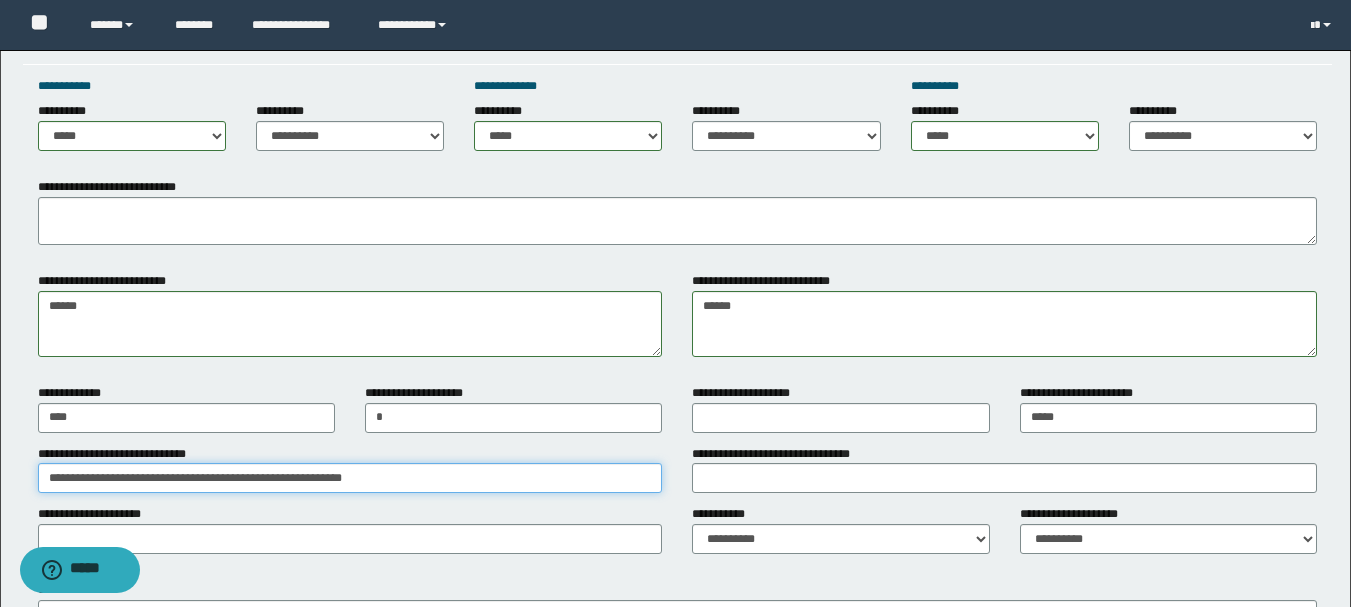 type on "**********" 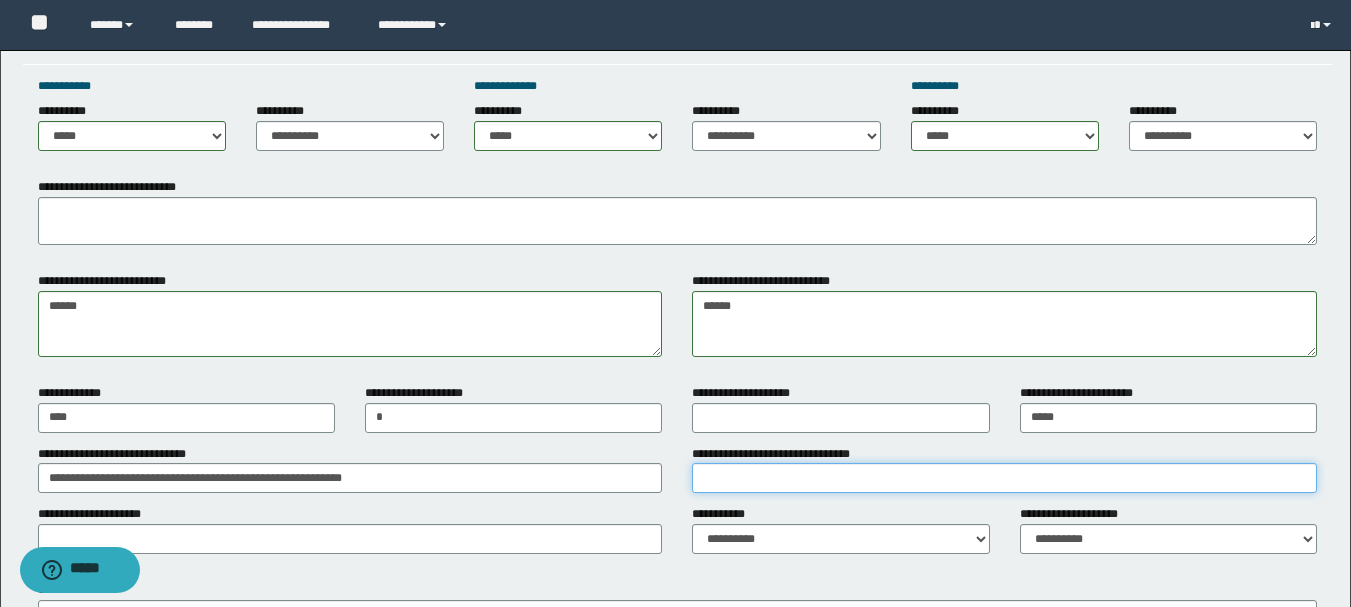 click on "**********" at bounding box center (1004, 478) 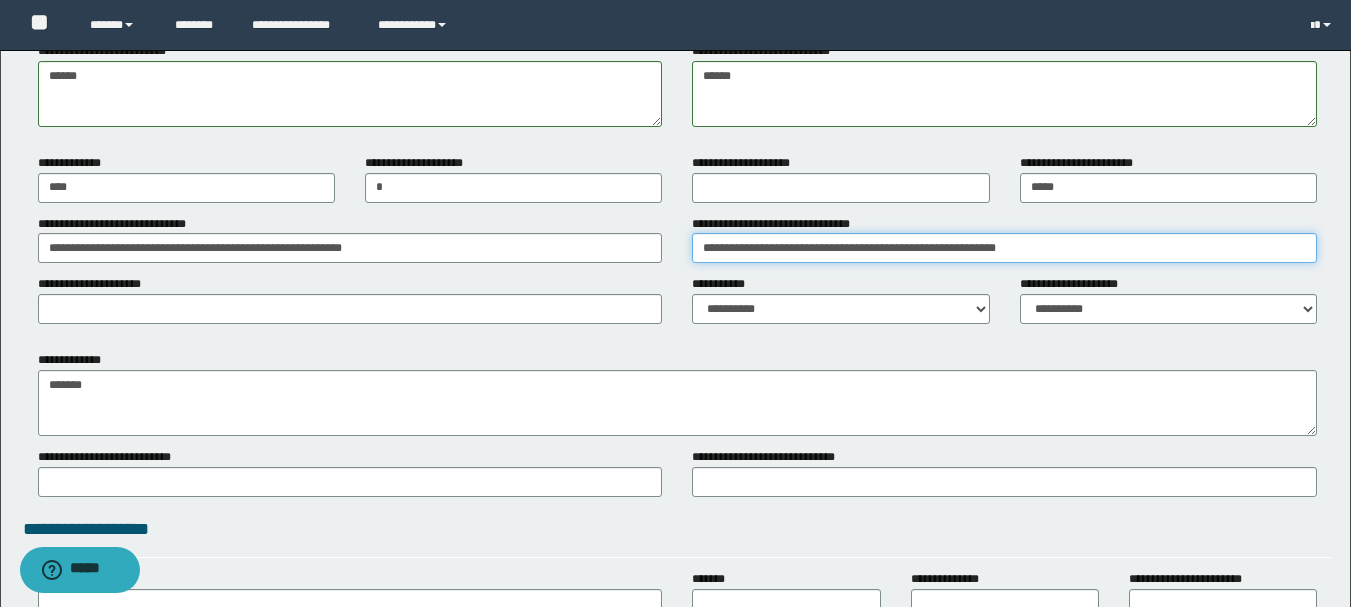 scroll, scrollTop: 1600, scrollLeft: 0, axis: vertical 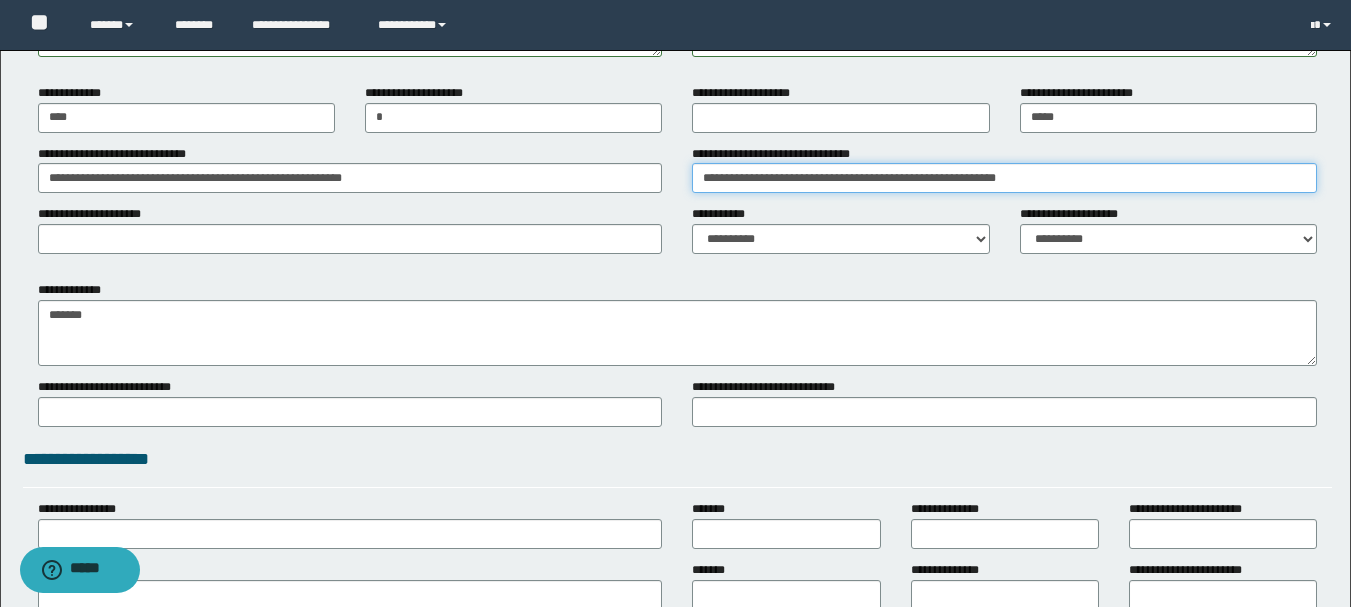 type on "**********" 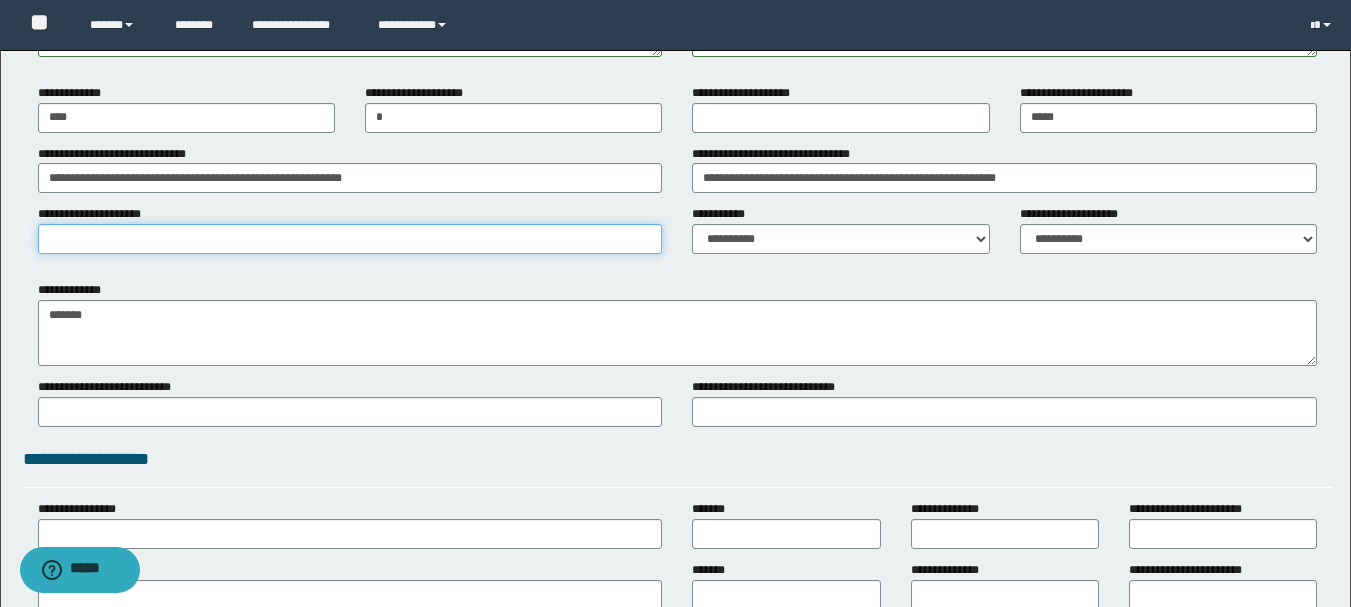 click on "**********" at bounding box center (350, 239) 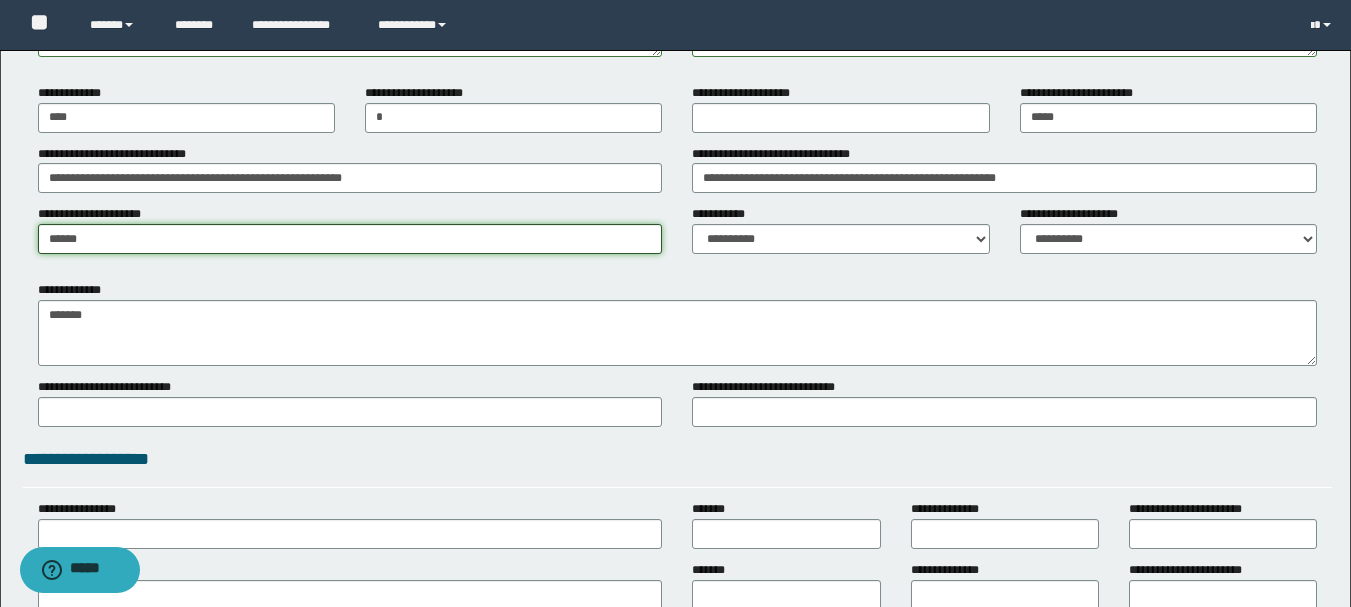type on "******" 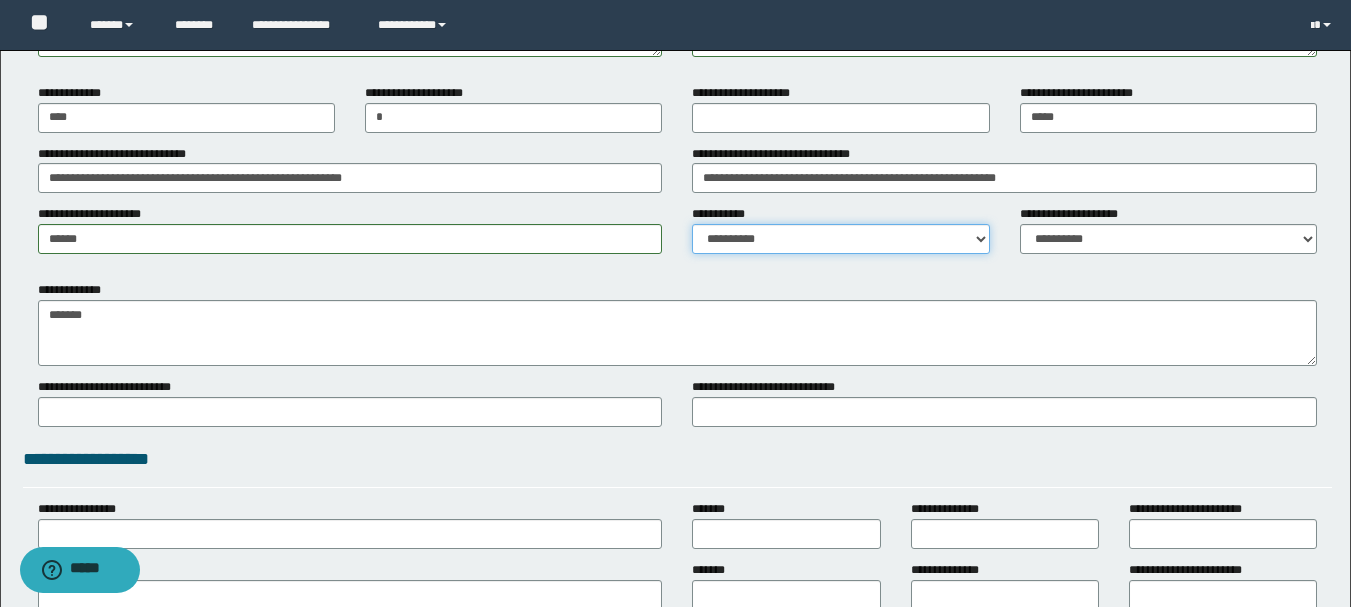 click on "**********" at bounding box center (840, 239) 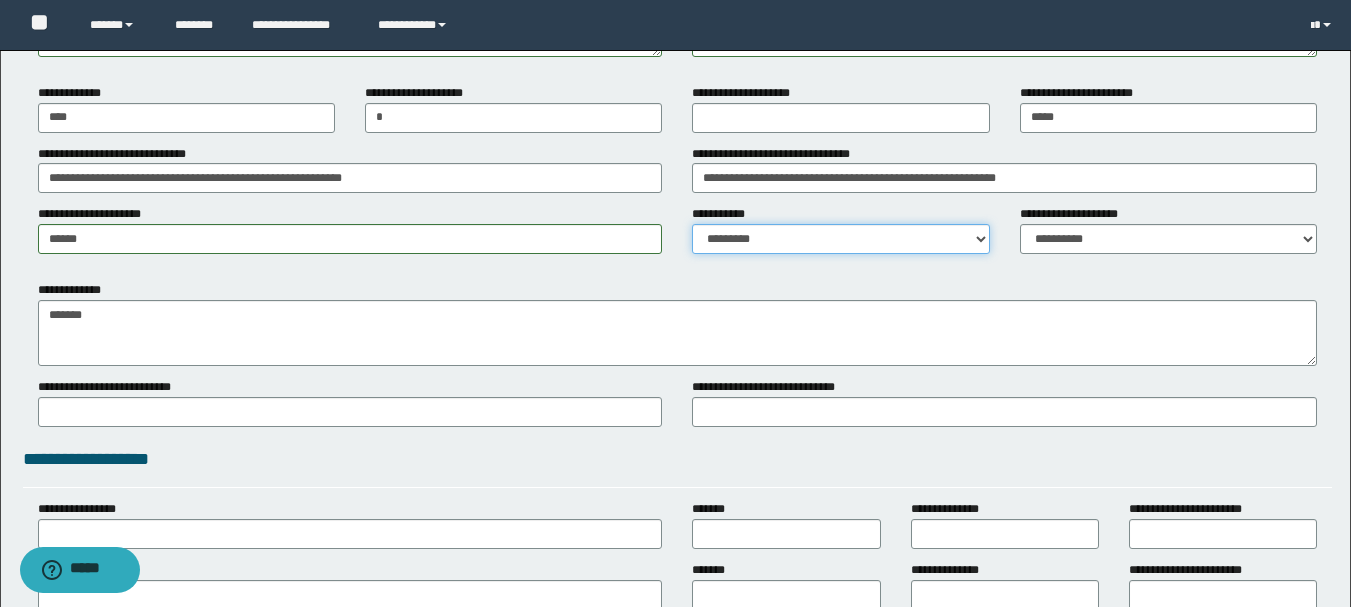click on "**********" at bounding box center [840, 239] 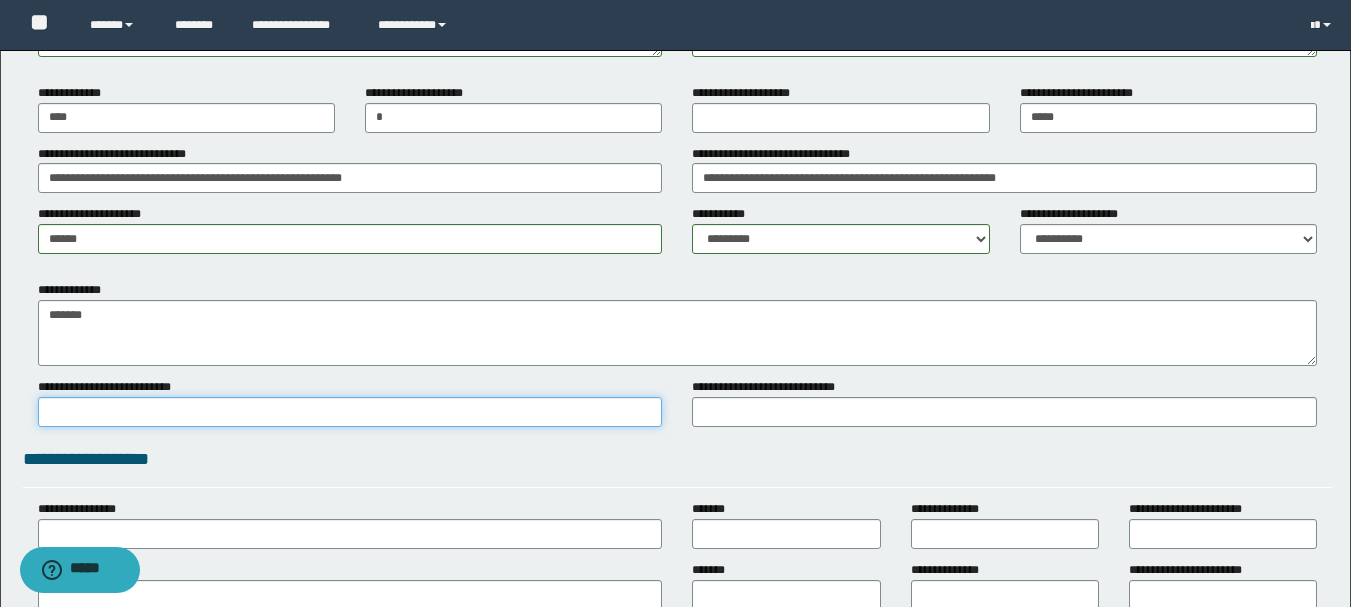click on "**********" at bounding box center (350, 412) 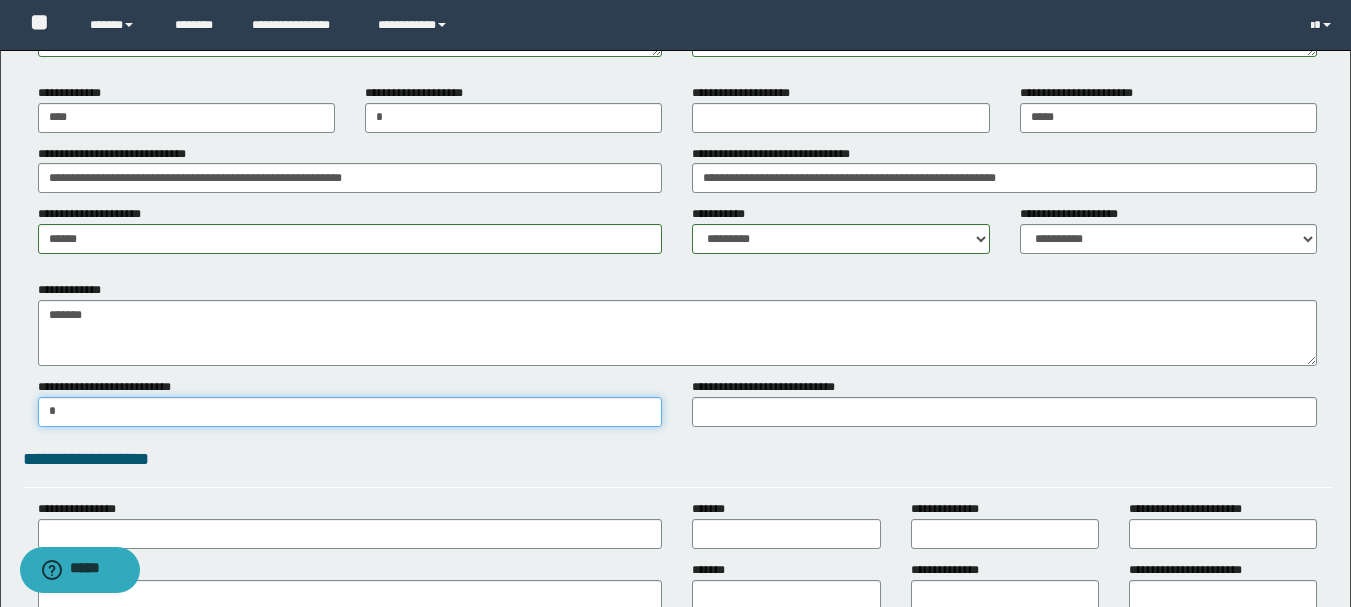 type on "*" 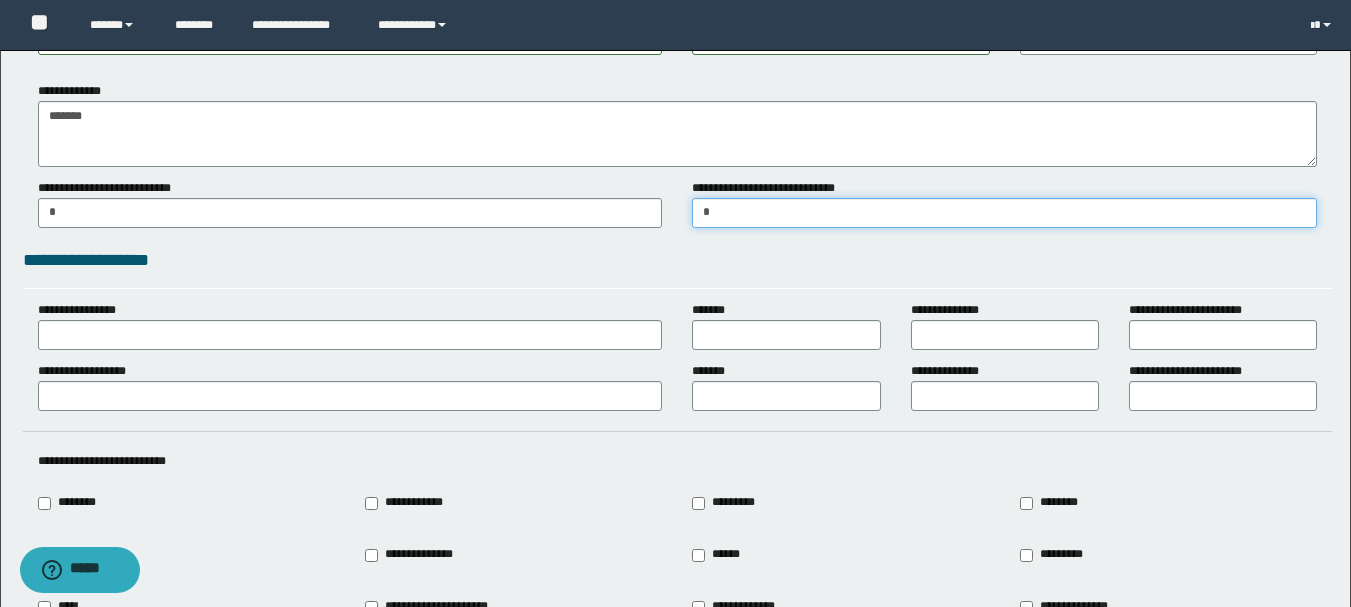 scroll, scrollTop: 1800, scrollLeft: 0, axis: vertical 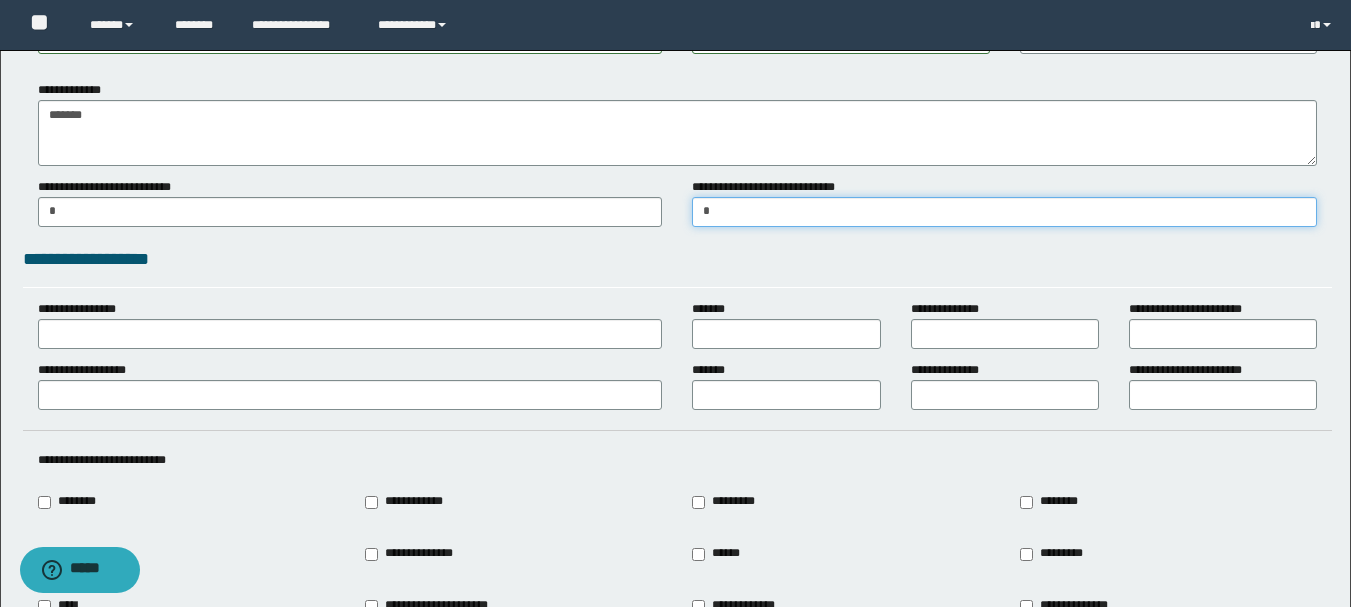 type on "*" 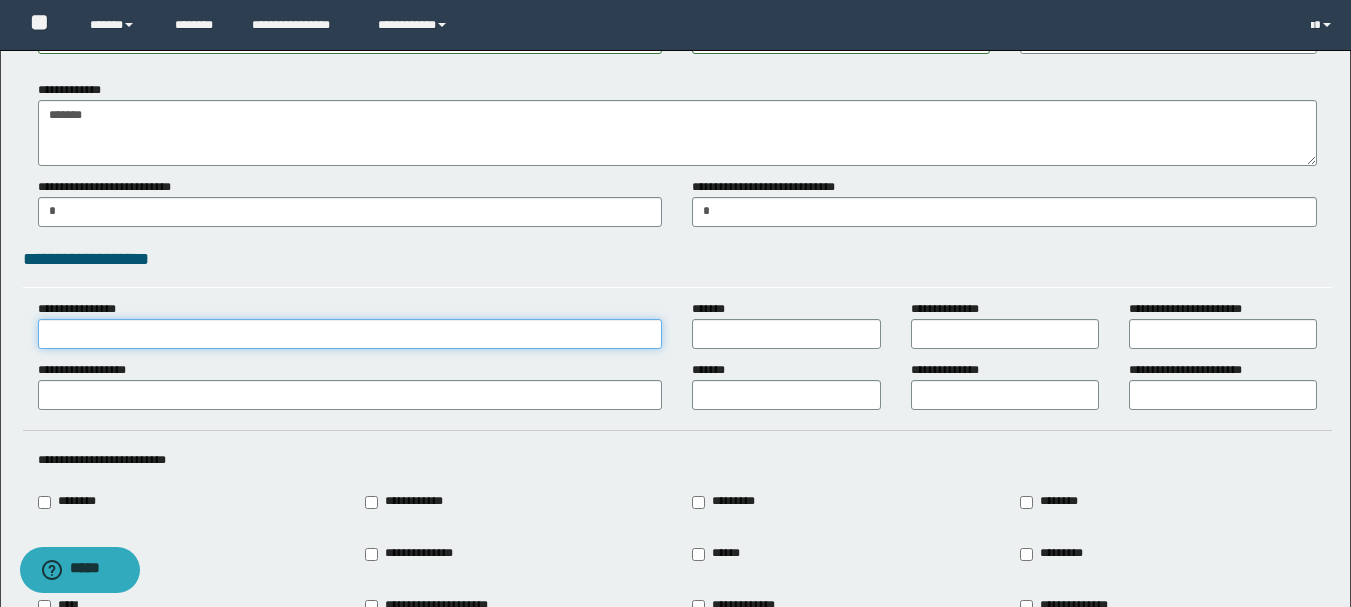 click on "**********" at bounding box center [350, 334] 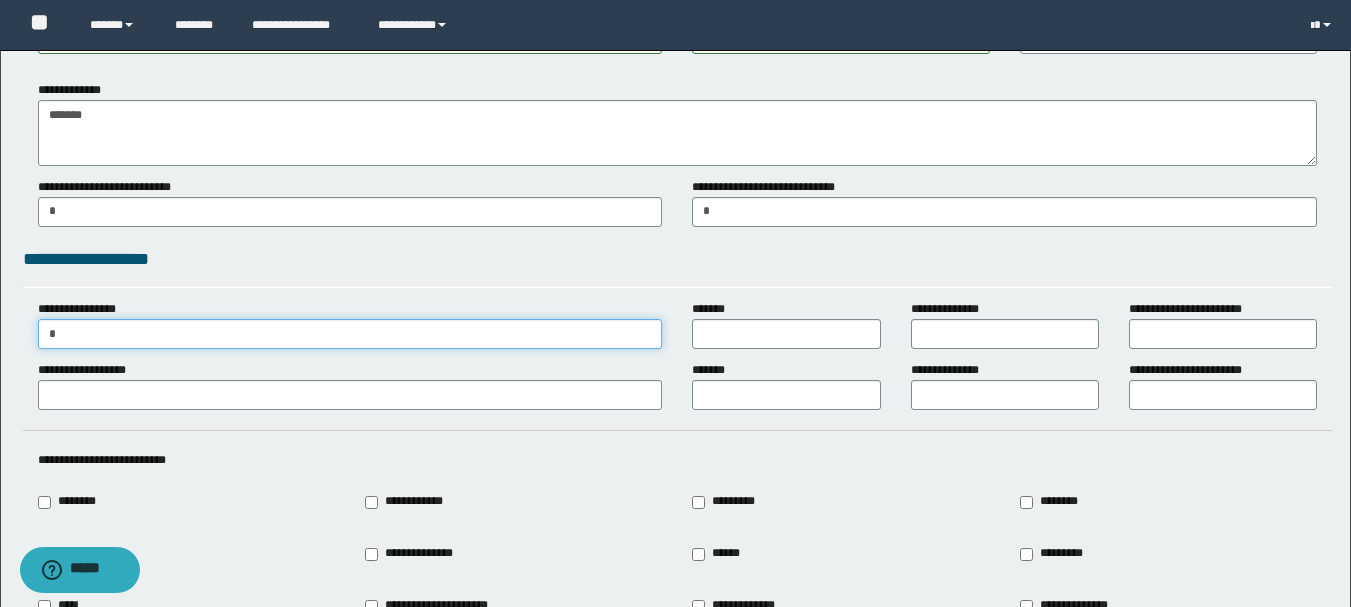 type on "*" 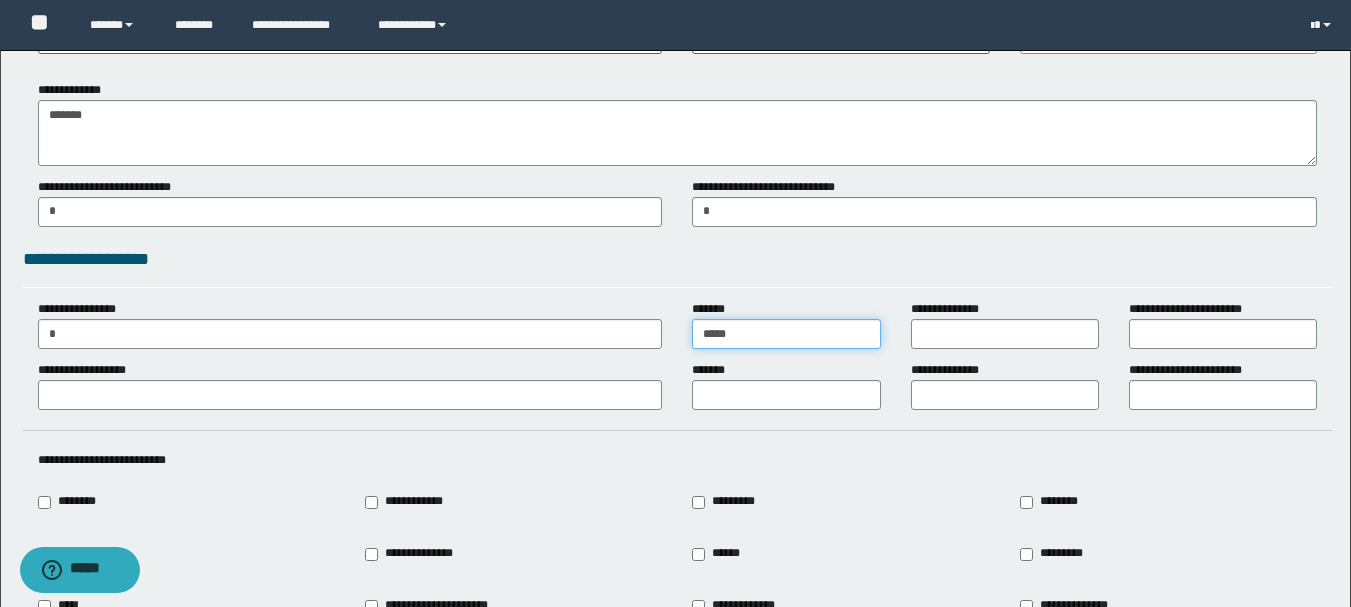 type on "*****" 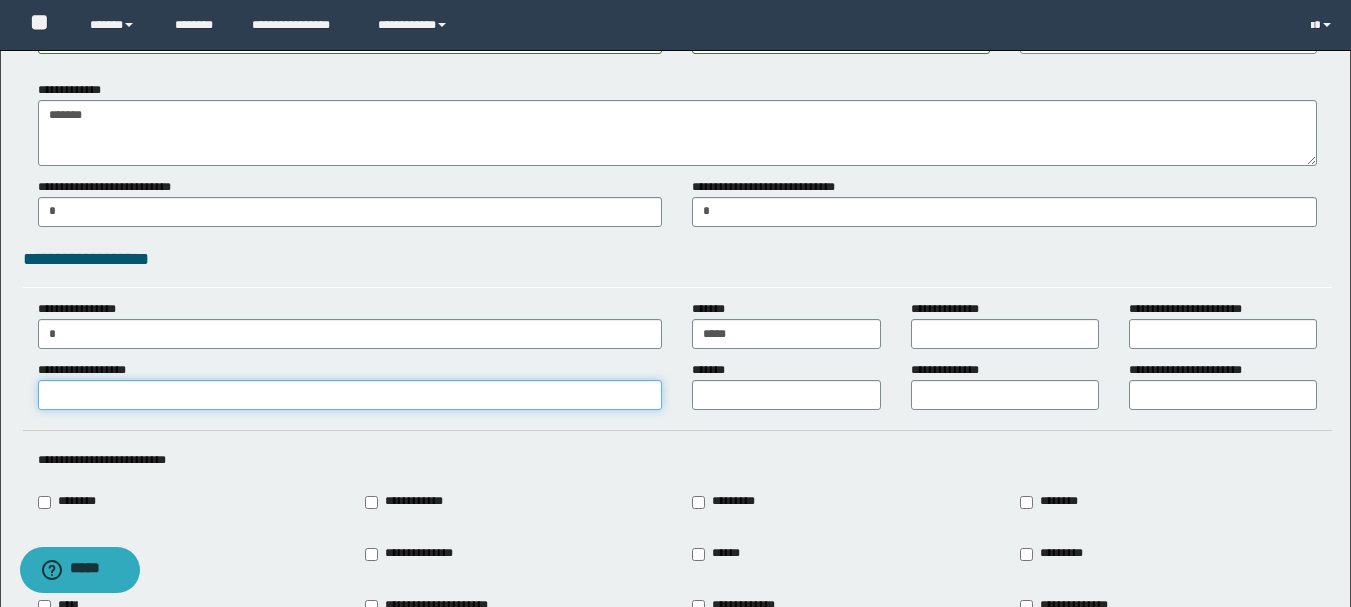 click on "**********" at bounding box center (350, 395) 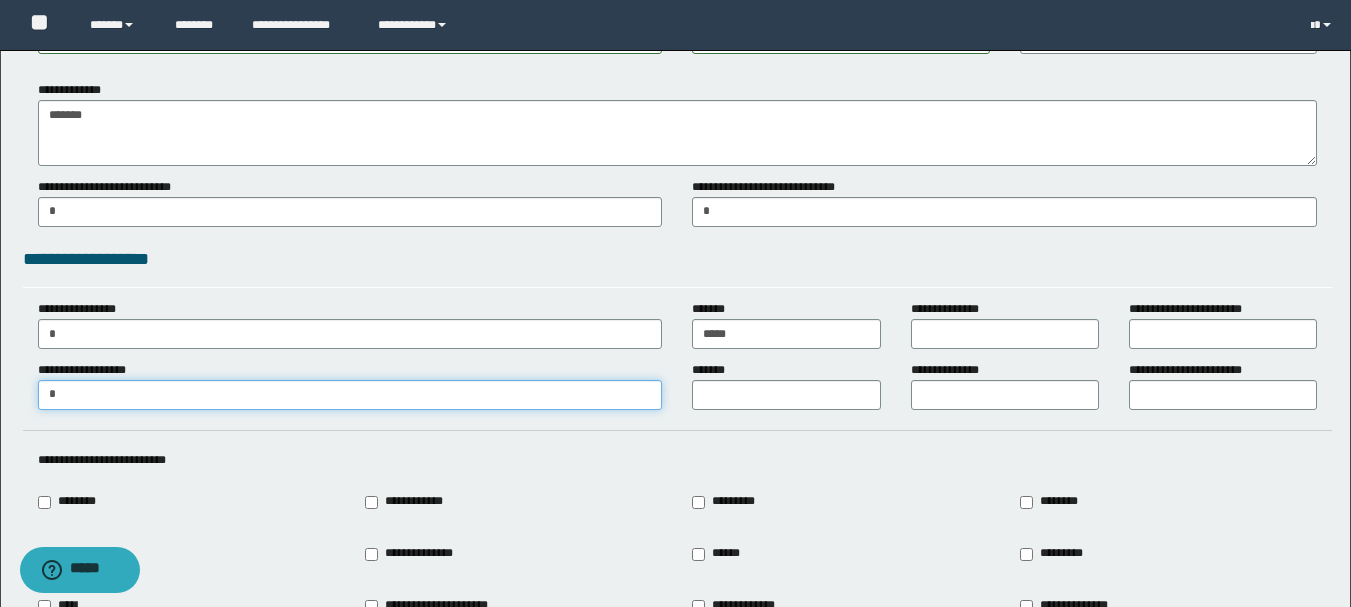 type on "*" 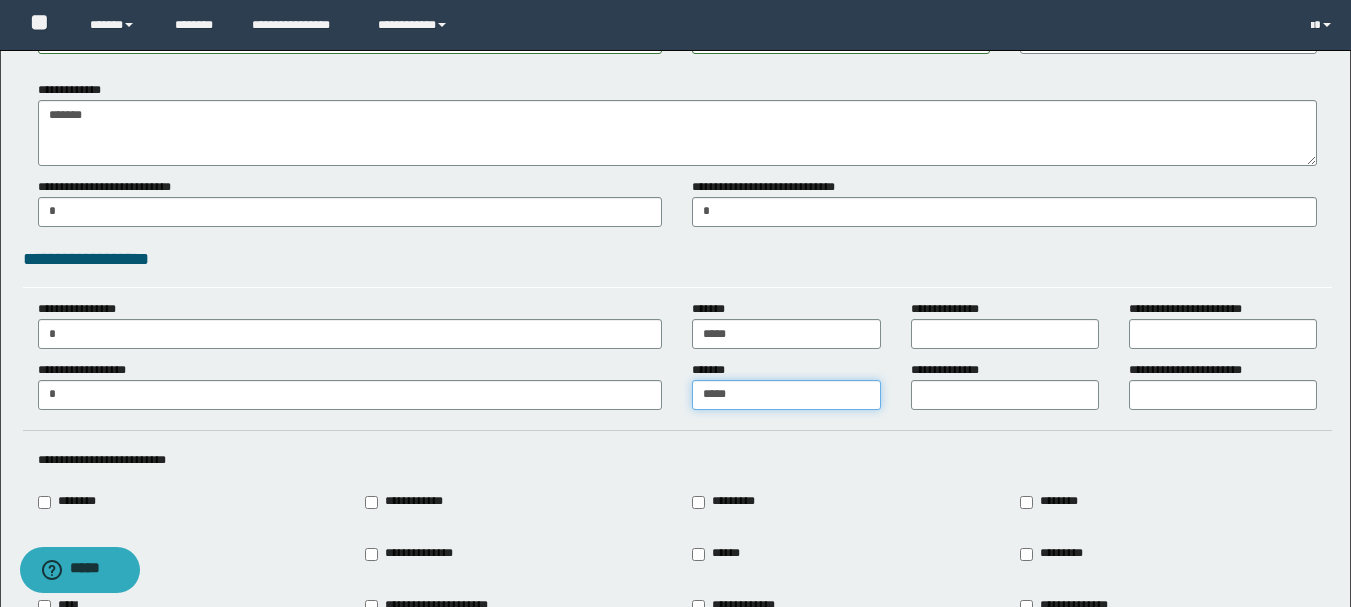 type on "*****" 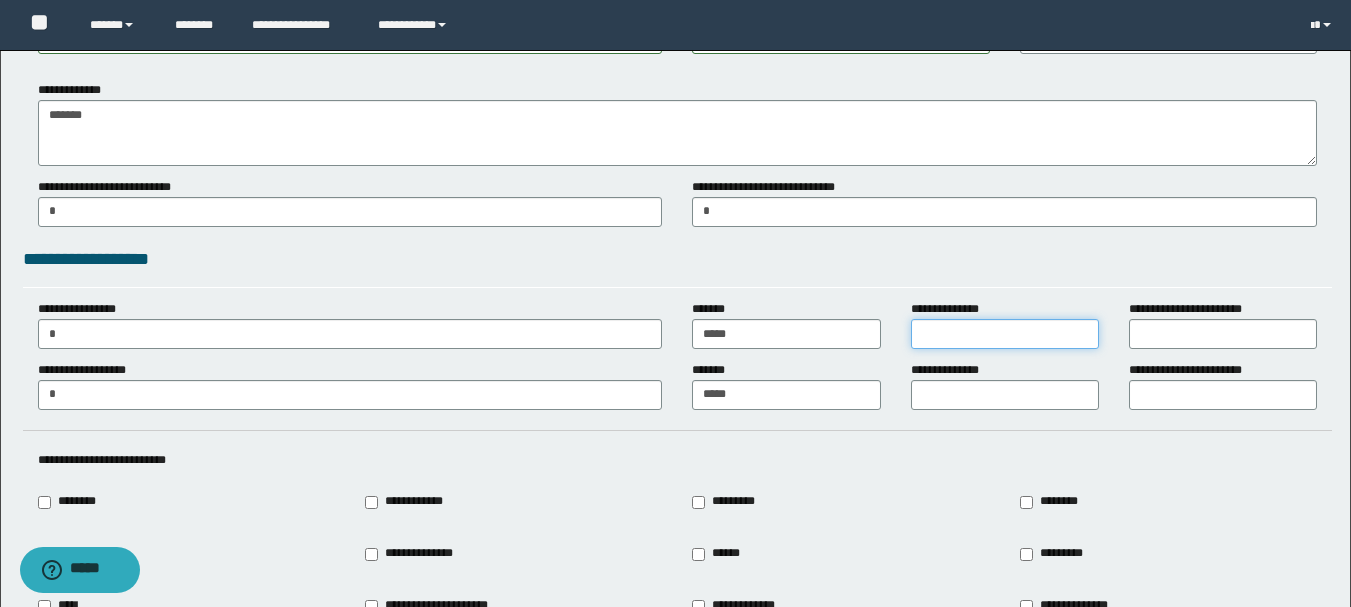 click on "**********" at bounding box center [1005, 334] 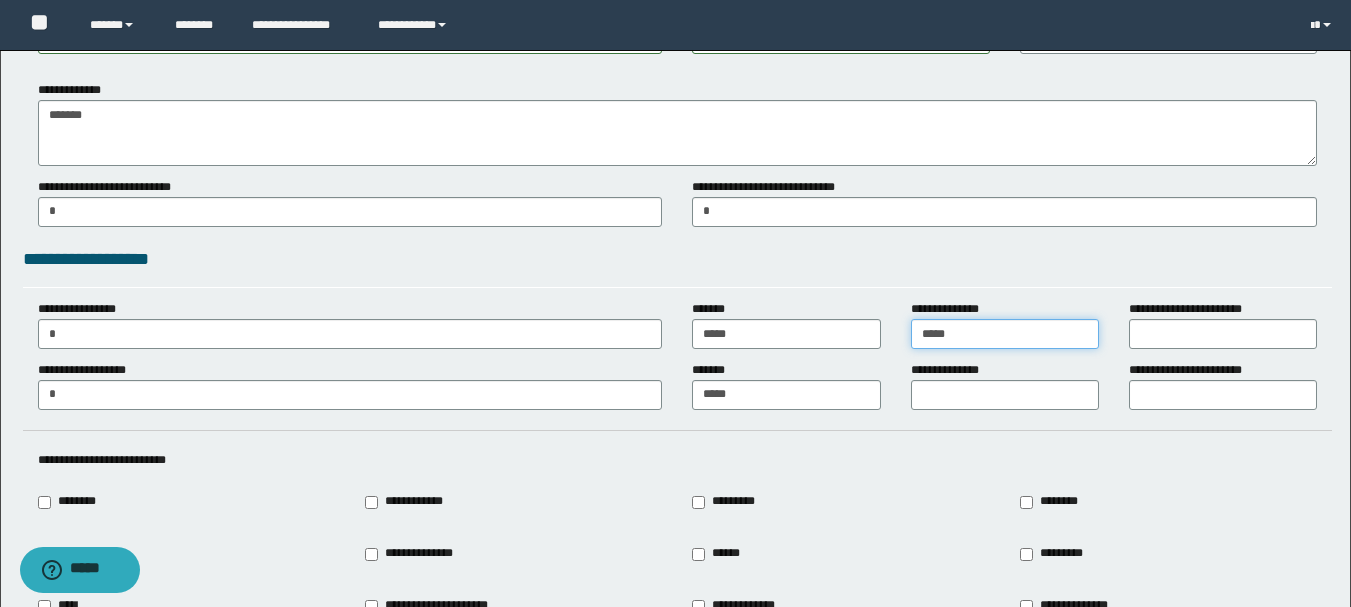 type on "*****" 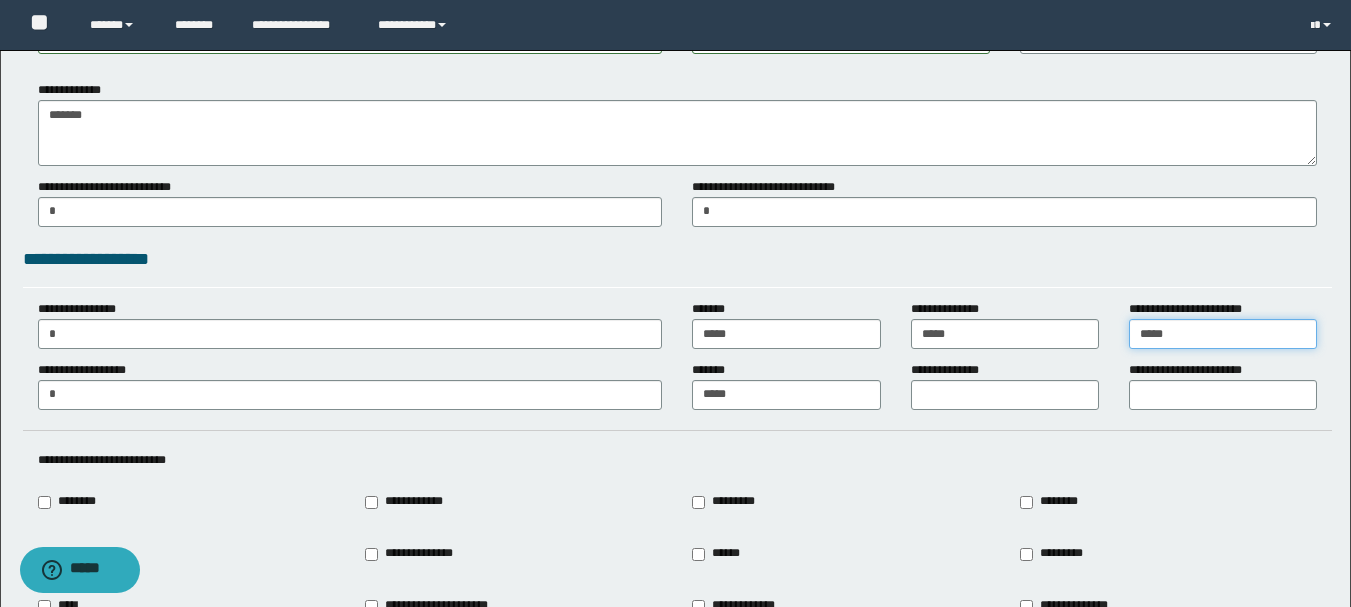 type on "*****" 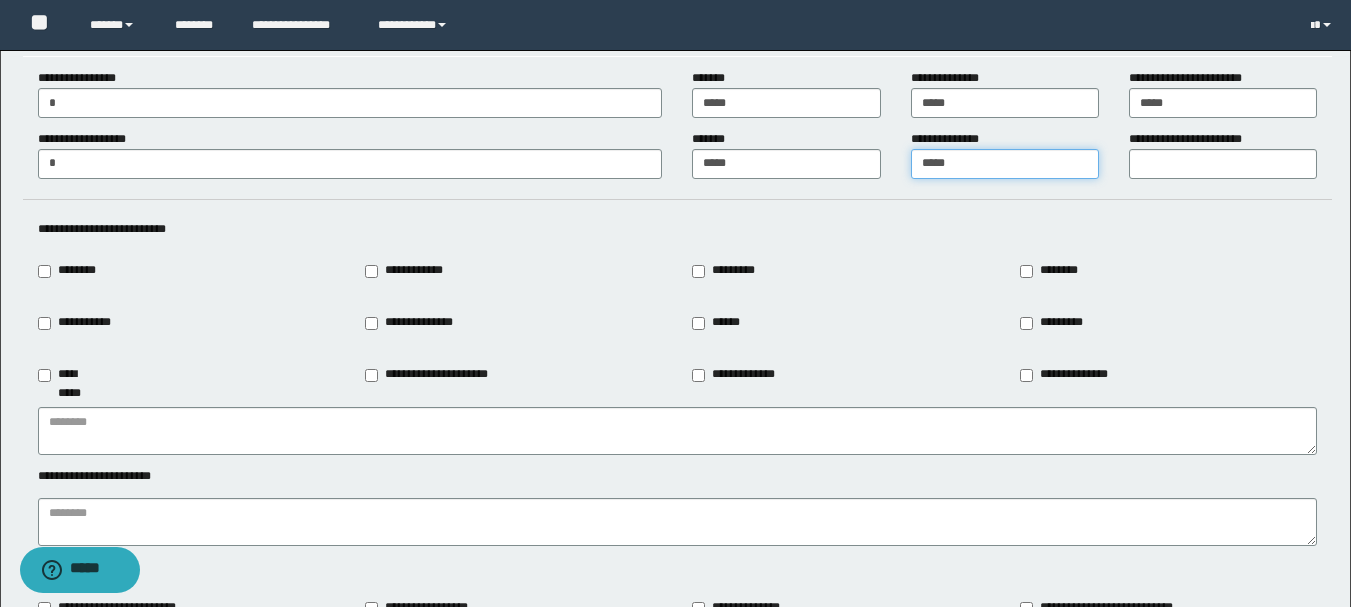 scroll, scrollTop: 2100, scrollLeft: 0, axis: vertical 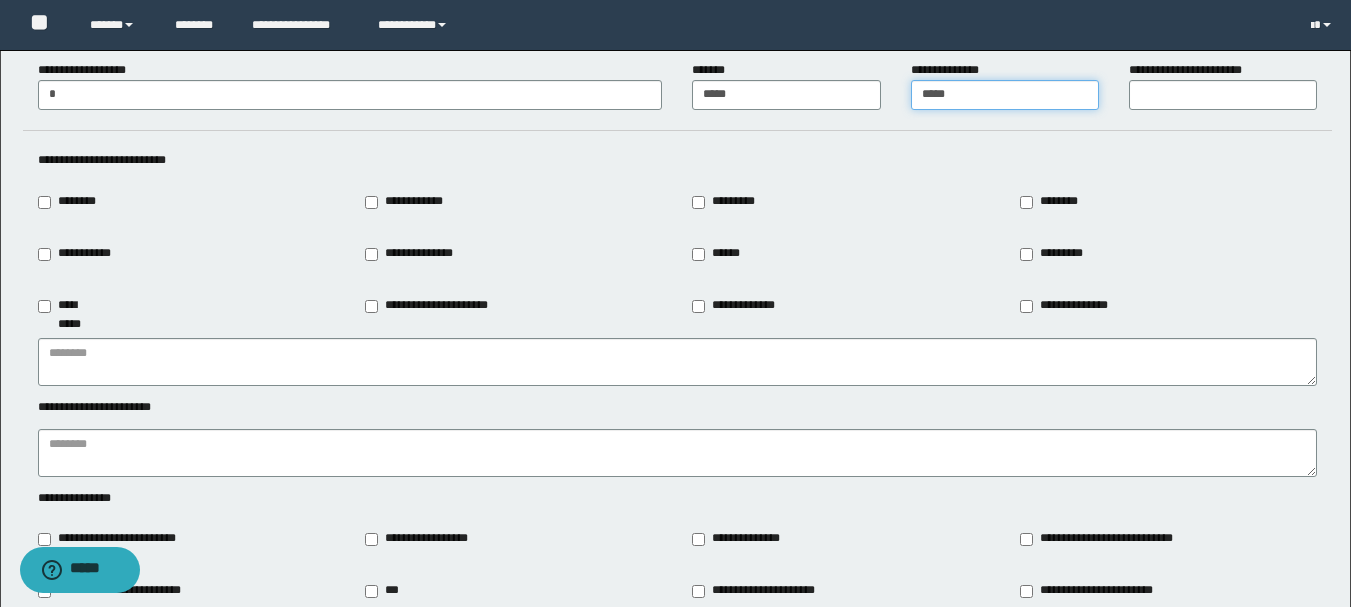 type on "*****" 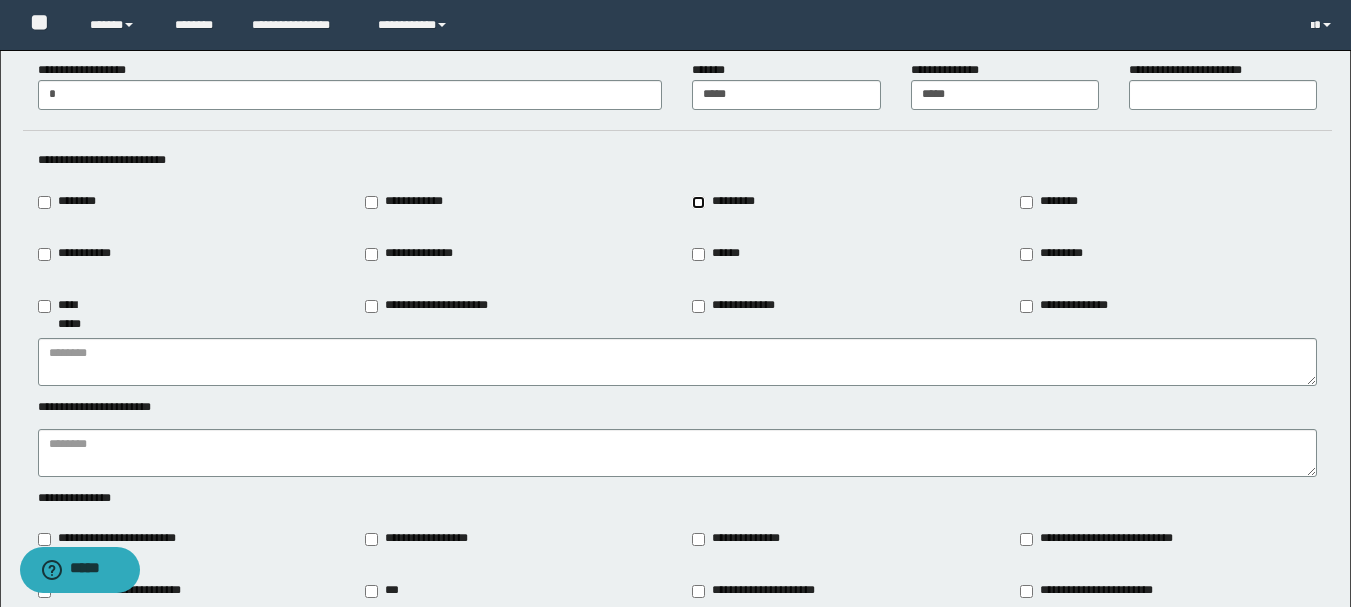 type on "*********" 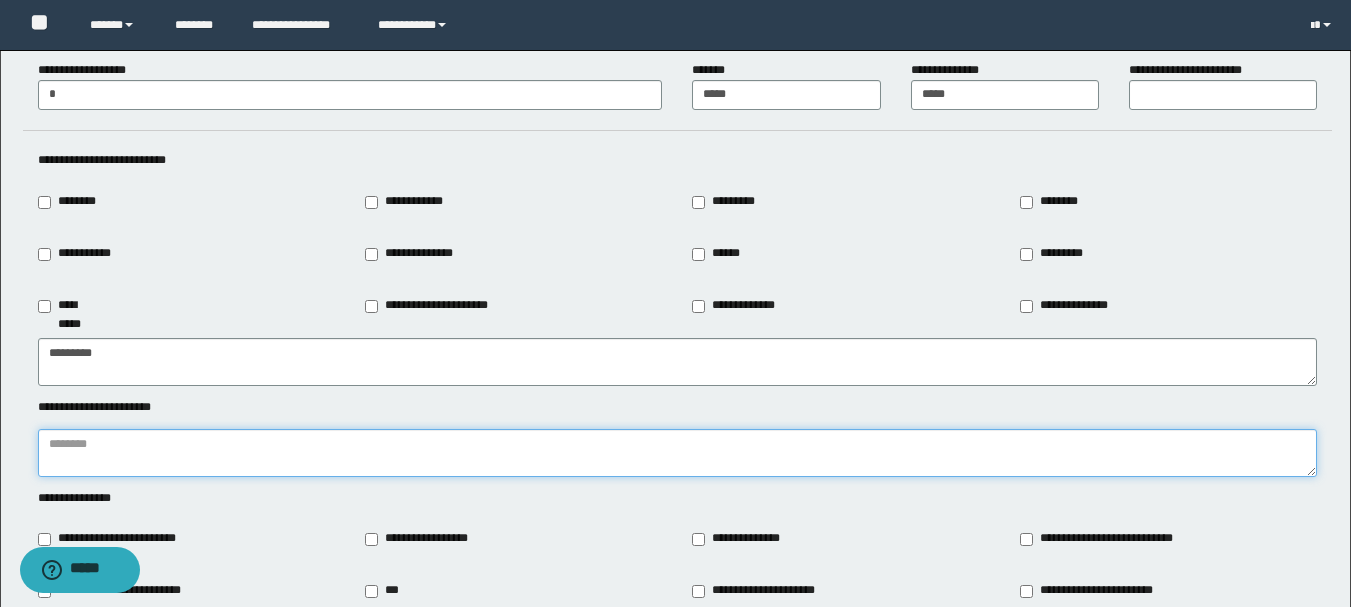 click at bounding box center [677, 453] 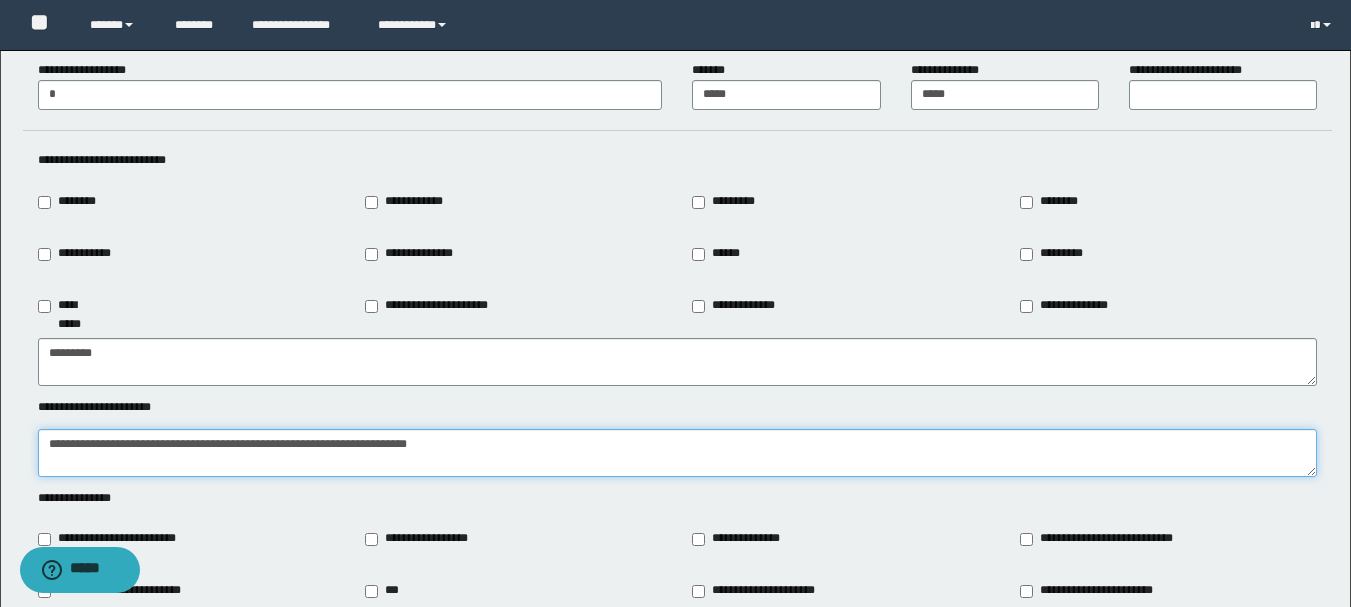 click on "**********" at bounding box center (677, 453) 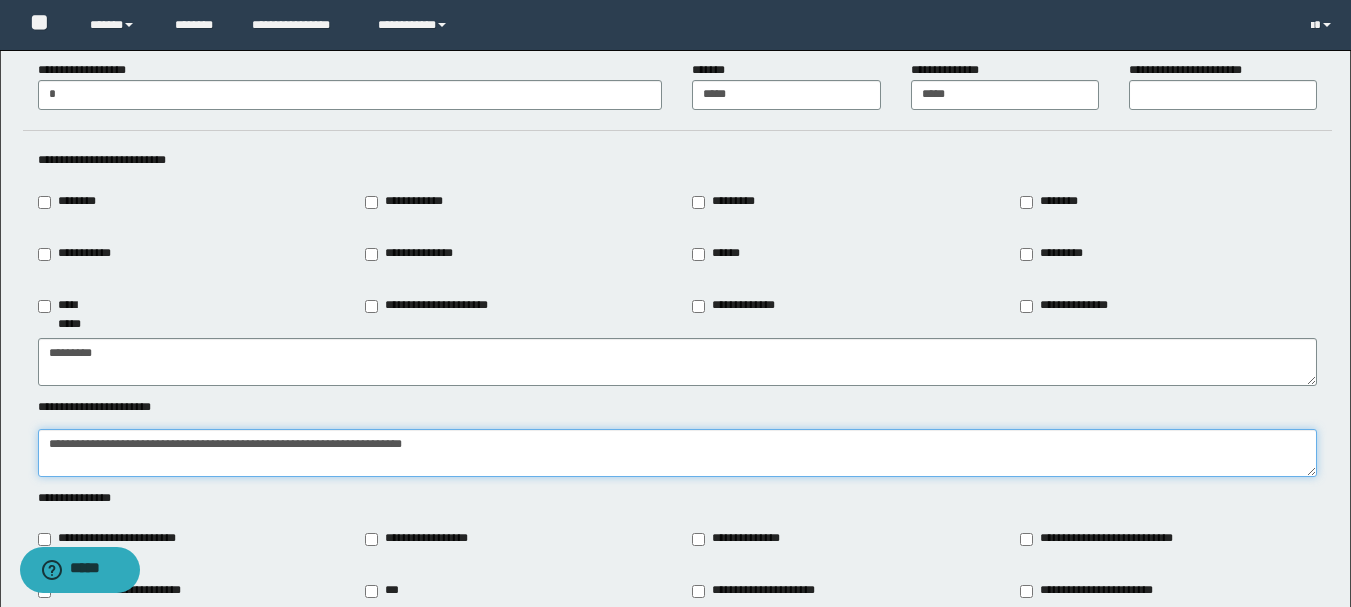 drag, startPoint x: 520, startPoint y: 449, endPoint x: 23, endPoint y: 454, distance: 497.02515 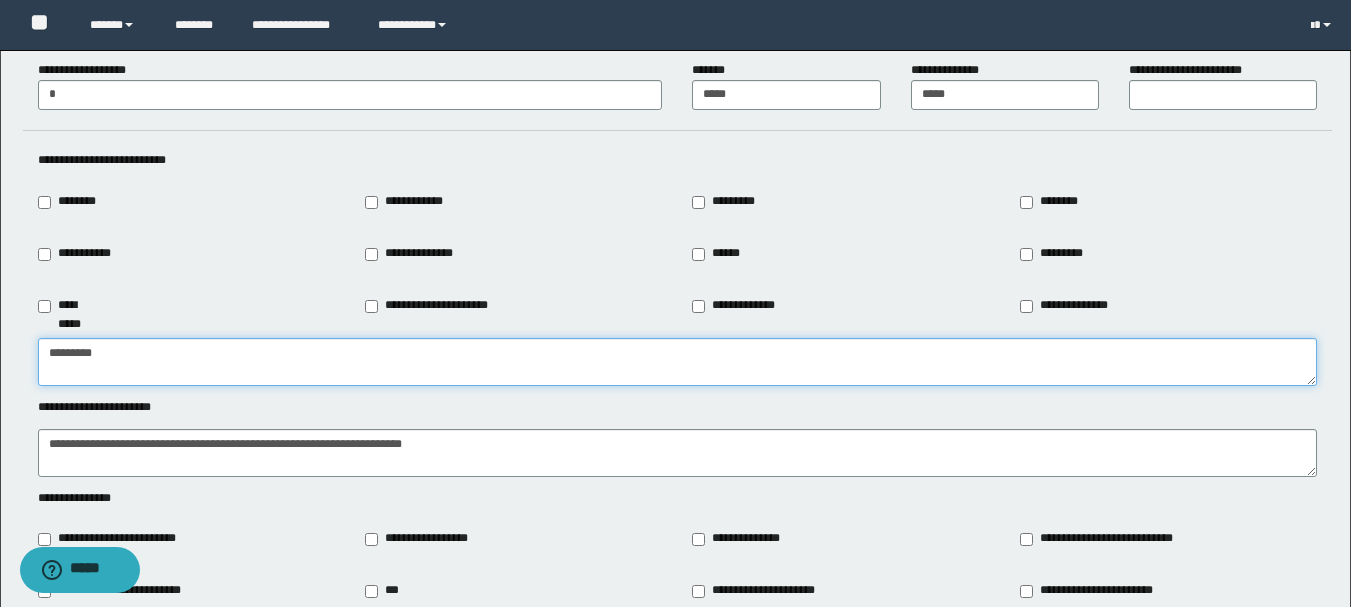 click on "*********" at bounding box center [677, 362] 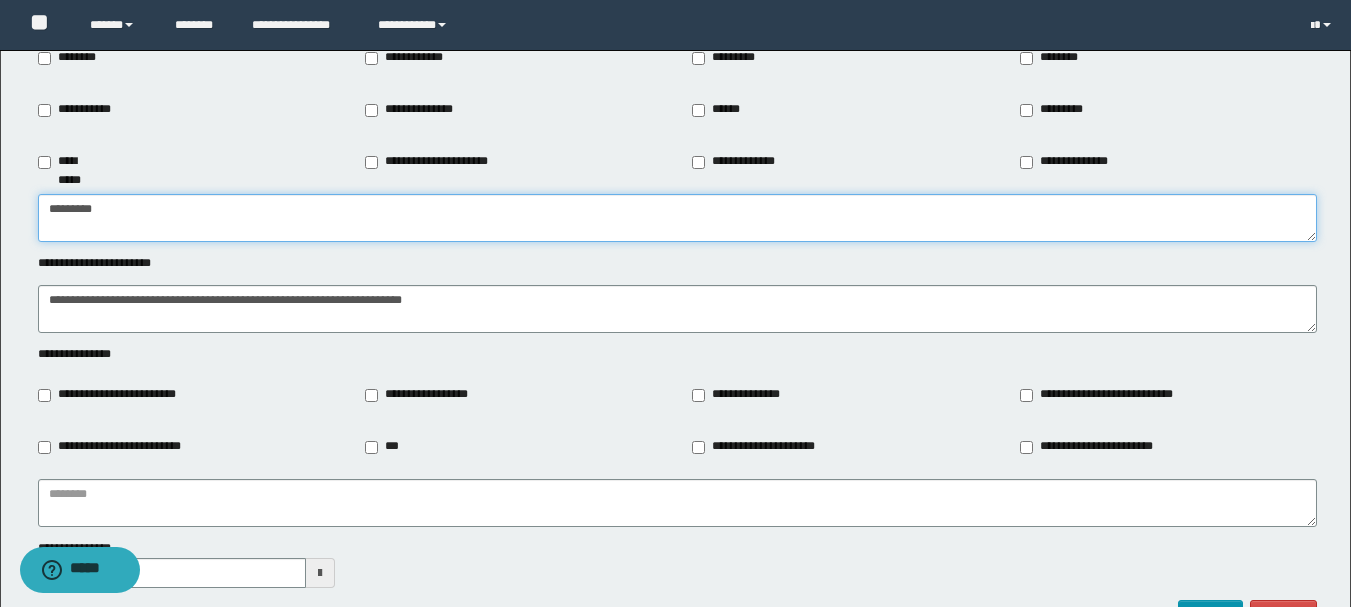 scroll, scrollTop: 2300, scrollLeft: 0, axis: vertical 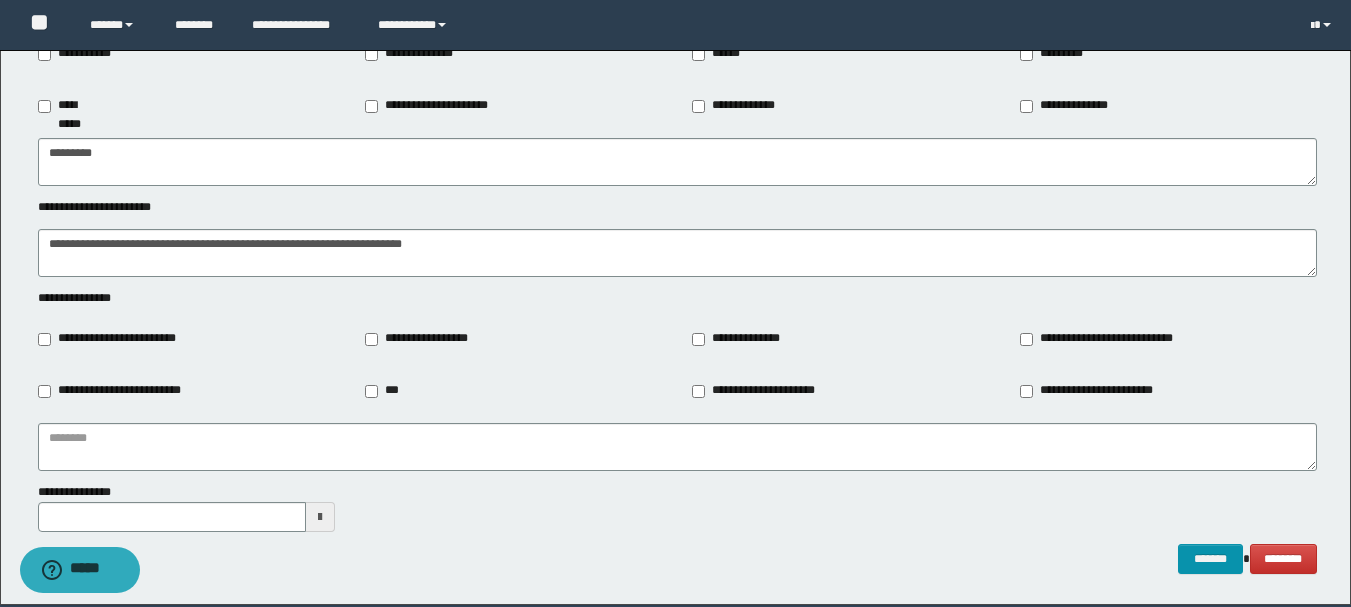 click on "**********" at bounding box center (116, 339) 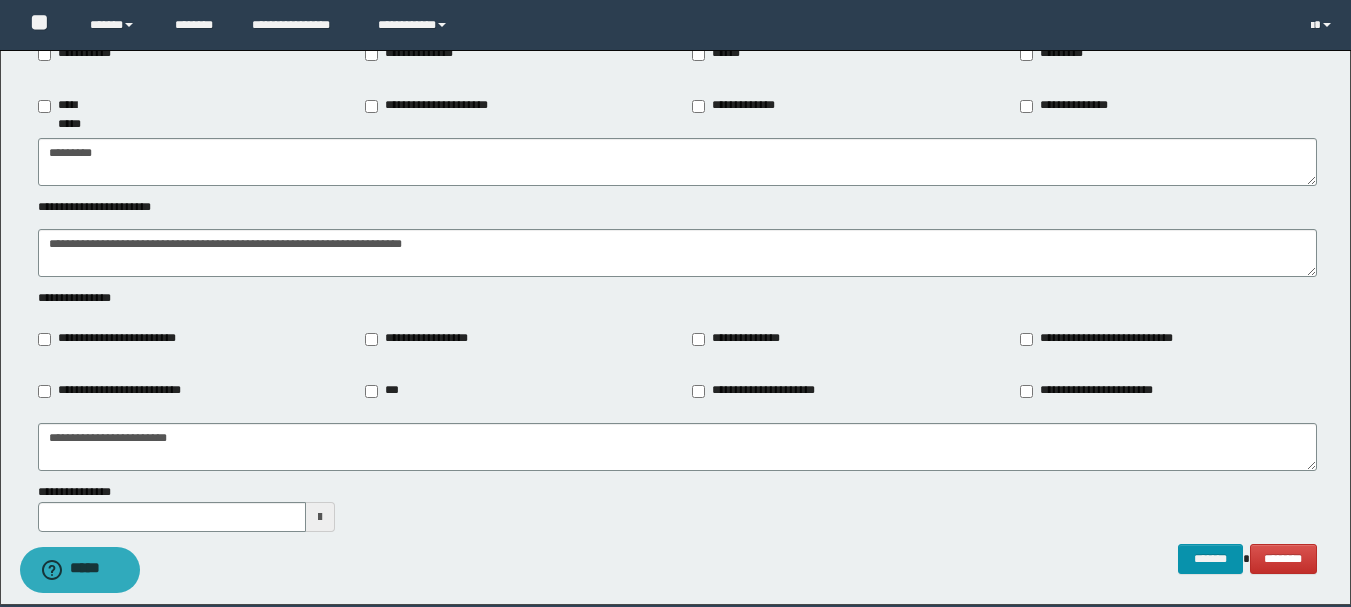 click on "**********" at bounding box center [420, 339] 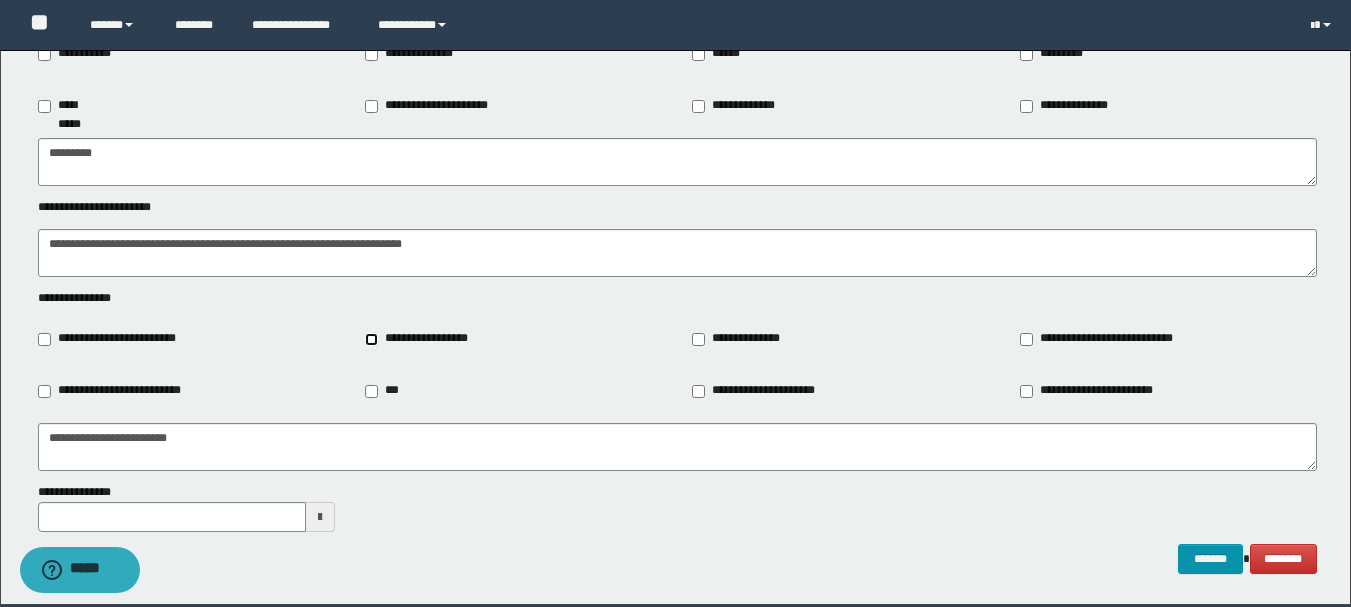 type on "**********" 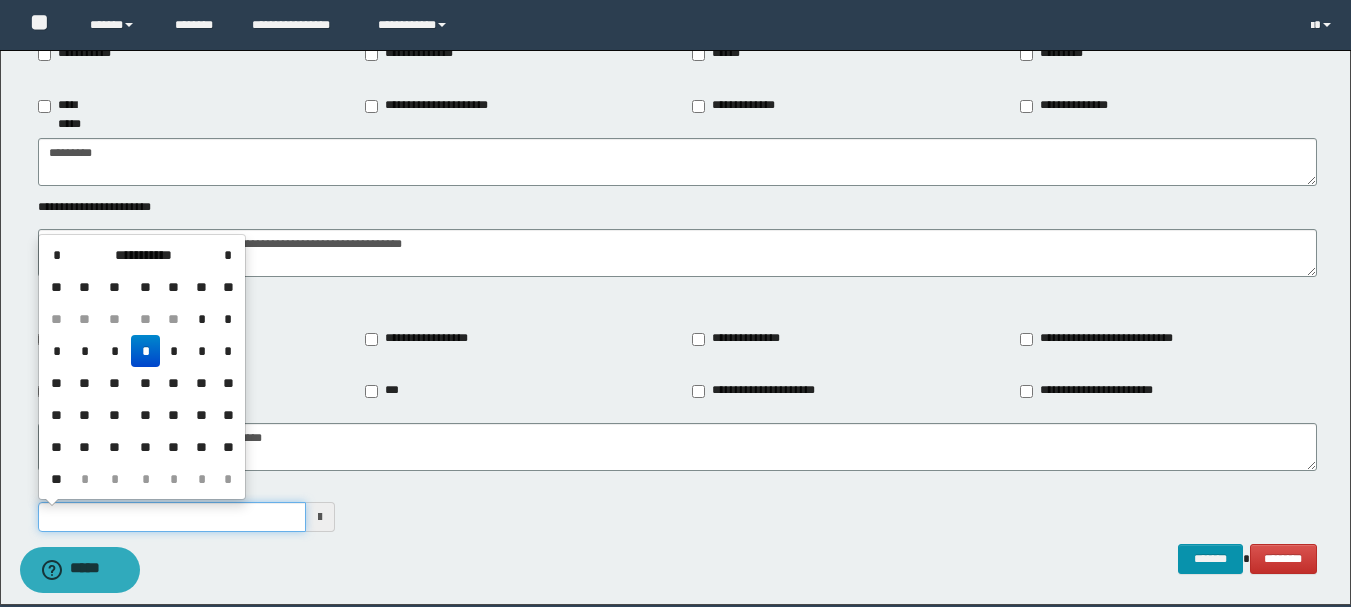 click on "**********" at bounding box center [172, 517] 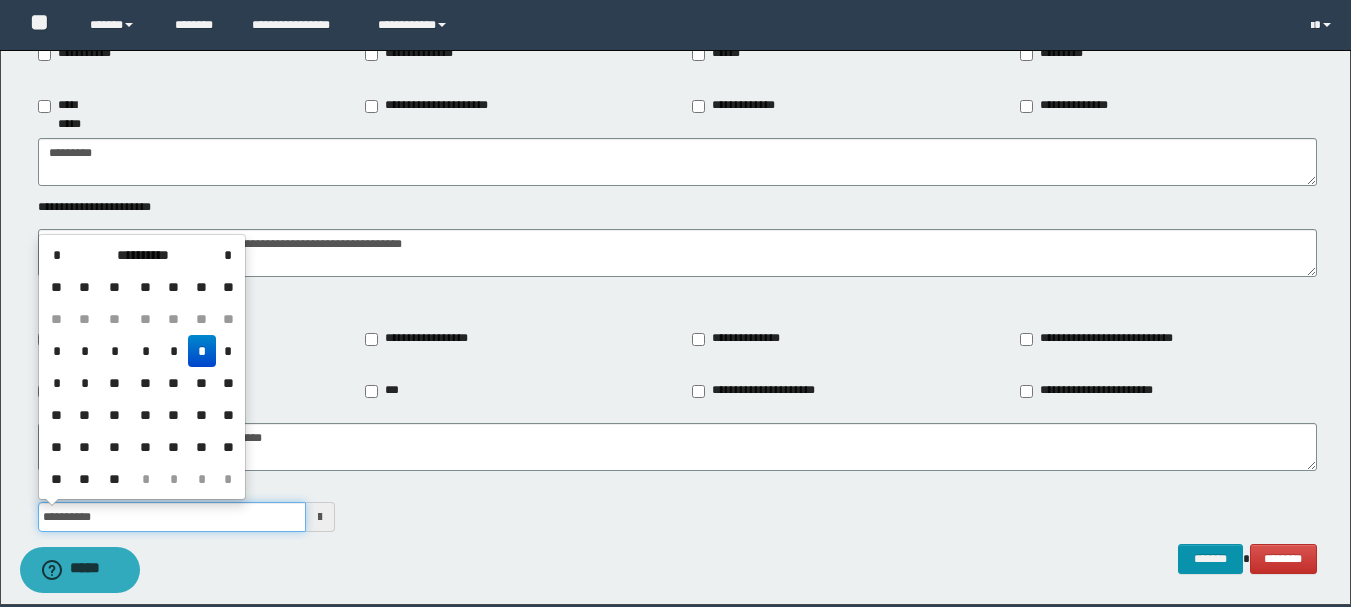 type on "**********" 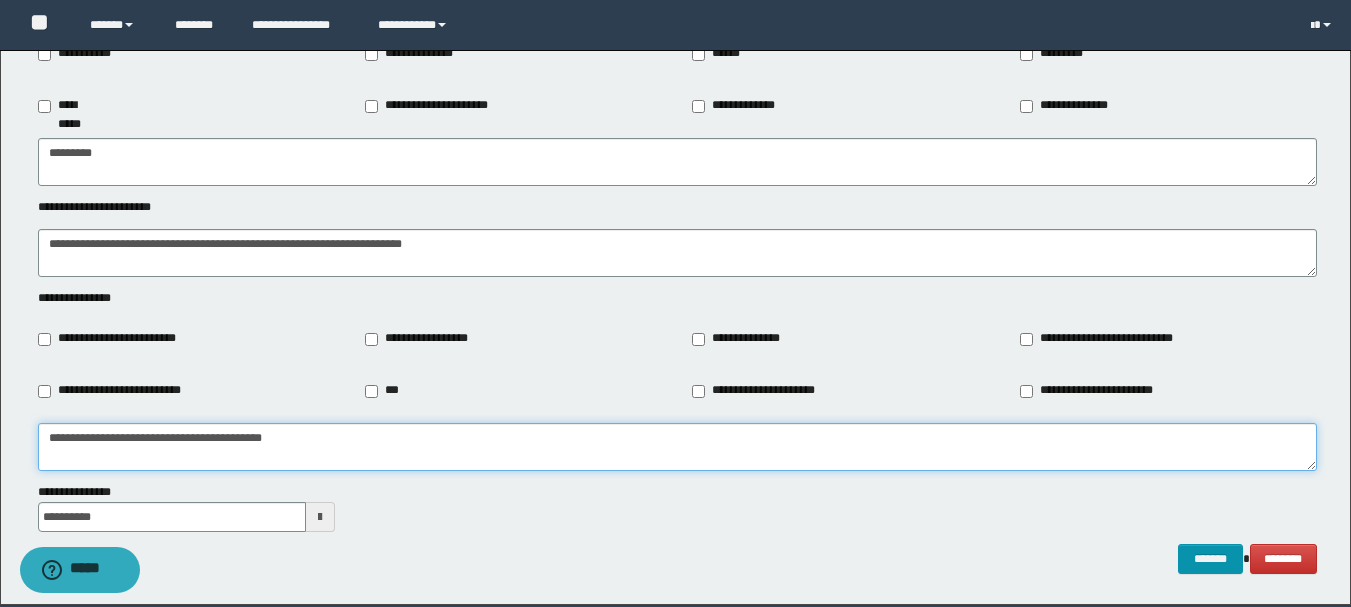 click on "**********" at bounding box center [677, 447] 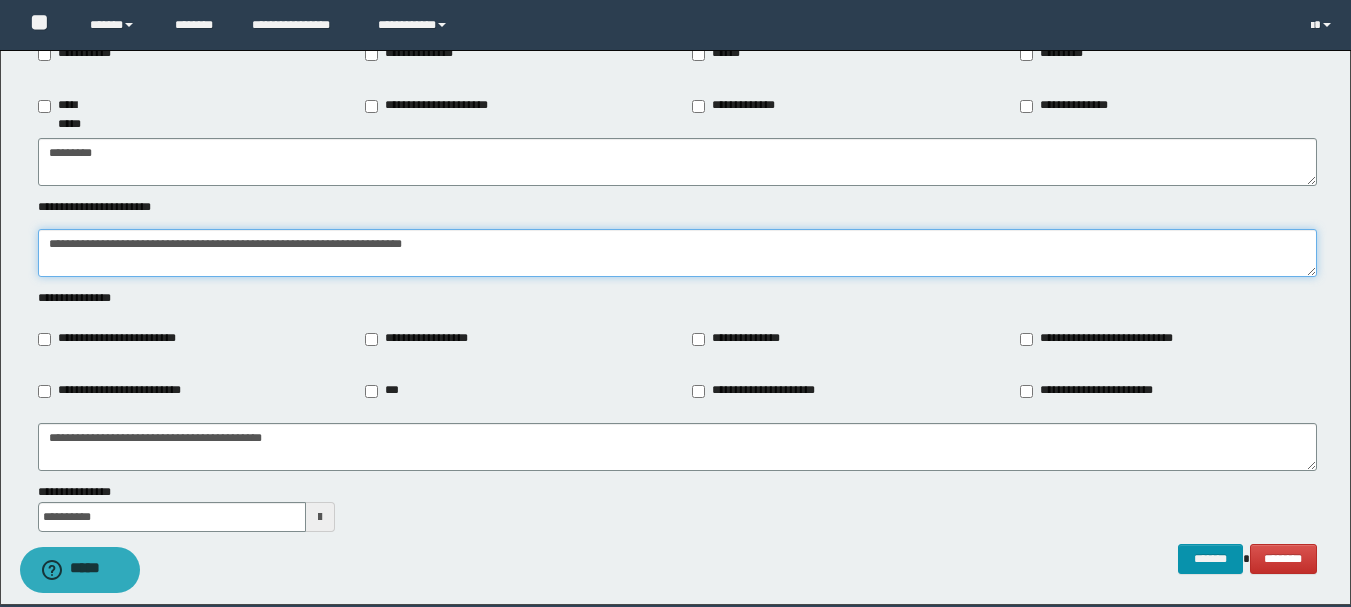click on "**********" at bounding box center (677, 253) 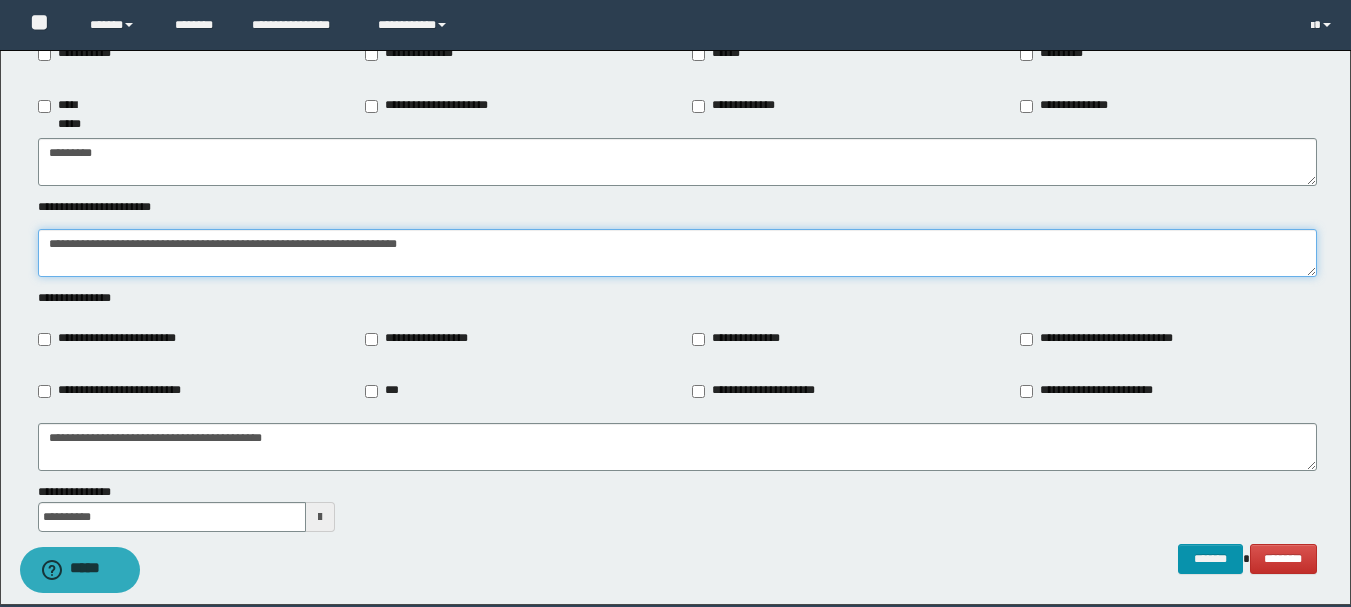 type on "**********" 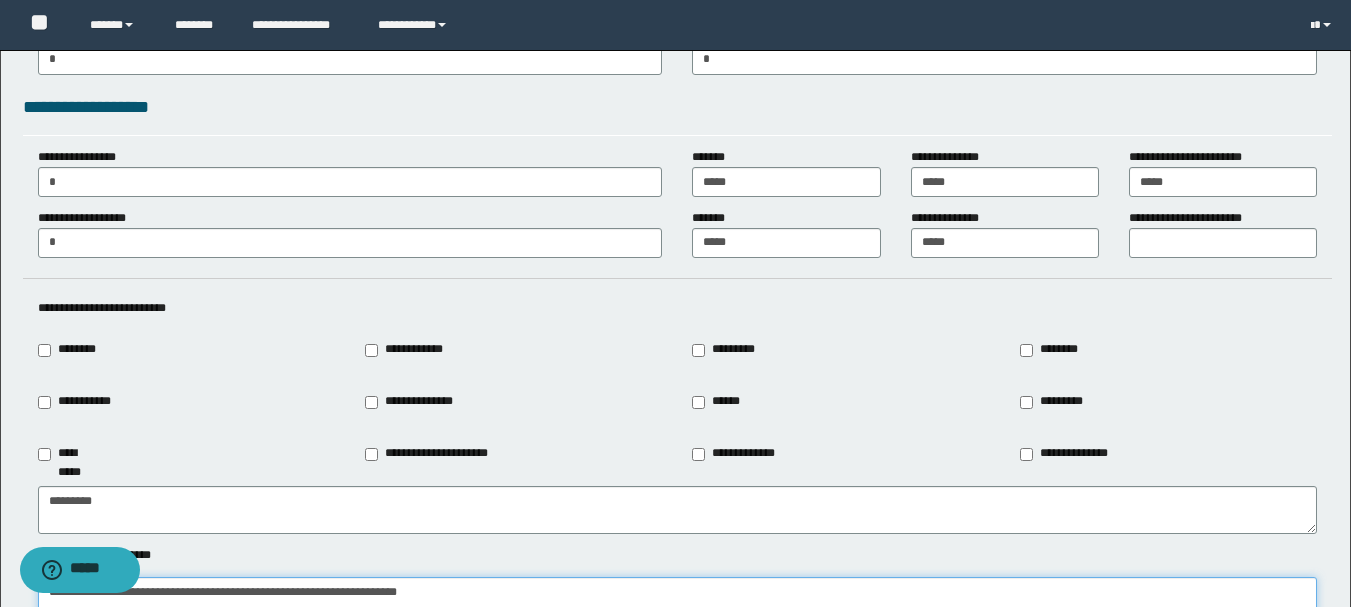 scroll, scrollTop: 1776, scrollLeft: 0, axis: vertical 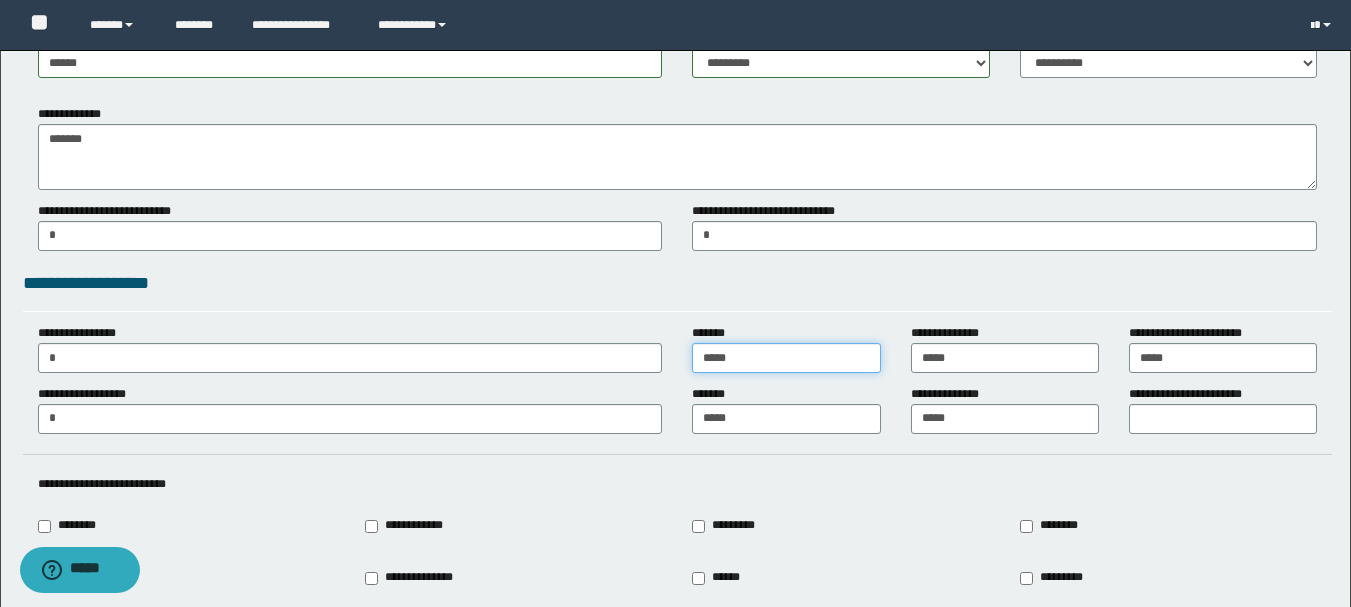 drag, startPoint x: 784, startPoint y: 361, endPoint x: 710, endPoint y: 359, distance: 74.02702 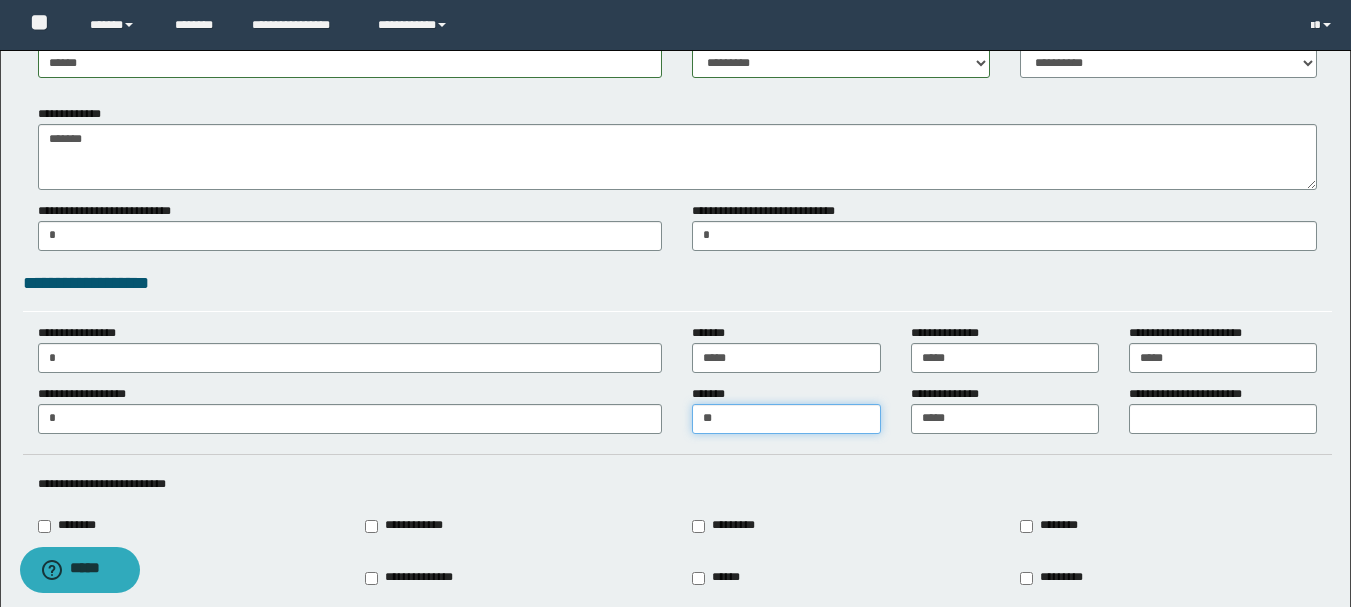 type on "*" 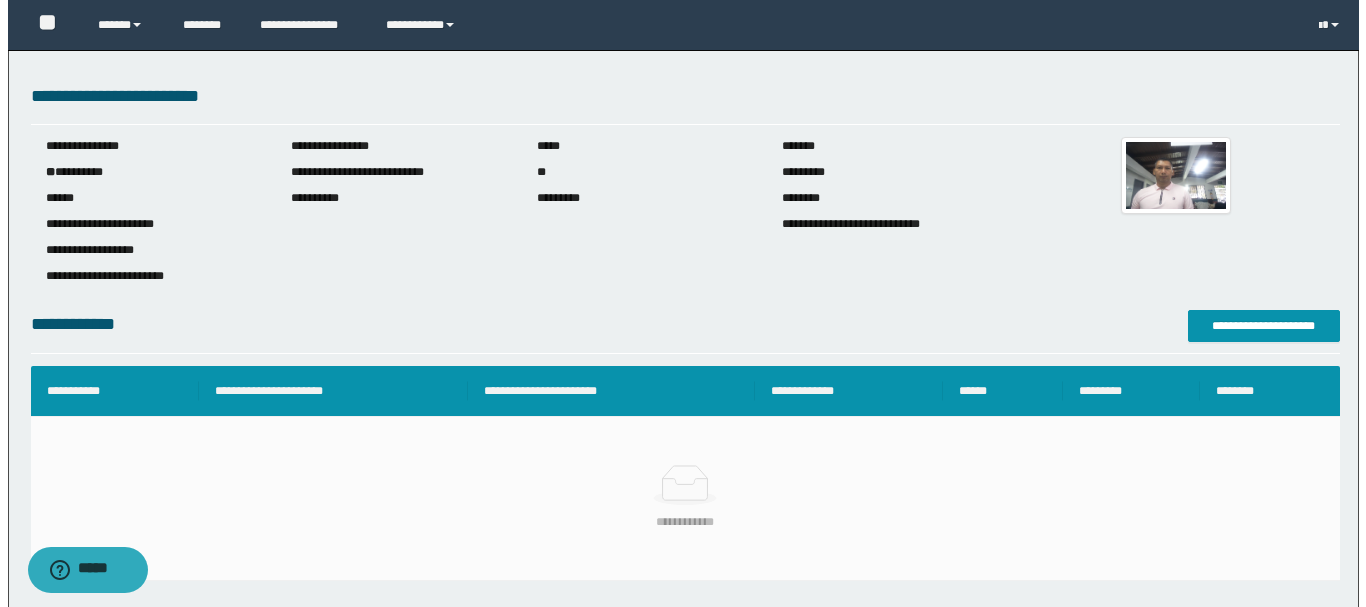 scroll, scrollTop: 0, scrollLeft: 0, axis: both 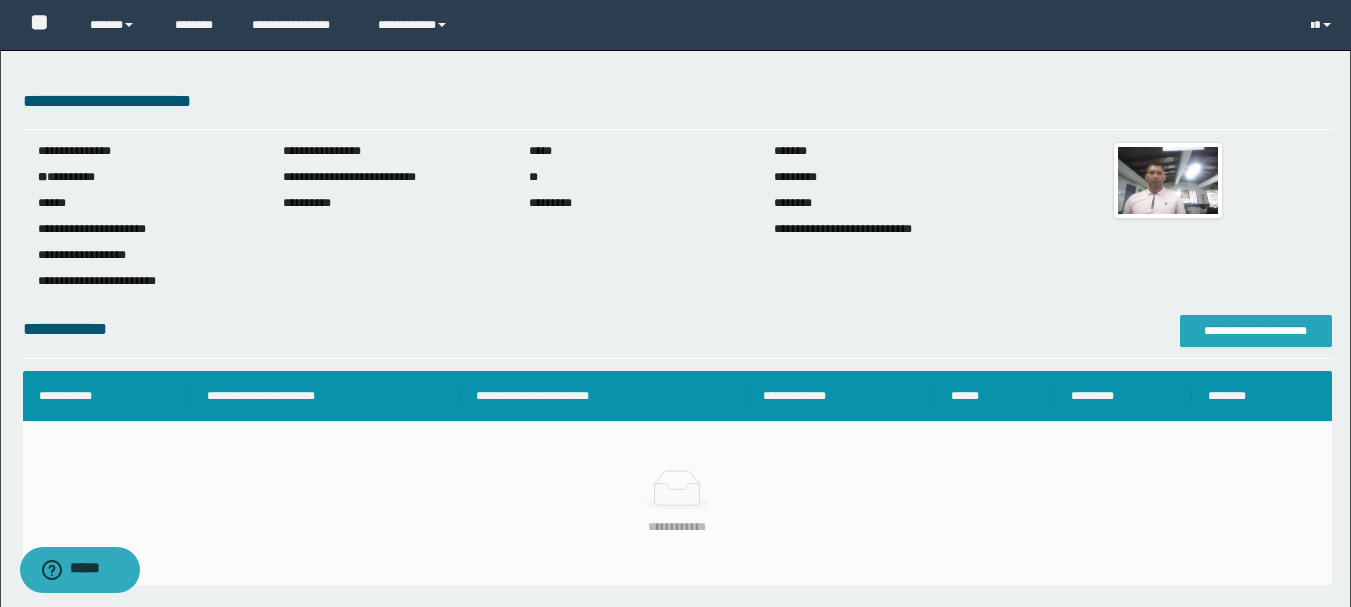 type on "*****" 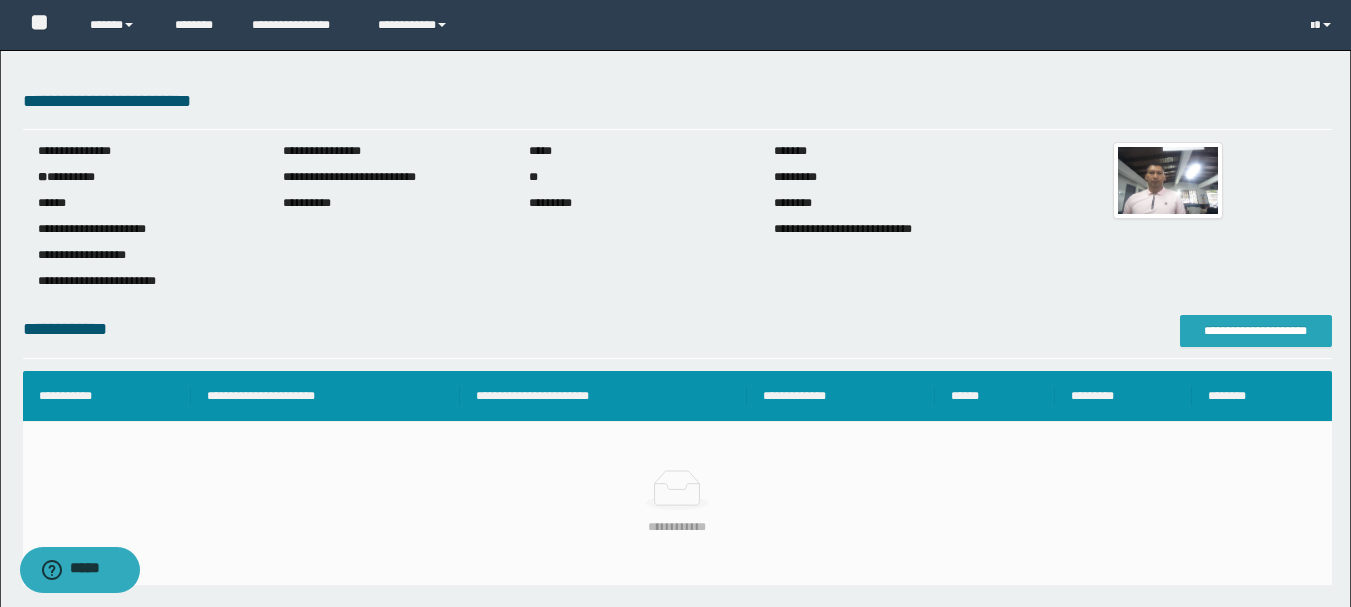 click on "**********" at bounding box center [1256, 331] 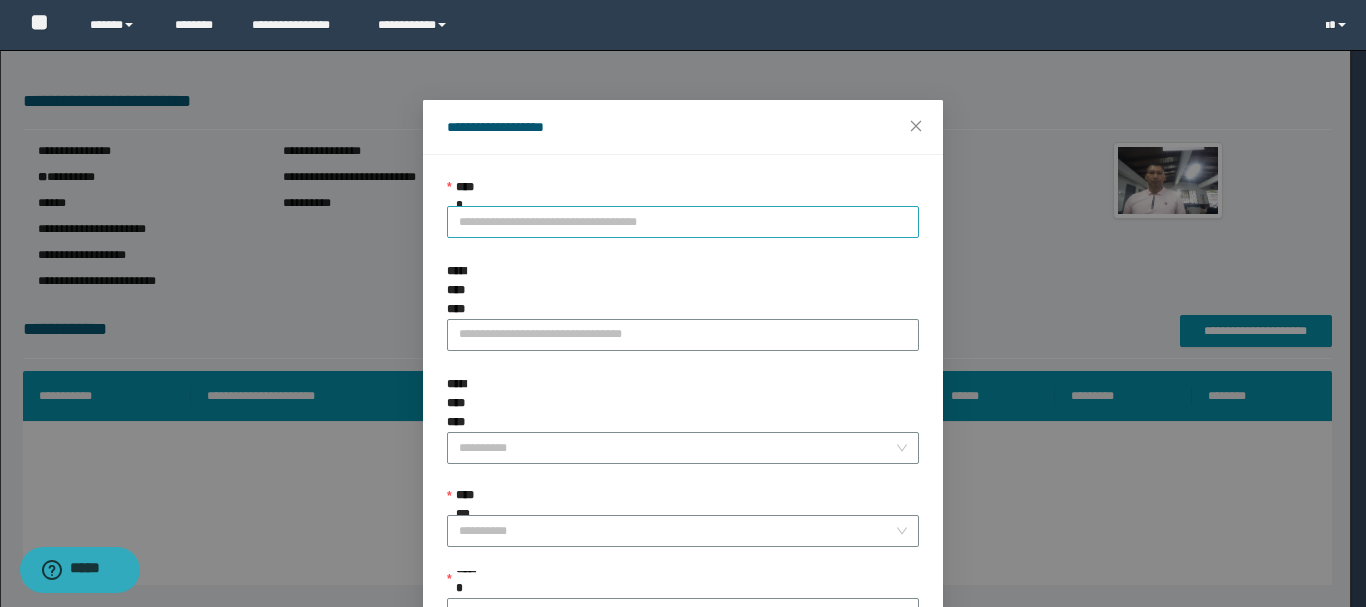 click on "**********" at bounding box center [683, 222] 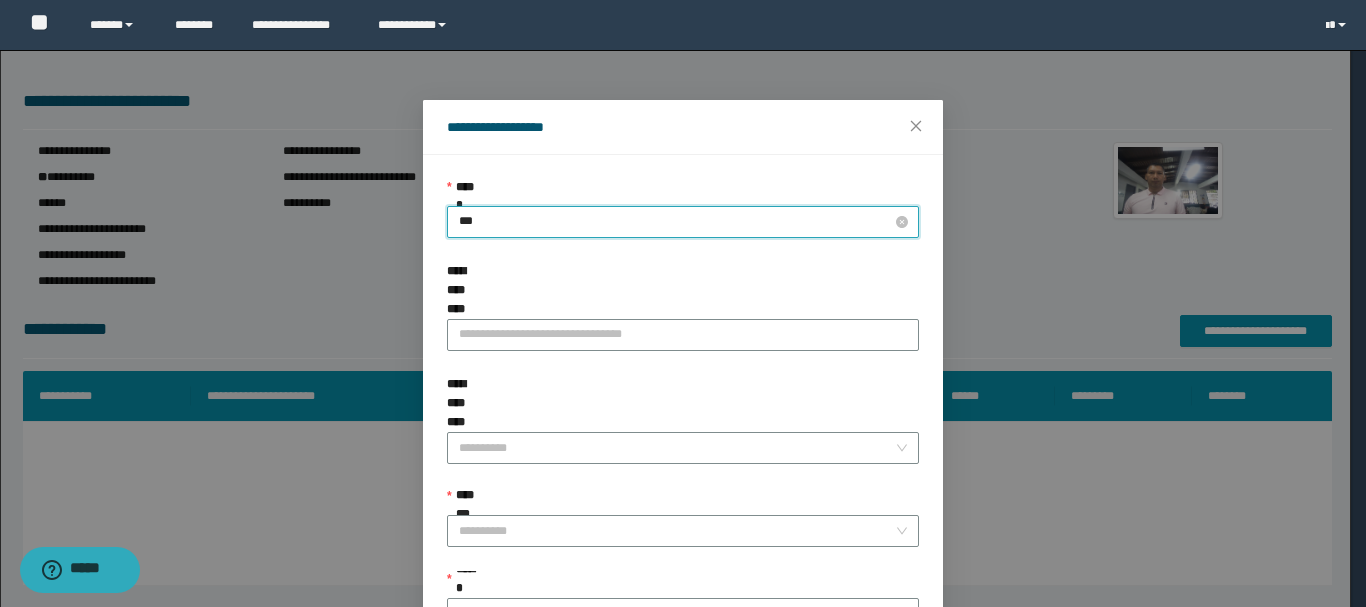 type on "****" 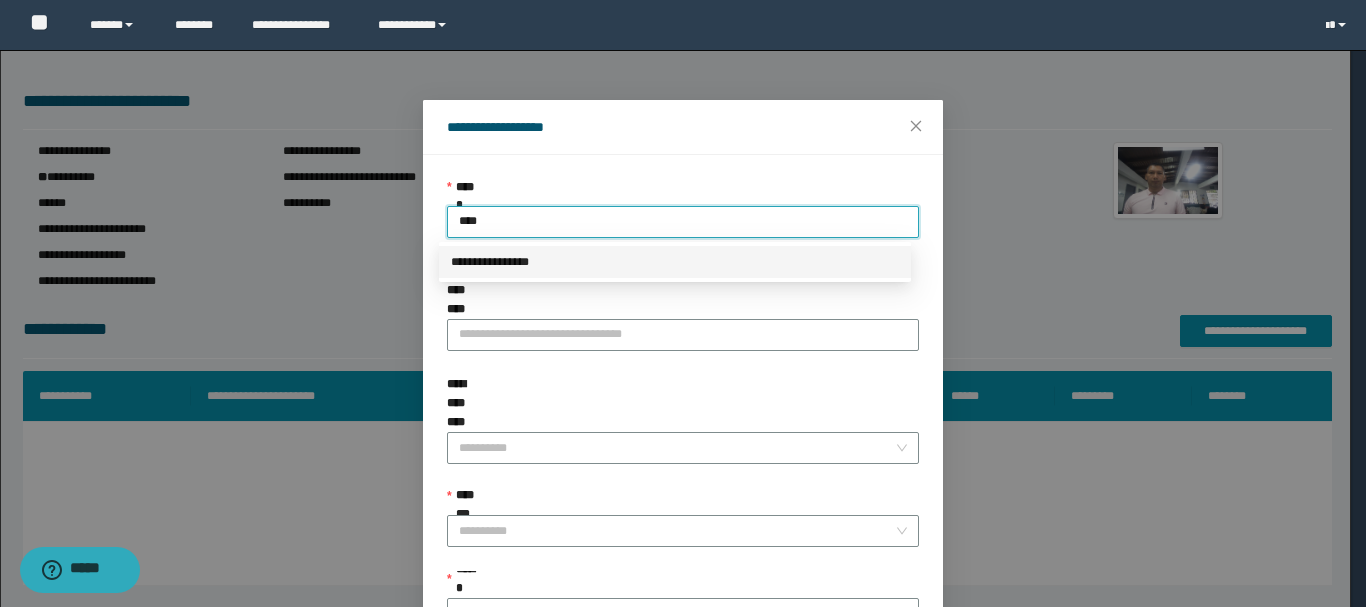 click on "**********" at bounding box center [675, 262] 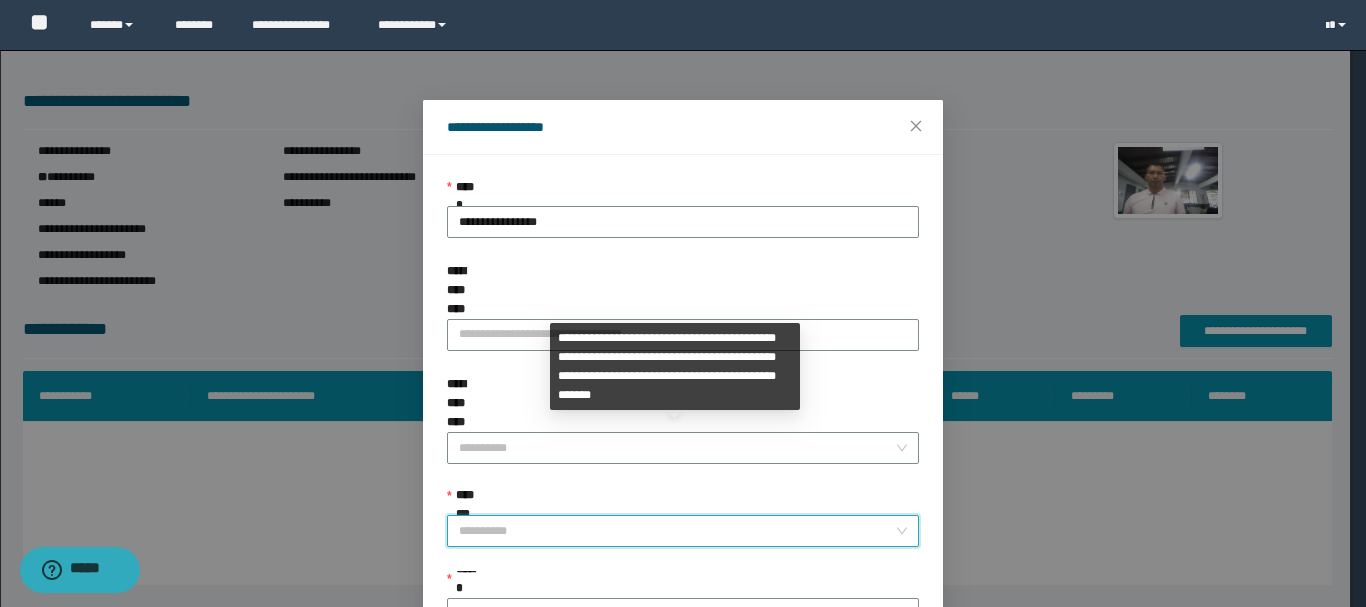 click on "**********" at bounding box center [677, 531] 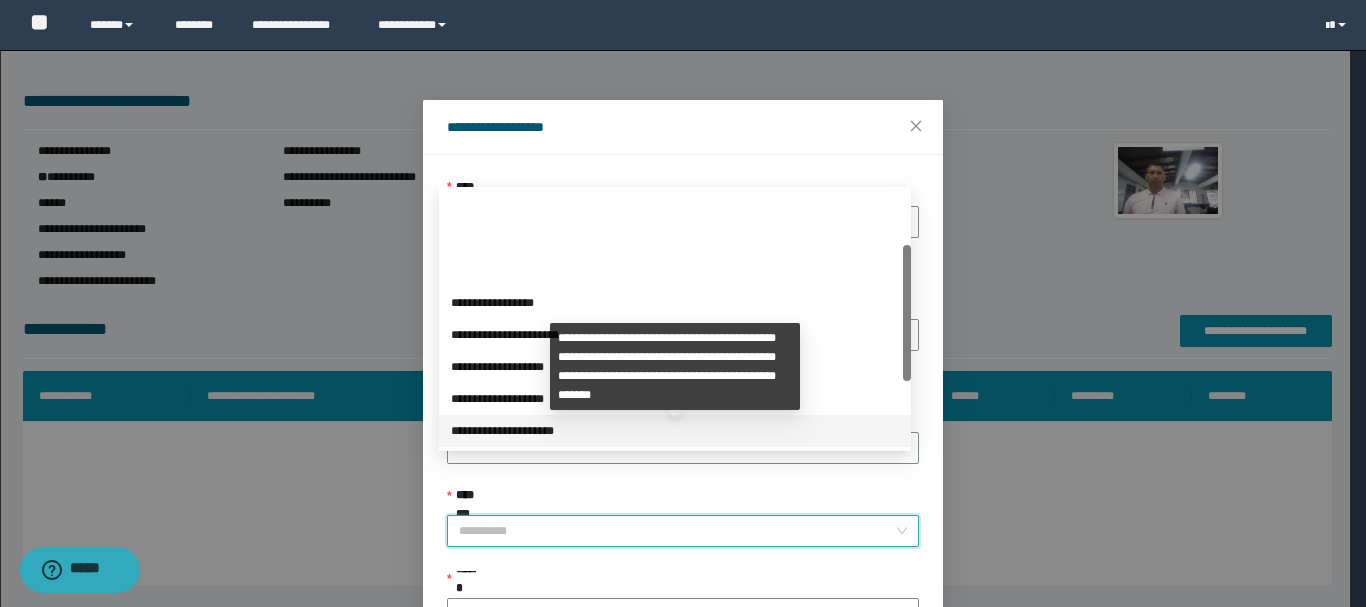 scroll, scrollTop: 200, scrollLeft: 0, axis: vertical 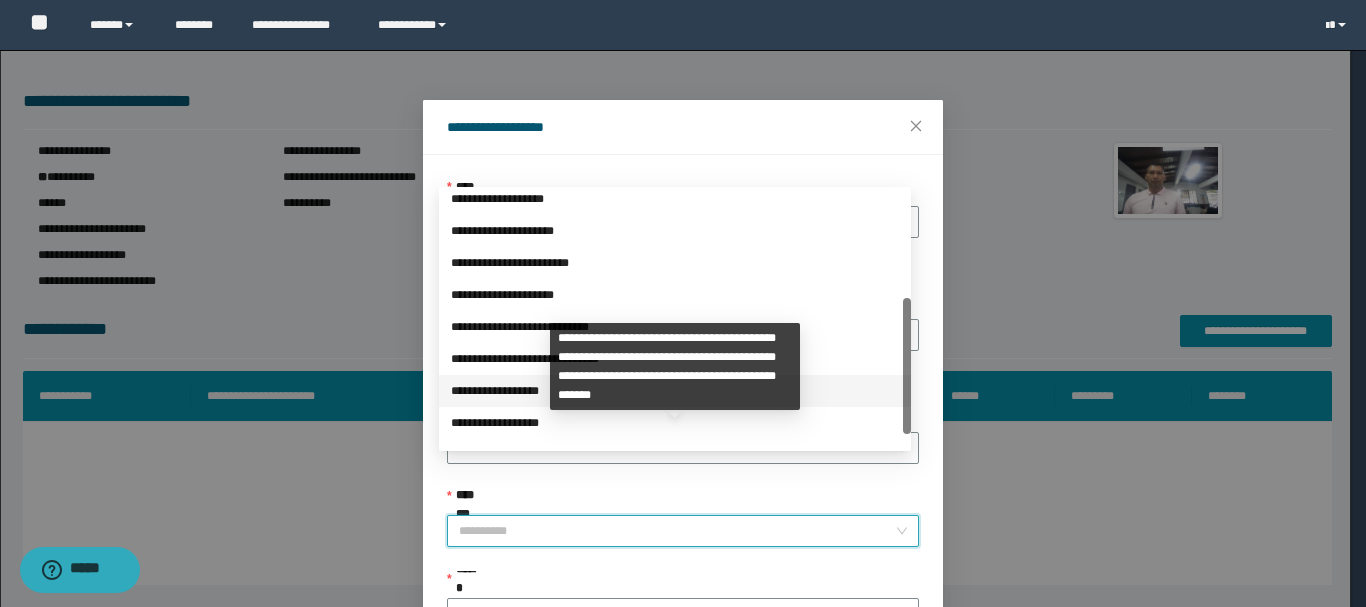 click on "**********" at bounding box center (675, 391) 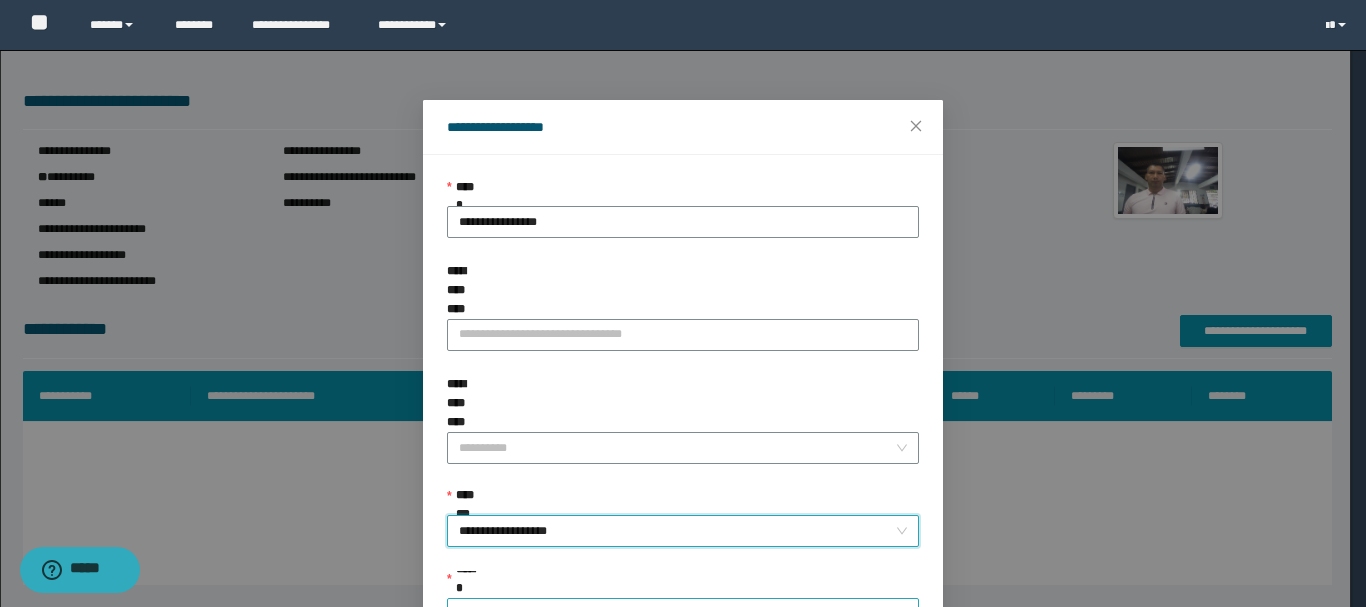 click on "******" at bounding box center (677, 614) 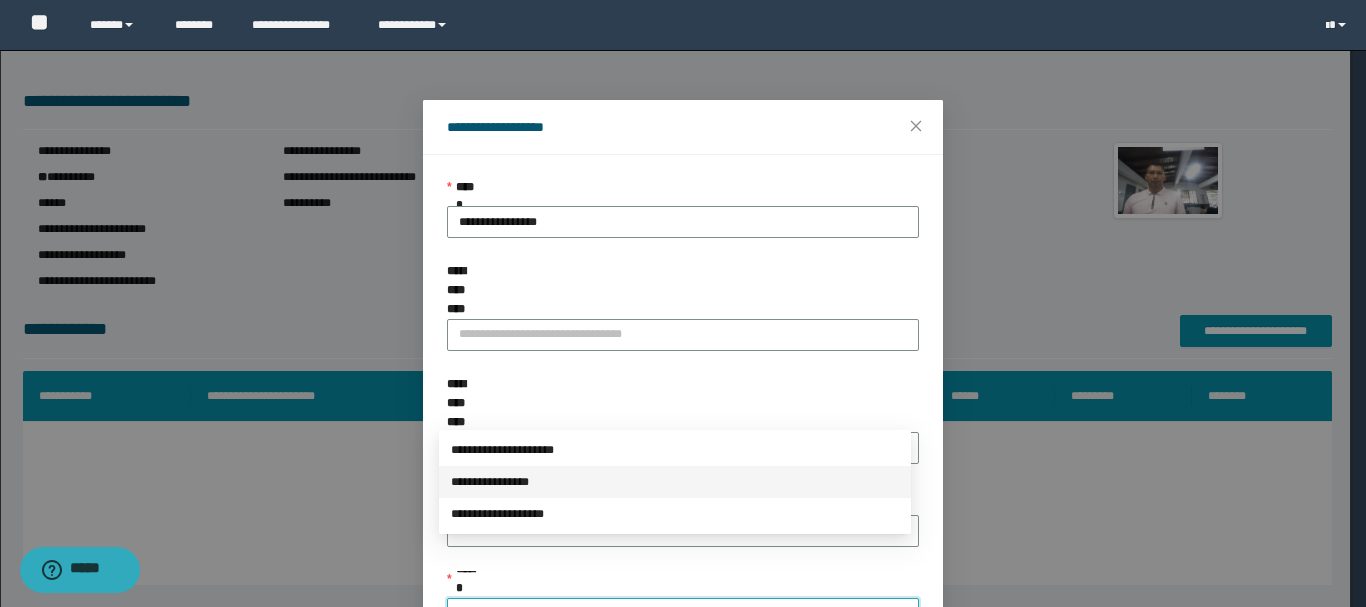 click on "**********" at bounding box center [675, 482] 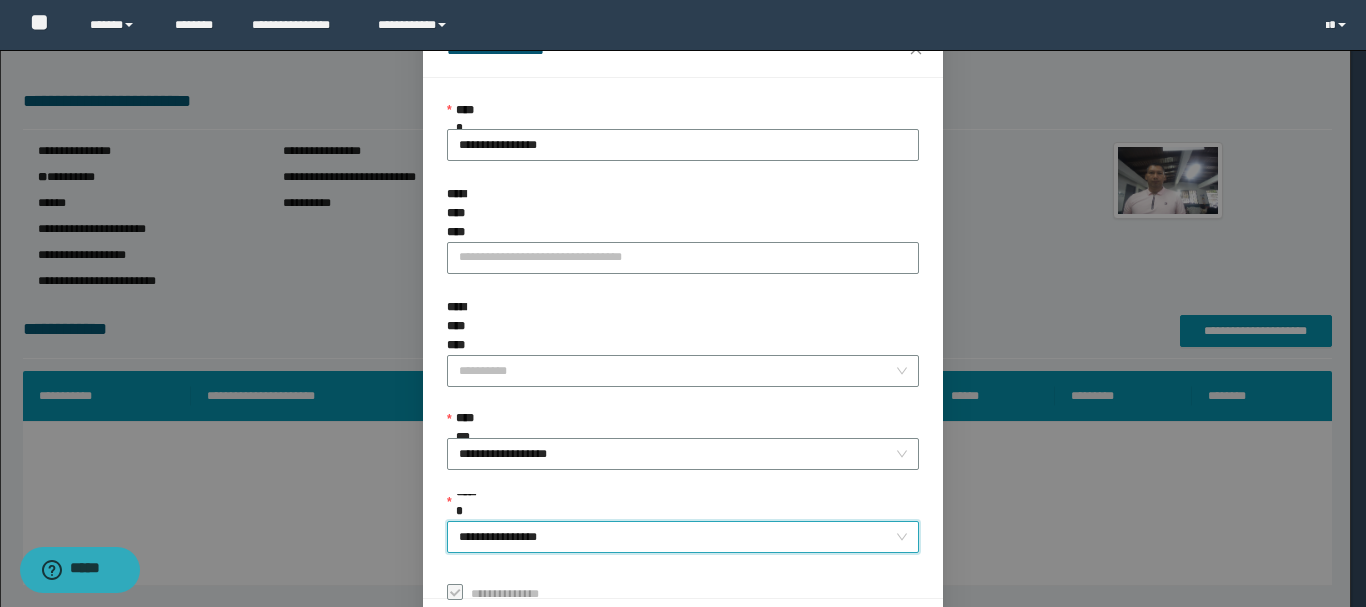 scroll, scrollTop: 145, scrollLeft: 0, axis: vertical 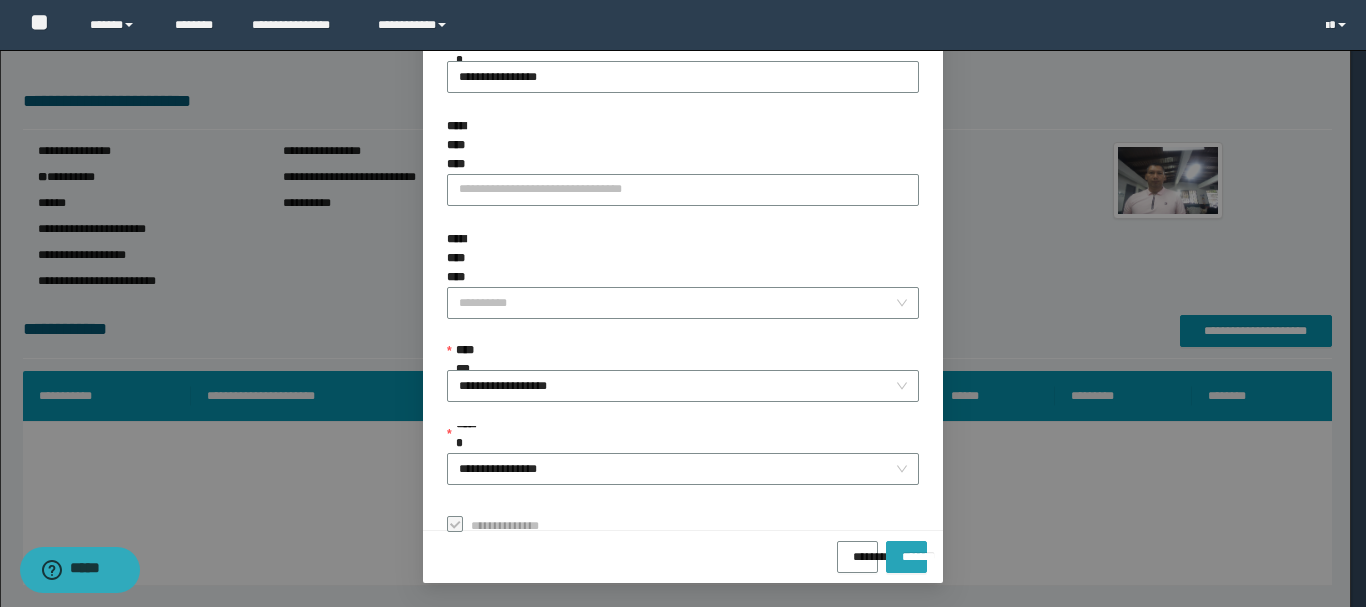 click on "*******" at bounding box center [906, 550] 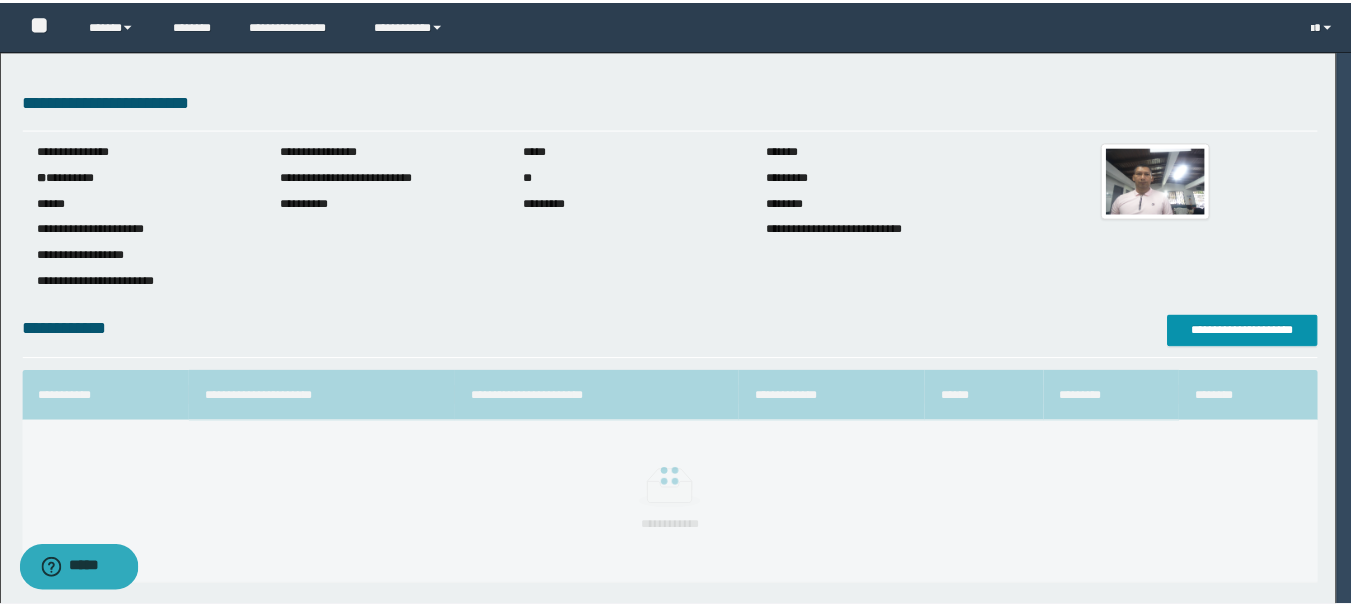 scroll, scrollTop: 98, scrollLeft: 0, axis: vertical 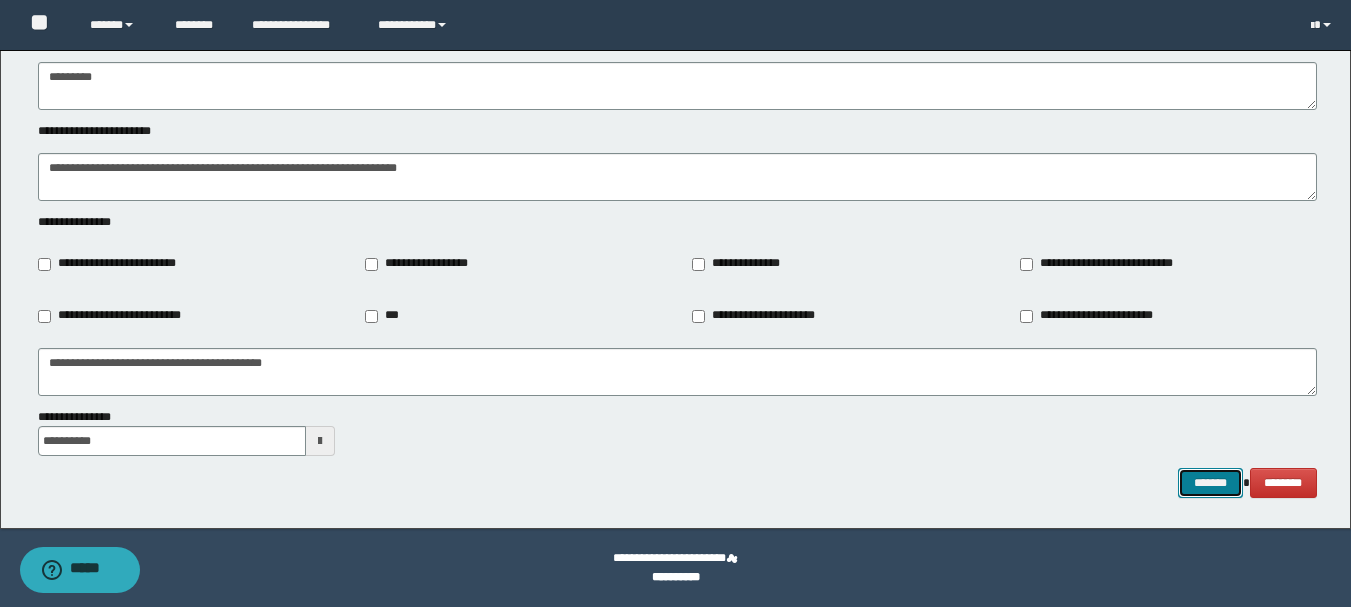 click on "*******" at bounding box center (1210, 483) 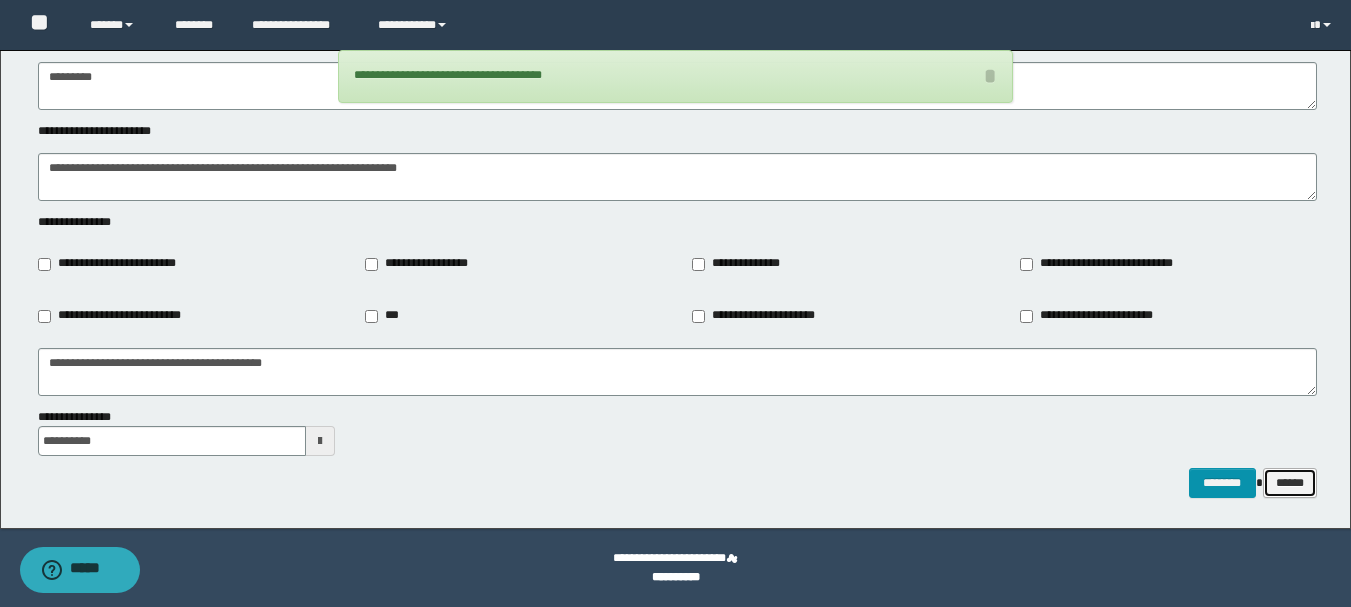 click on "******" at bounding box center [1290, 483] 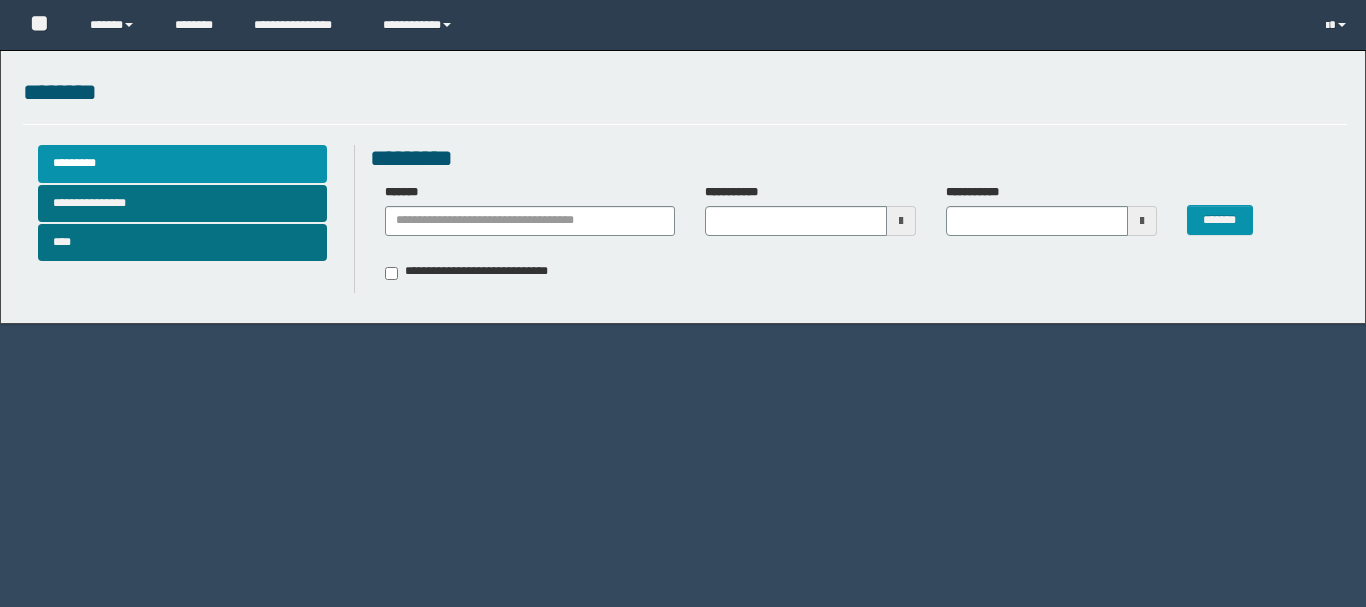 scroll, scrollTop: 0, scrollLeft: 0, axis: both 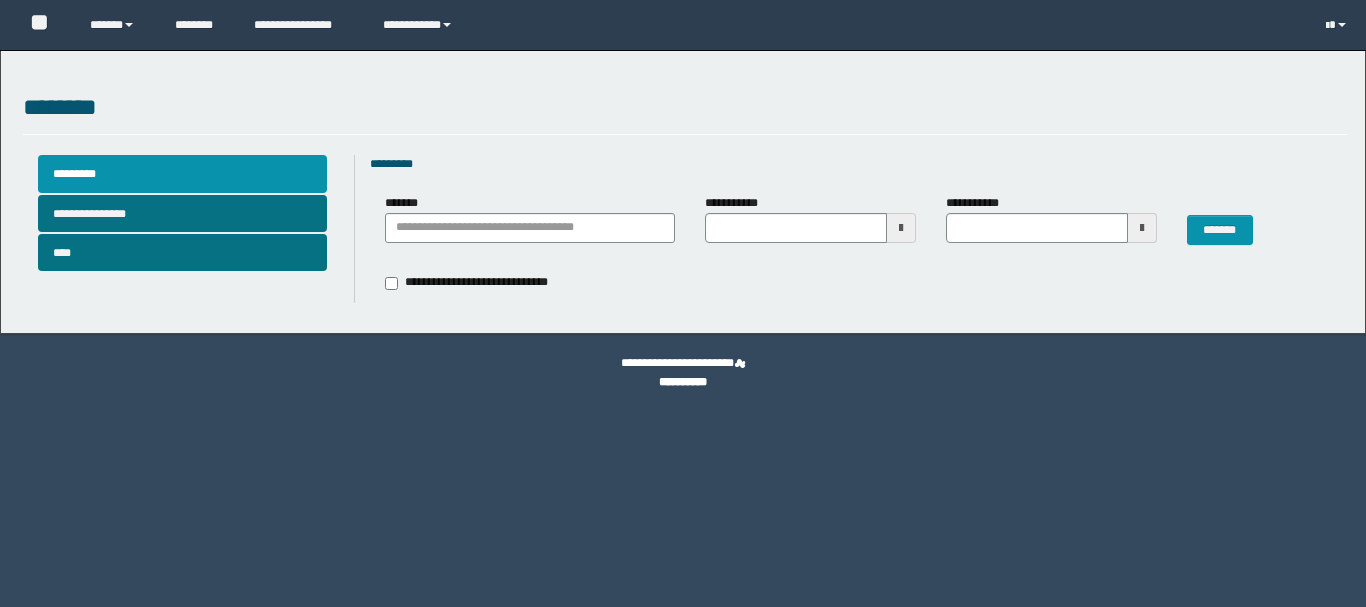 type 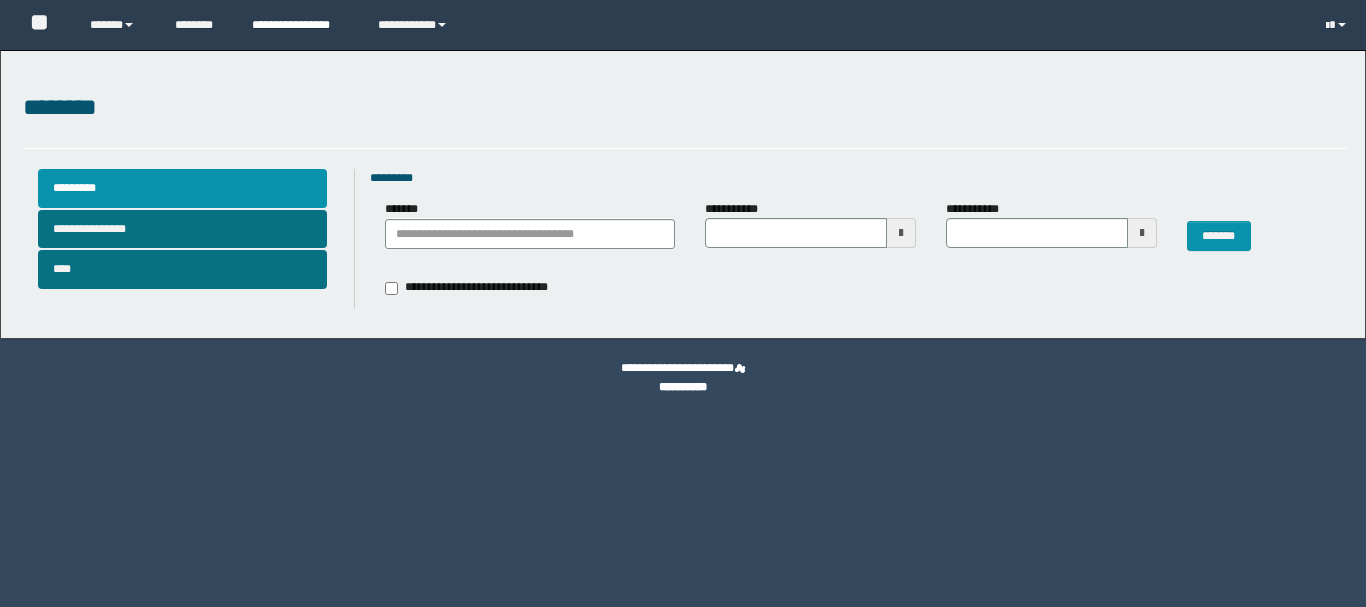 scroll, scrollTop: 0, scrollLeft: 0, axis: both 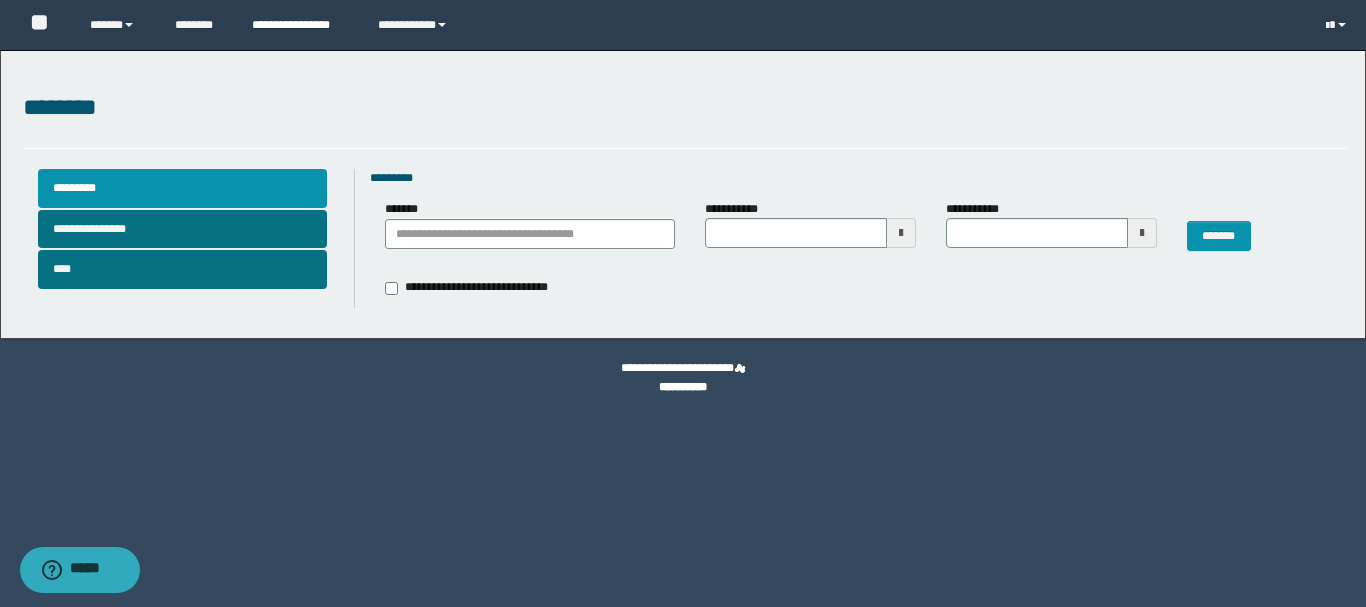 click on "**********" at bounding box center [300, 25] 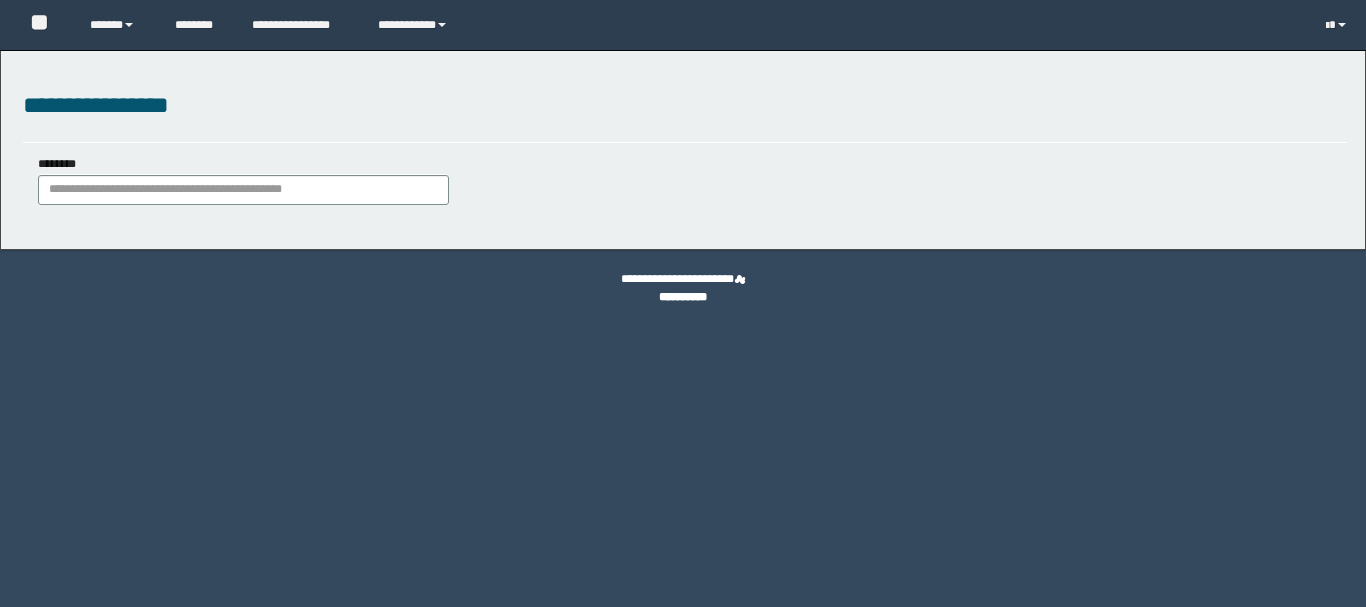 scroll, scrollTop: 0, scrollLeft: 0, axis: both 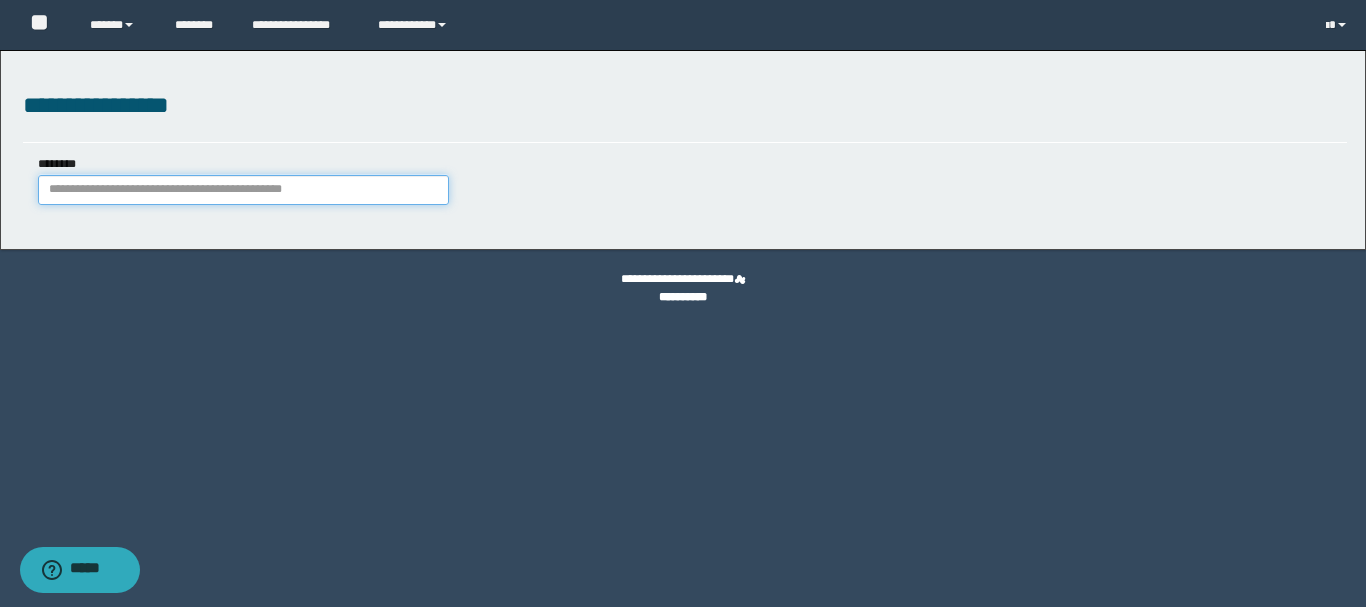 click on "********" at bounding box center [243, 190] 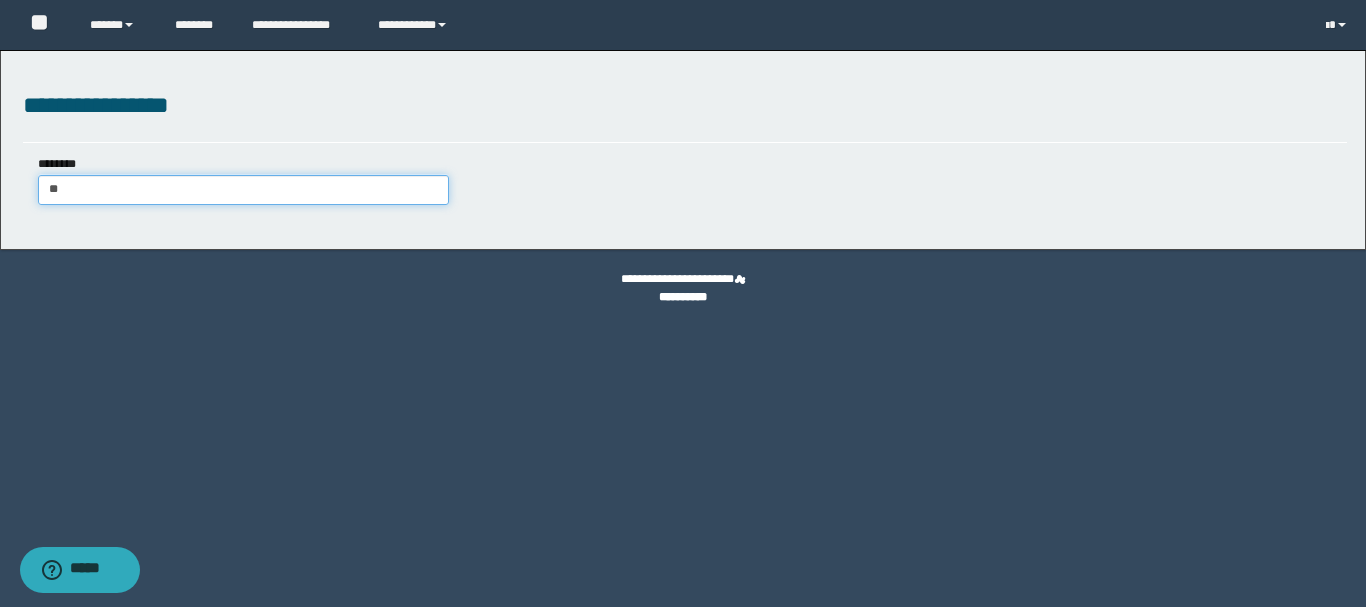 type on "***" 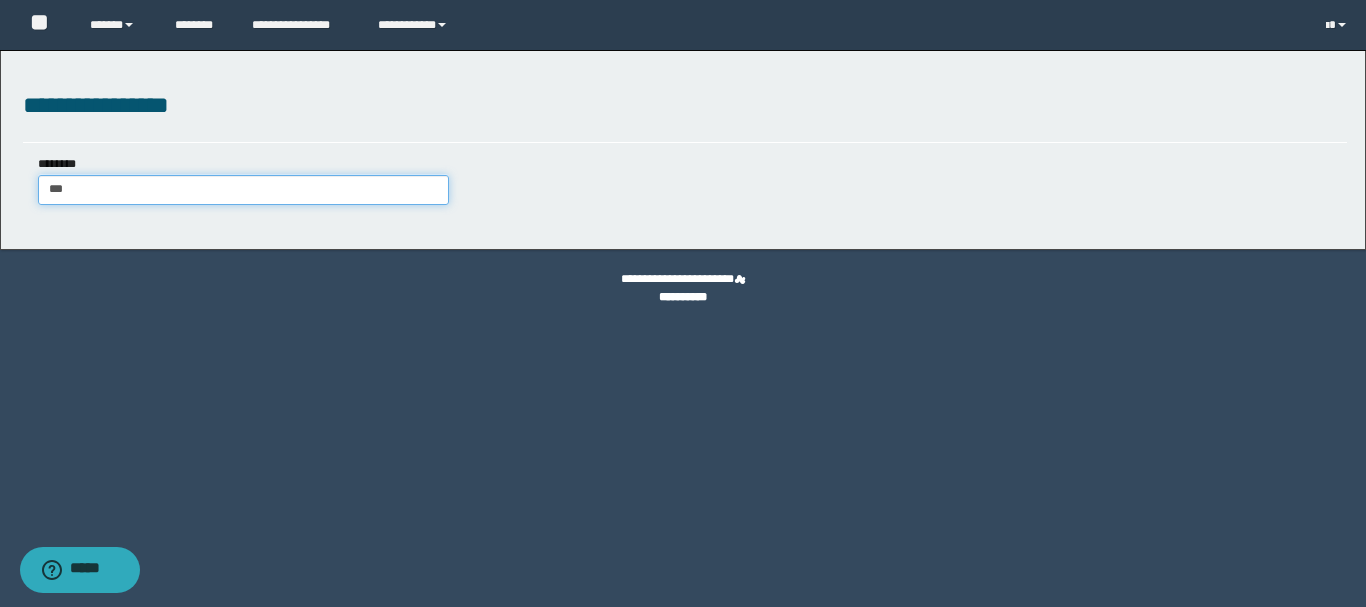 type on "***" 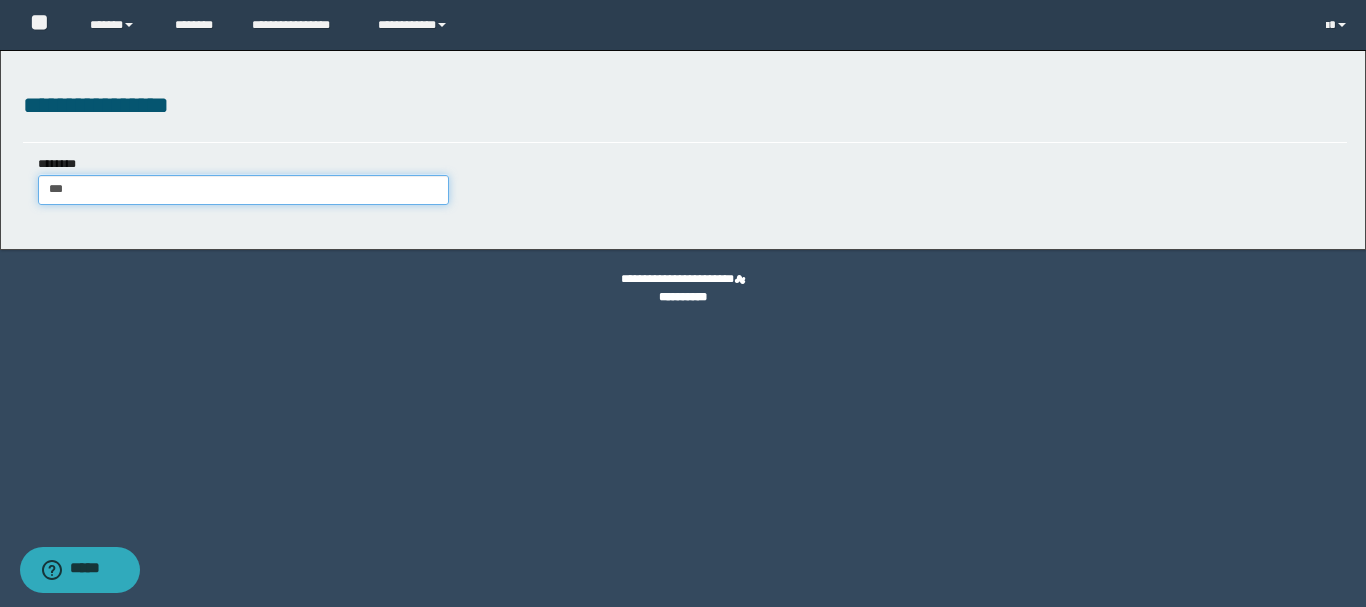 type 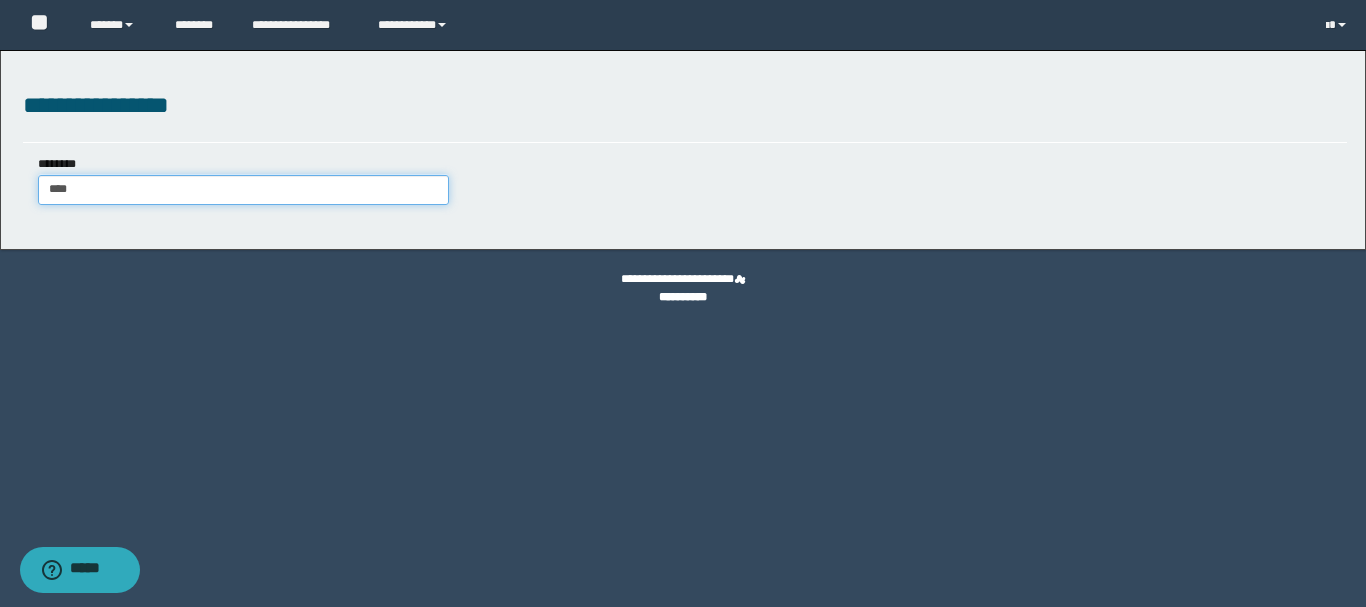 type on "*****" 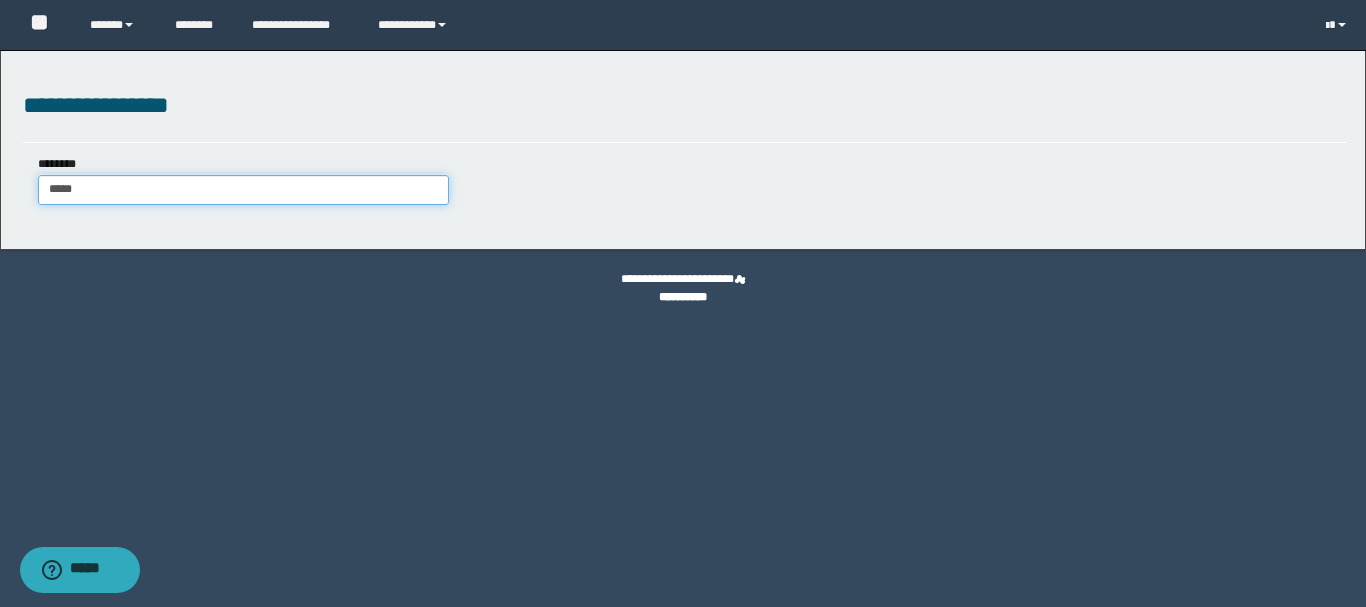 type on "*****" 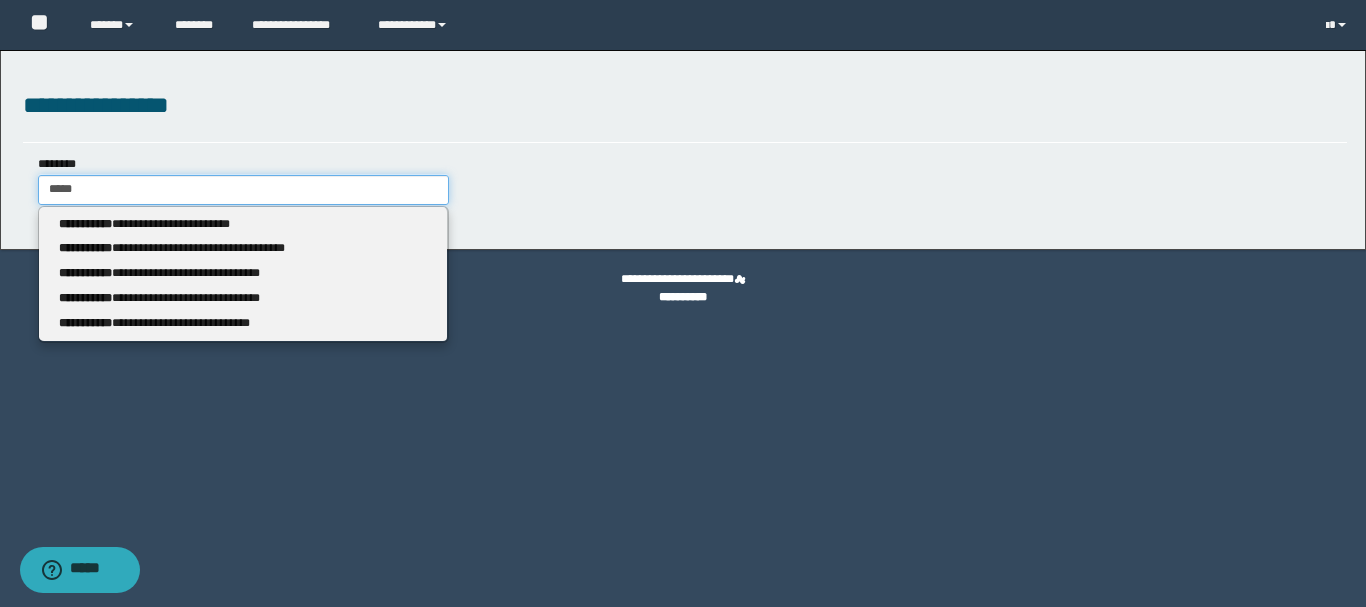 type 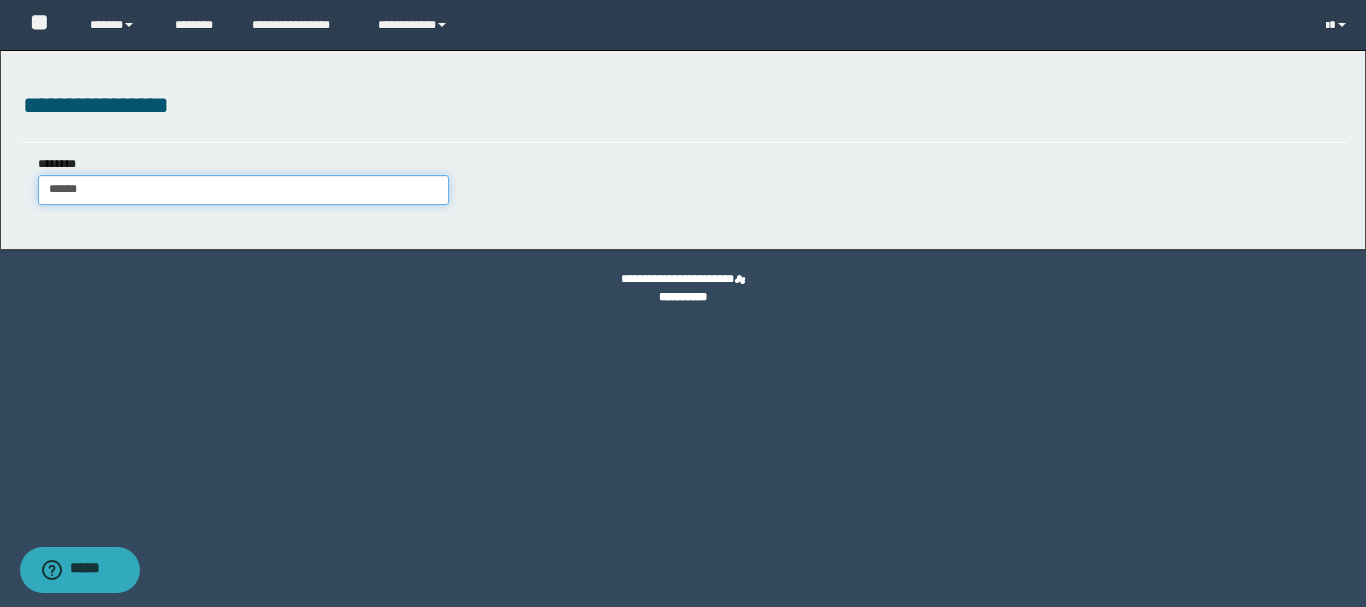 type on "******" 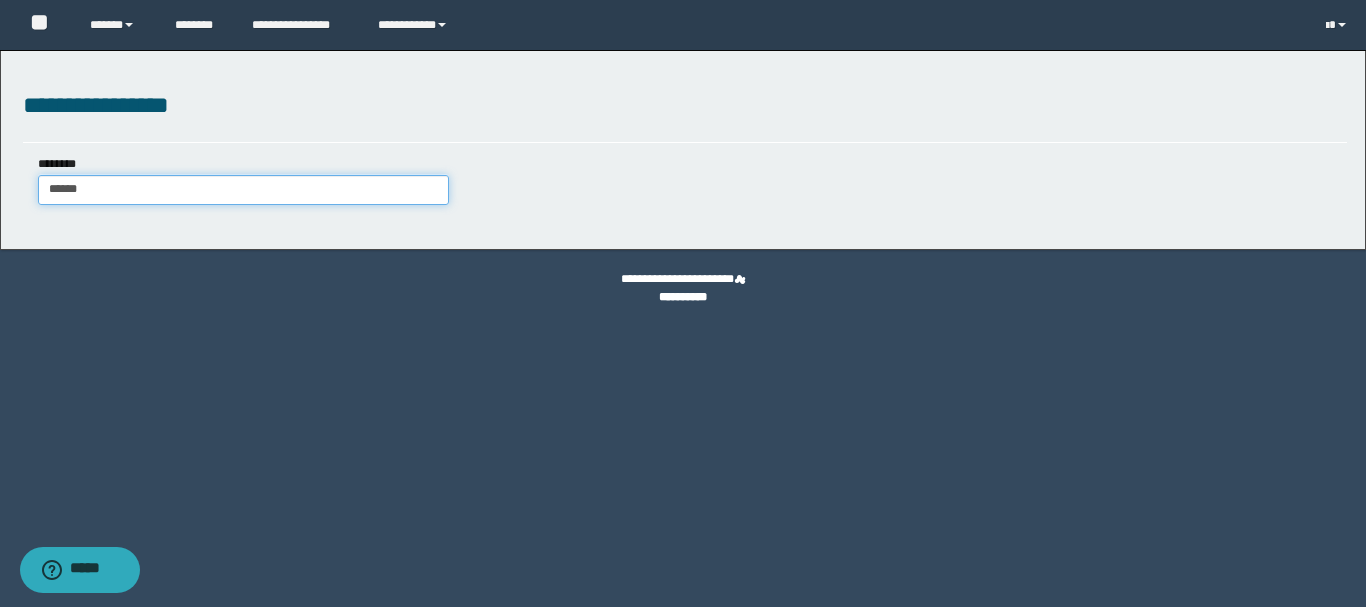 type 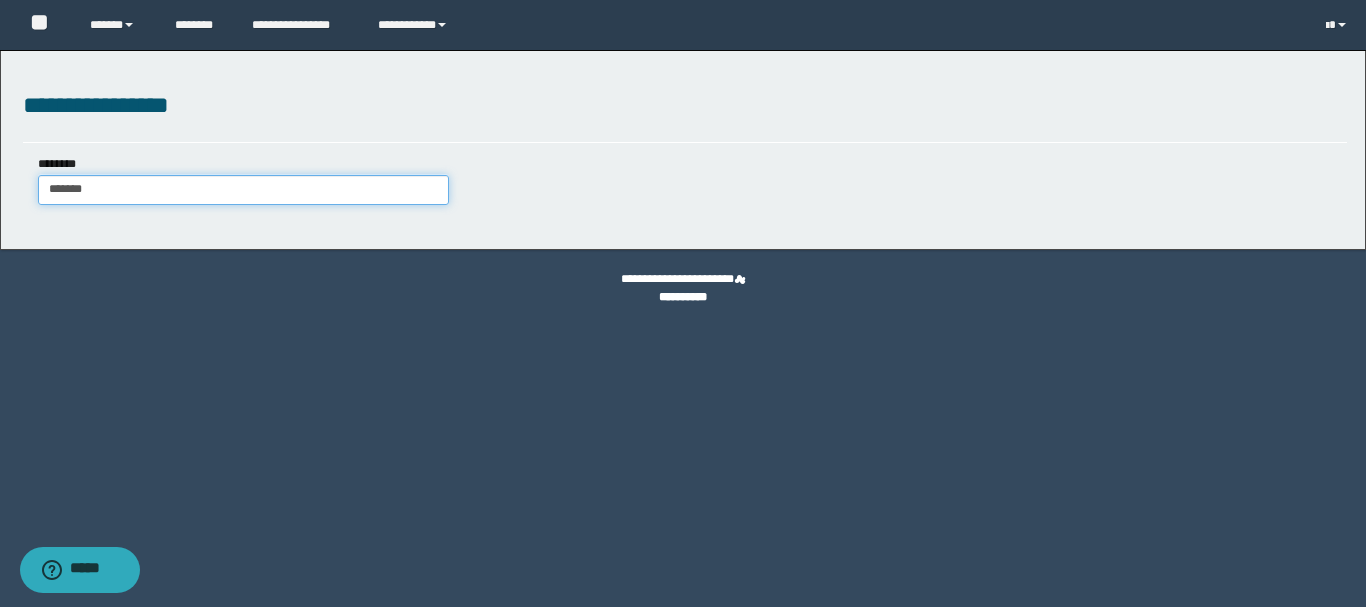 type on "********" 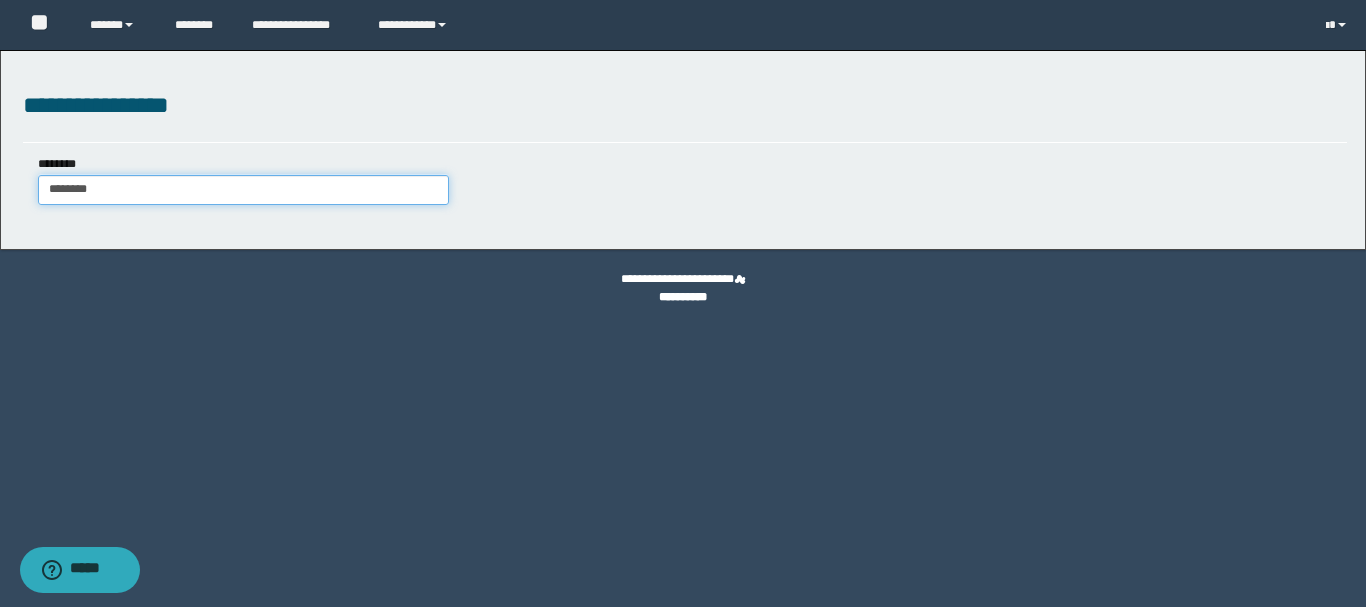 type on "********" 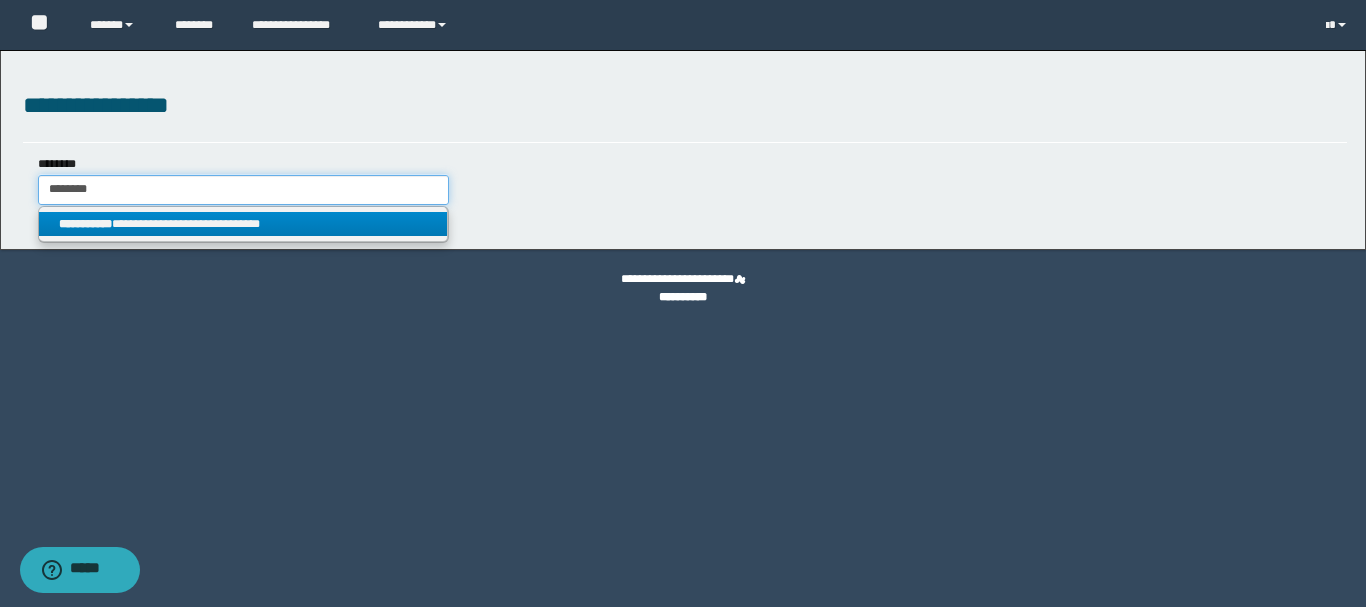 type on "********" 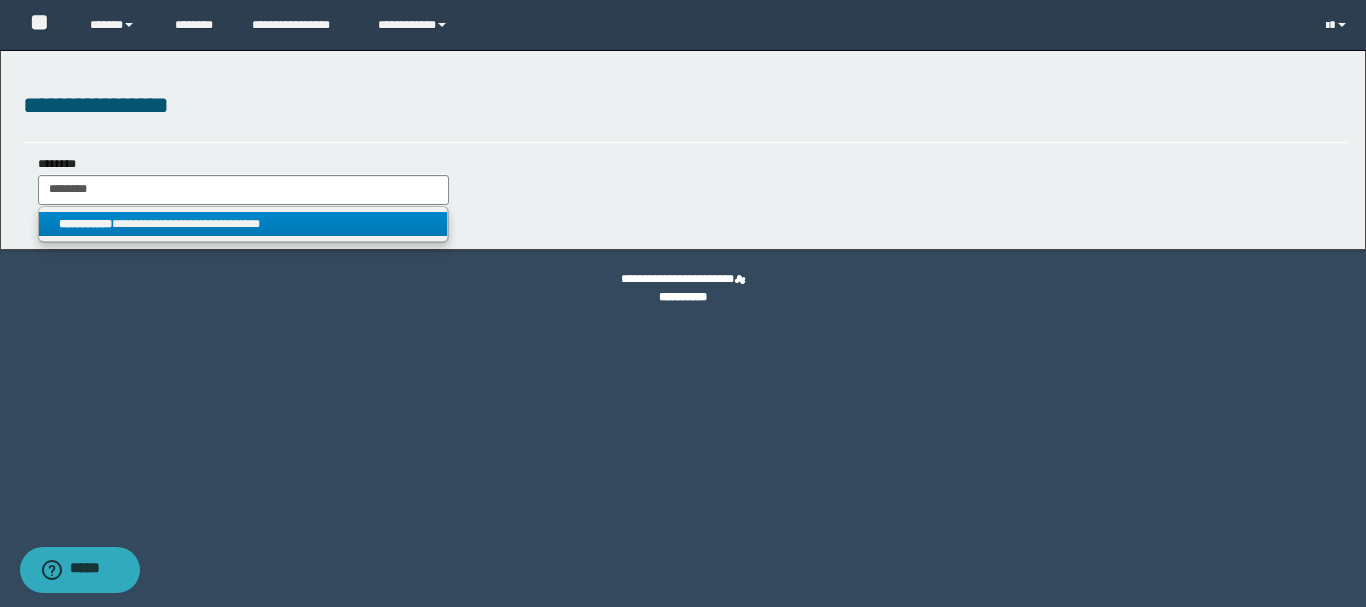 click on "**********" at bounding box center (243, 224) 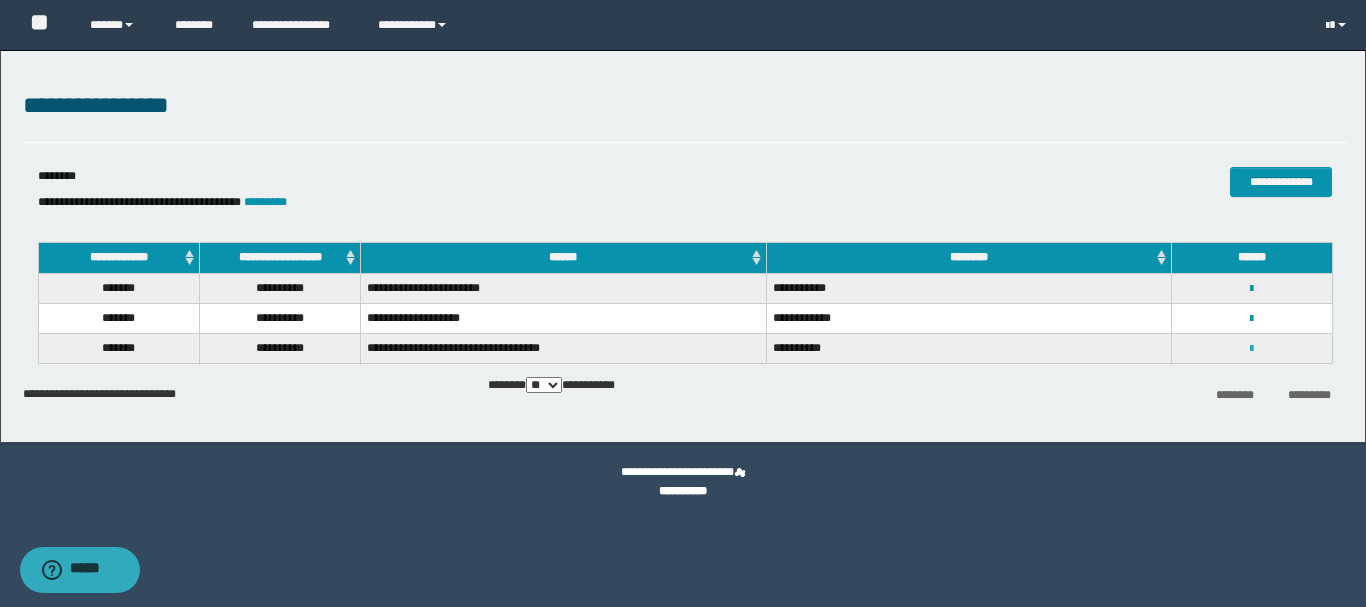 click at bounding box center [1251, 349] 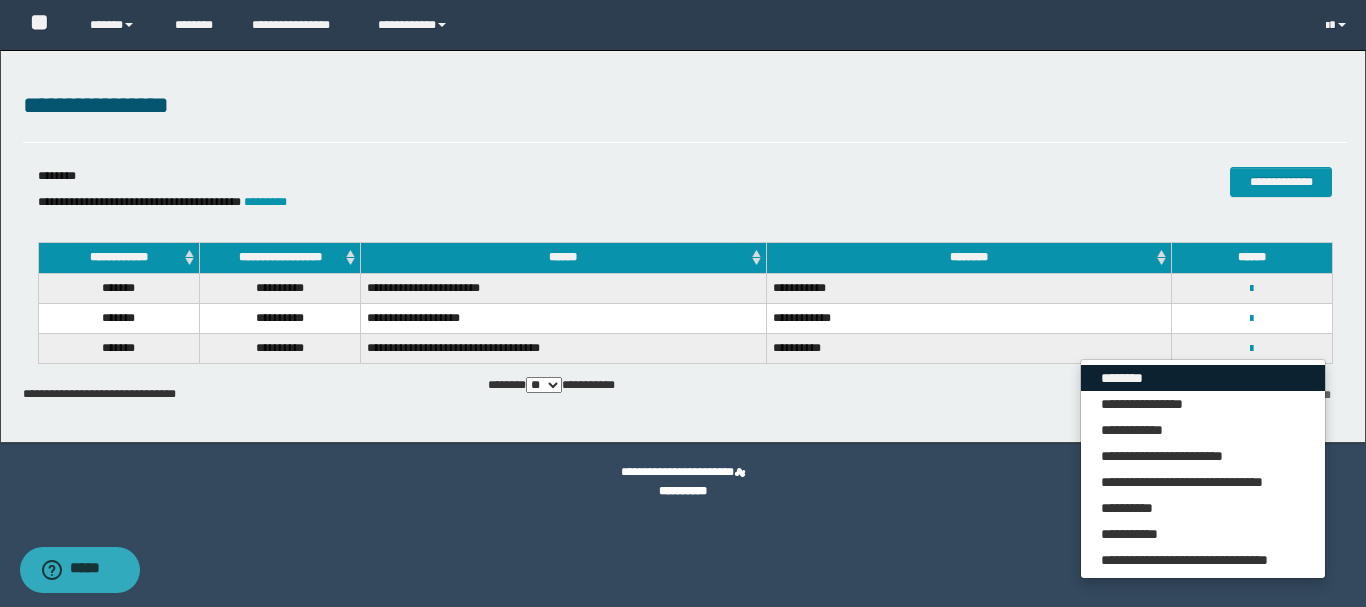 click on "********" at bounding box center (1203, 378) 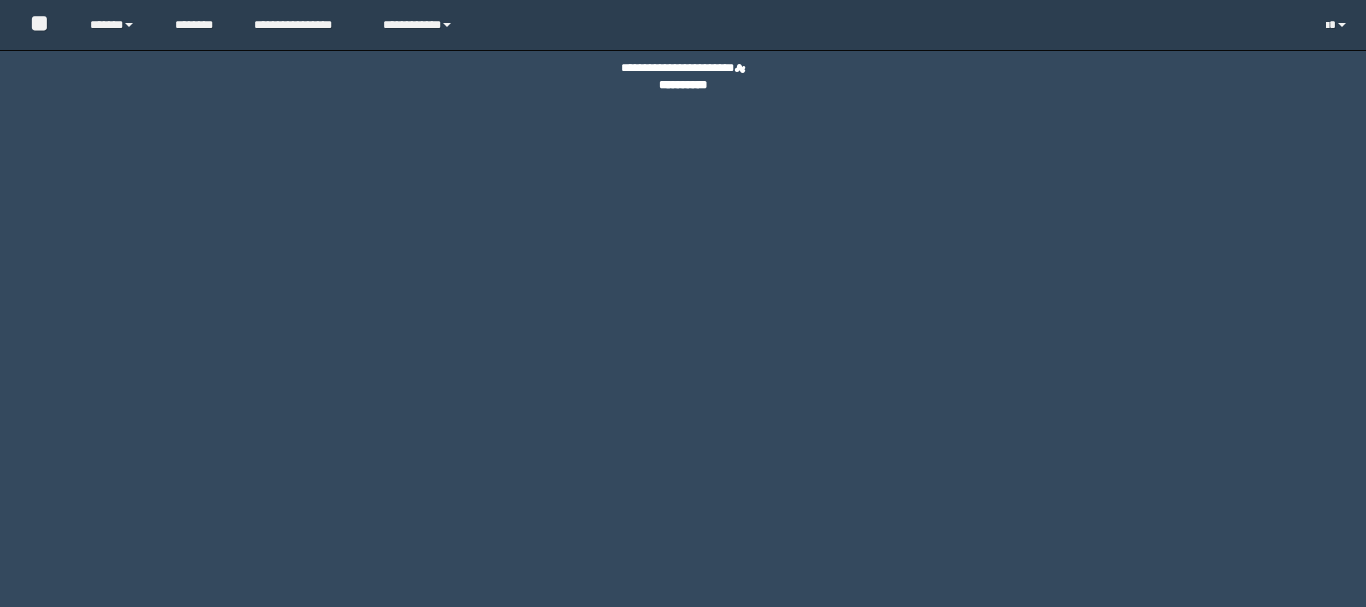 scroll, scrollTop: 0, scrollLeft: 0, axis: both 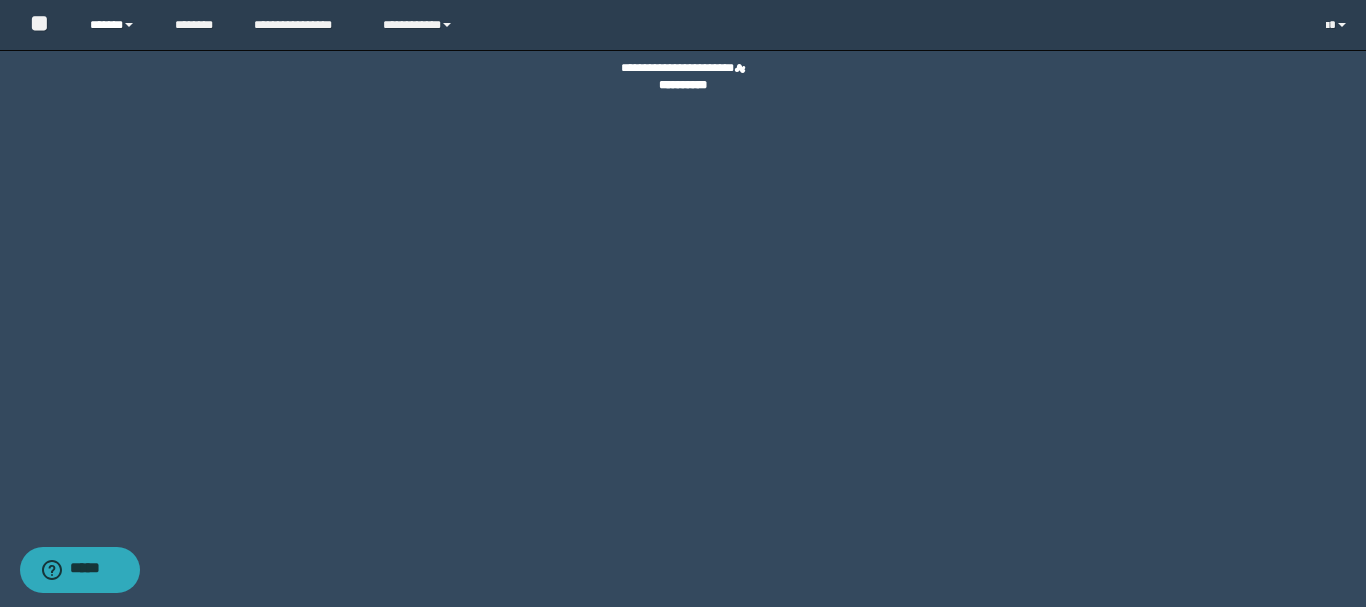 click on "******" at bounding box center (117, 25) 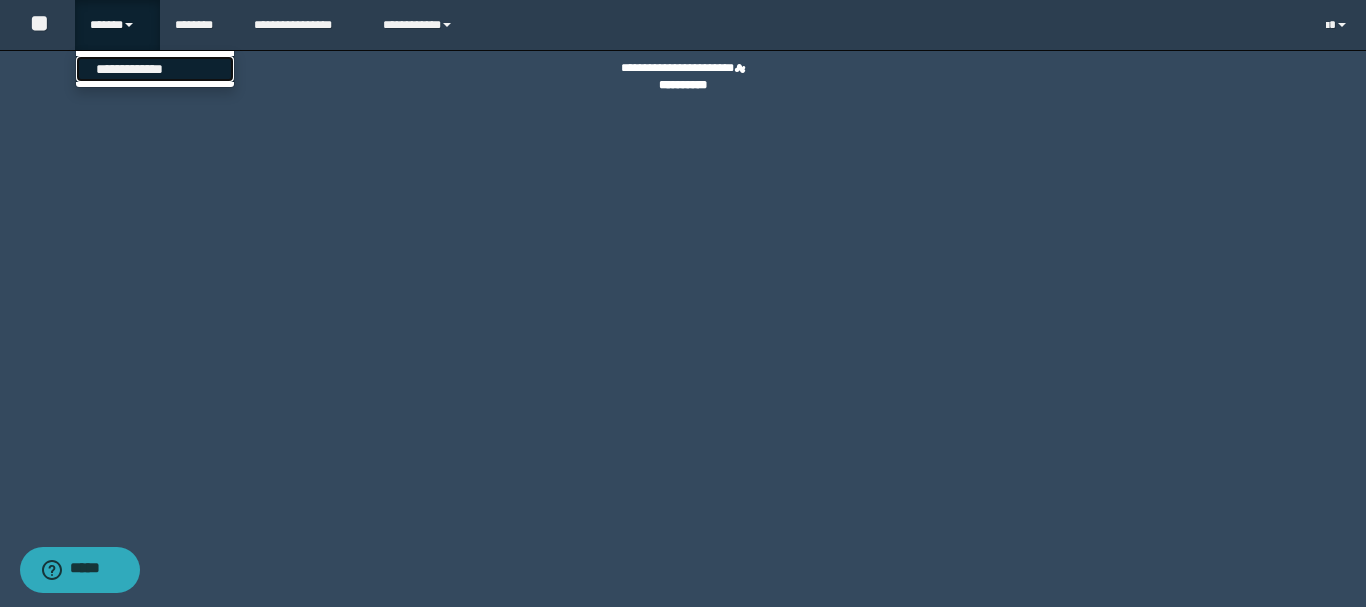 click on "**********" at bounding box center (155, 69) 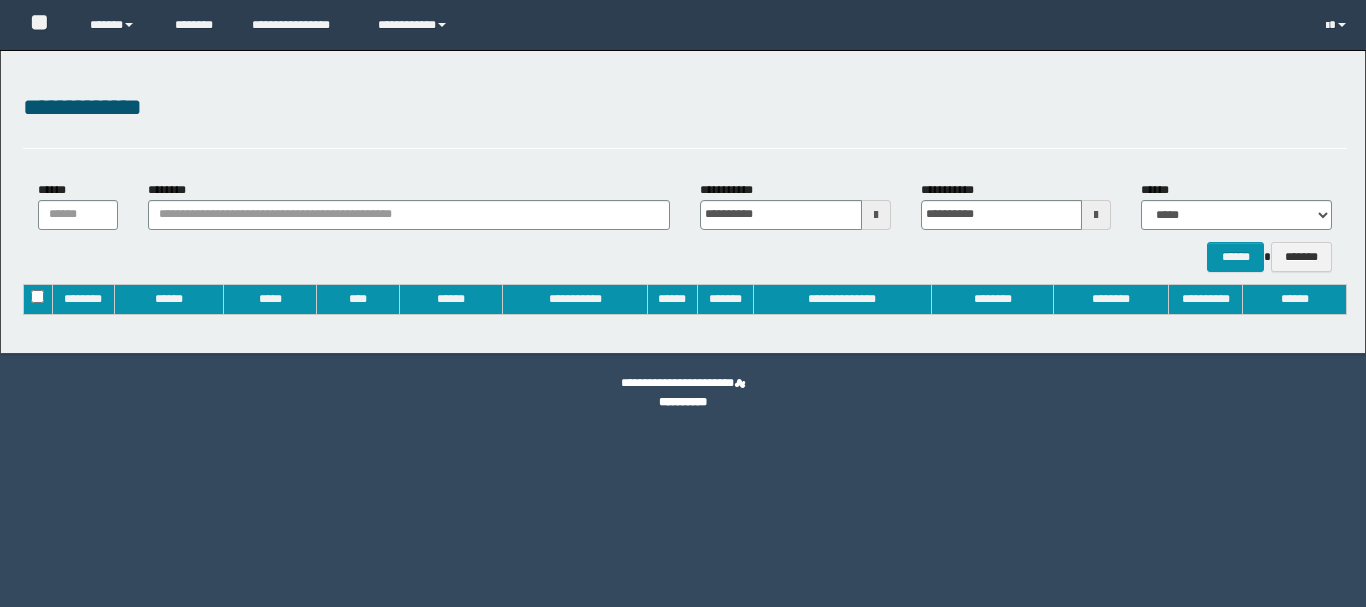 type on "**********" 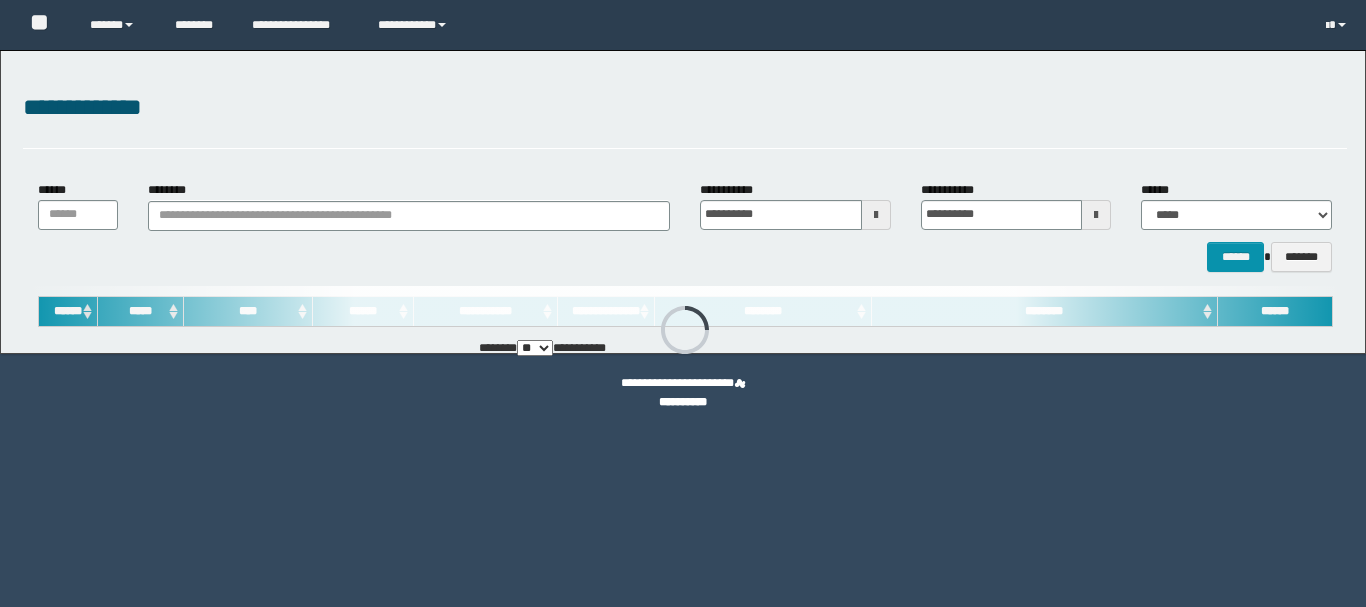 scroll, scrollTop: 0, scrollLeft: 0, axis: both 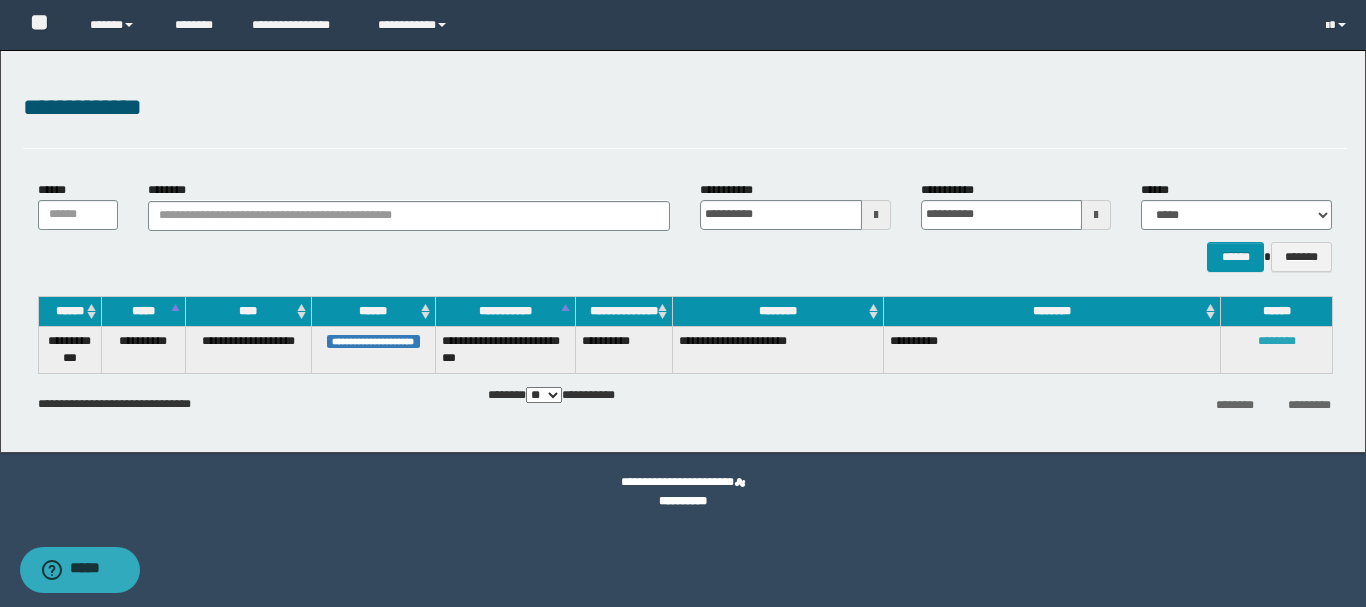 click on "********" at bounding box center [1277, 341] 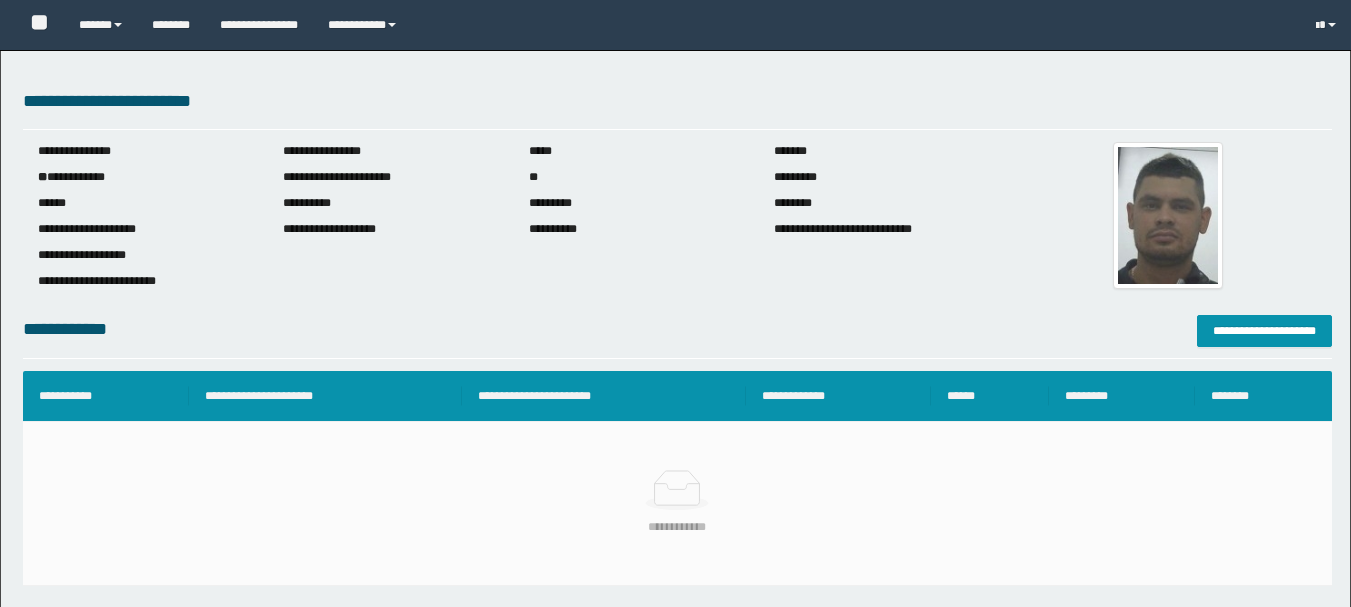scroll, scrollTop: 0, scrollLeft: 0, axis: both 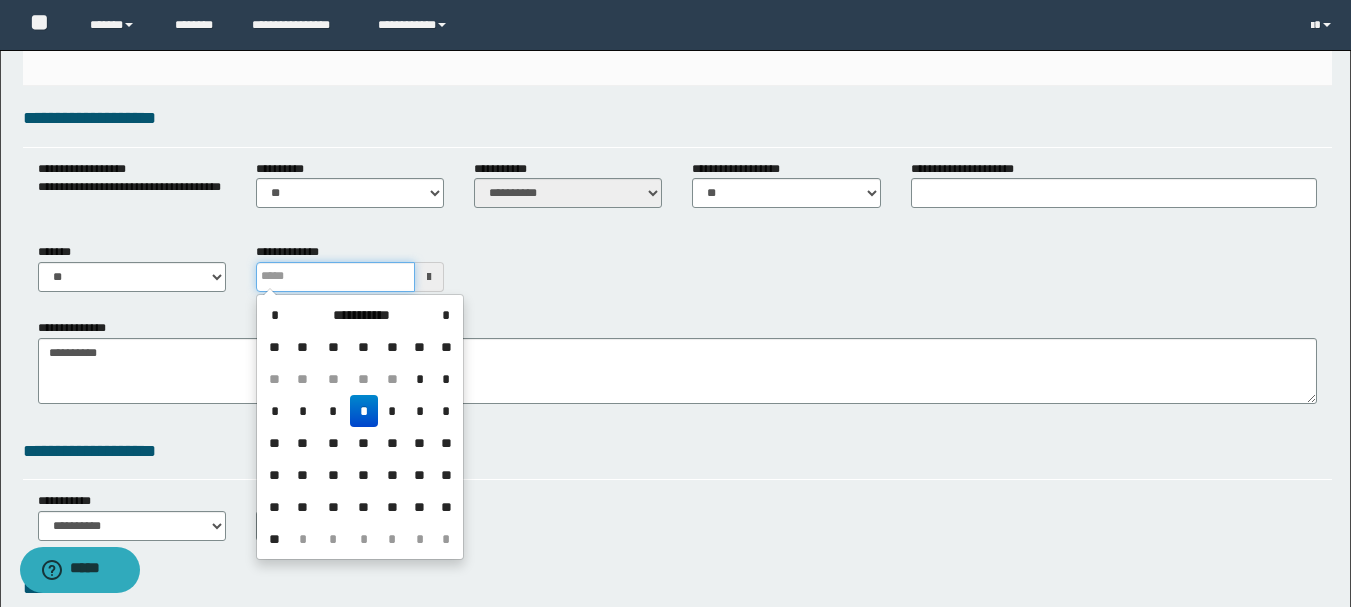 click at bounding box center (335, 277) 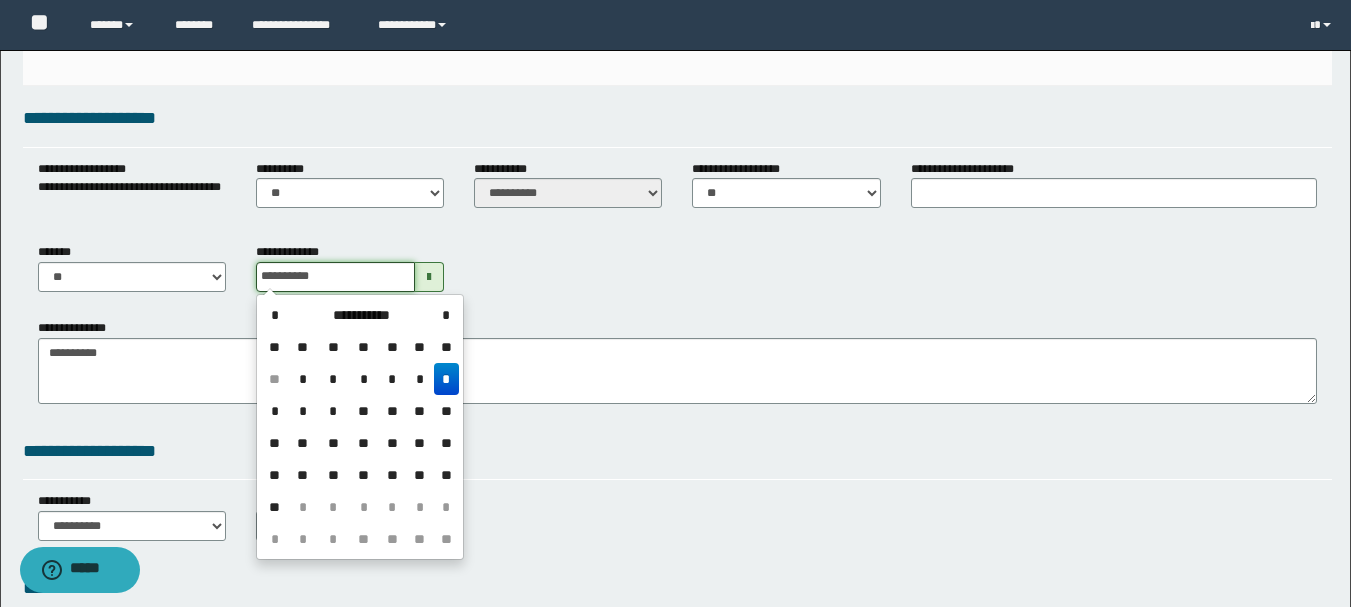 type on "**********" 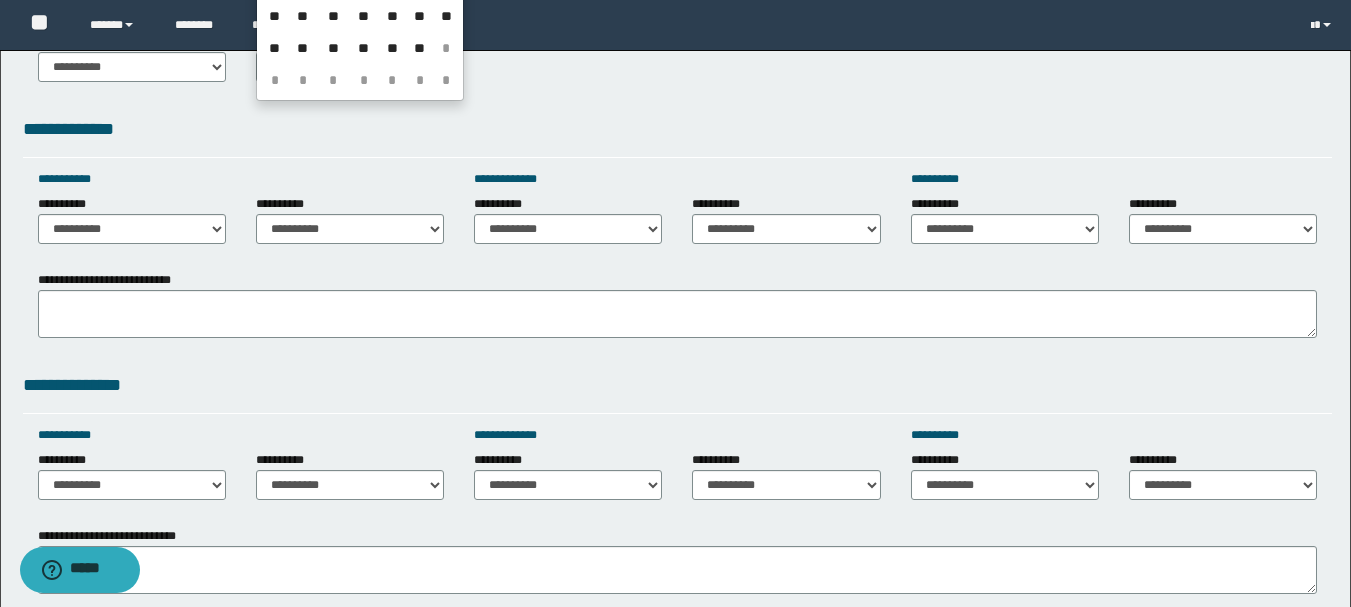 scroll, scrollTop: 700, scrollLeft: 0, axis: vertical 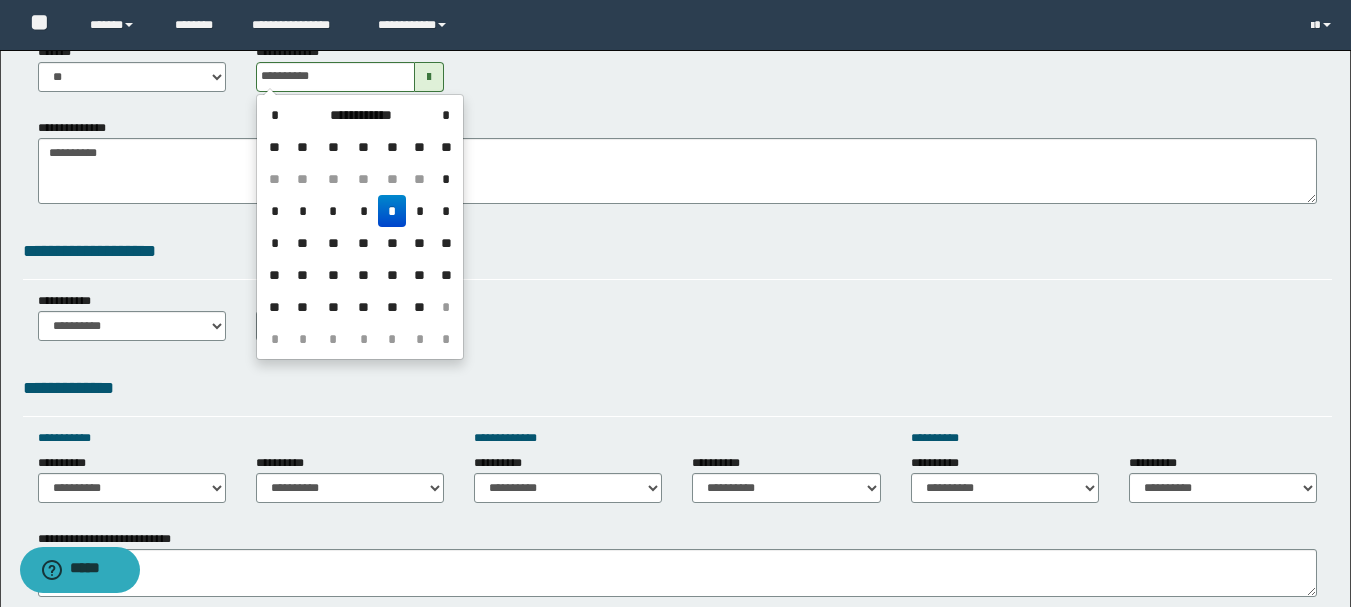 click on "**********" at bounding box center (677, 169) 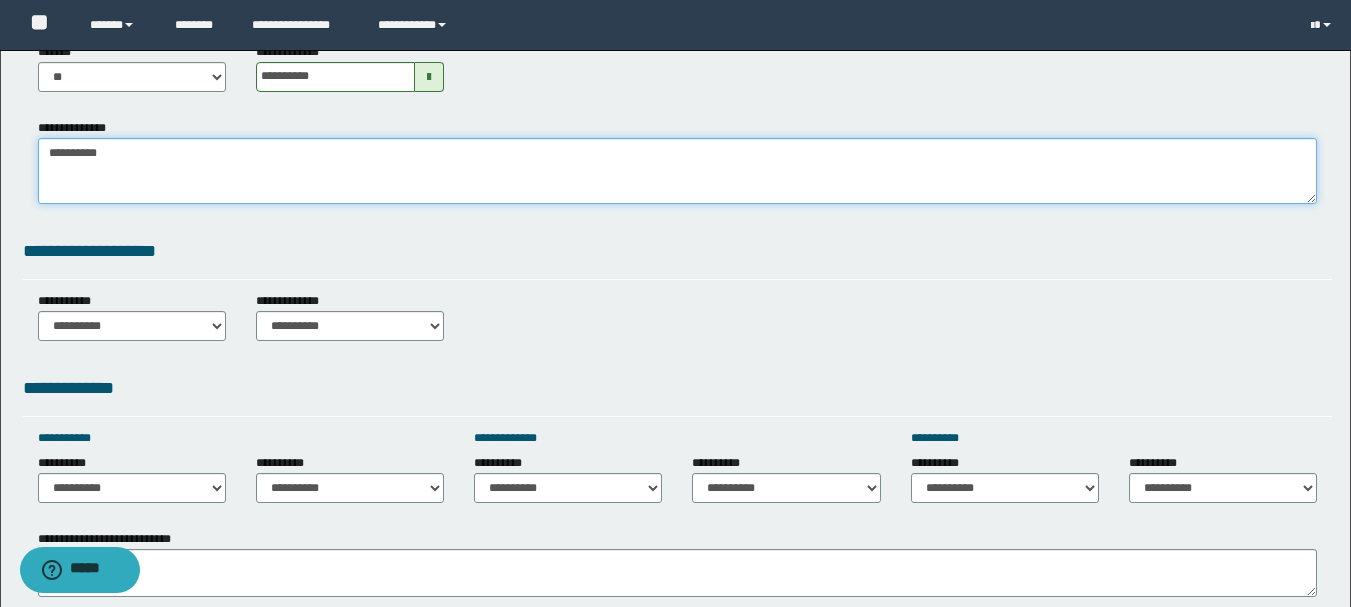click on "**********" at bounding box center [677, 171] 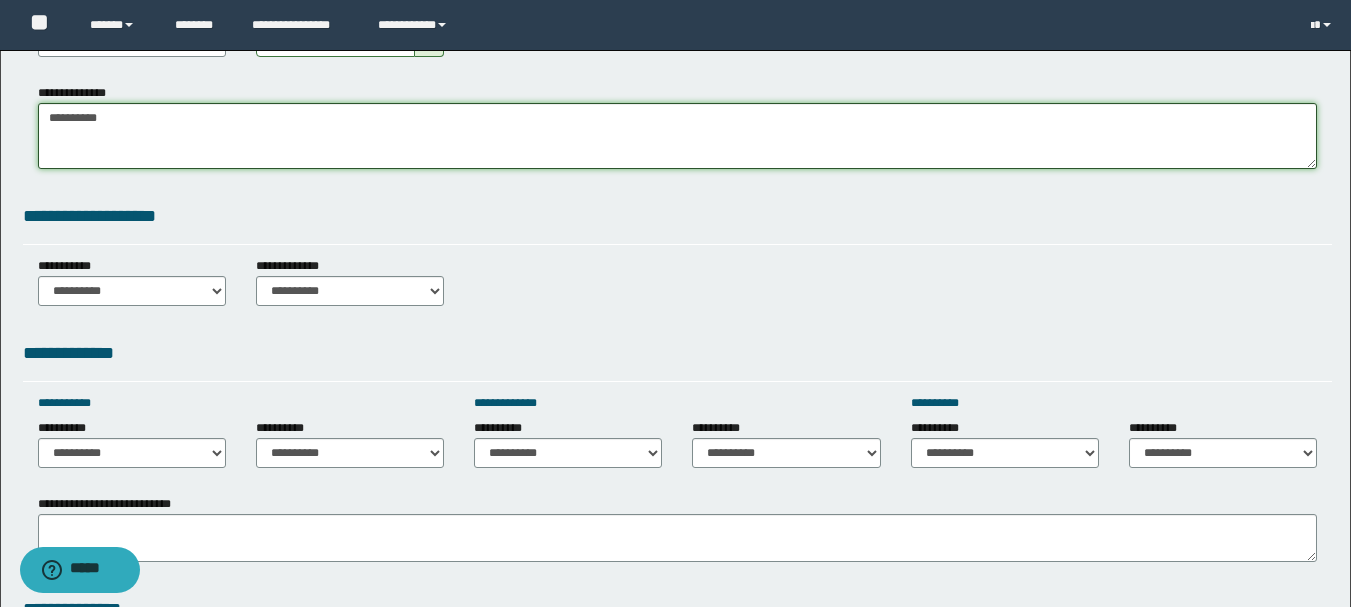 scroll, scrollTop: 700, scrollLeft: 0, axis: vertical 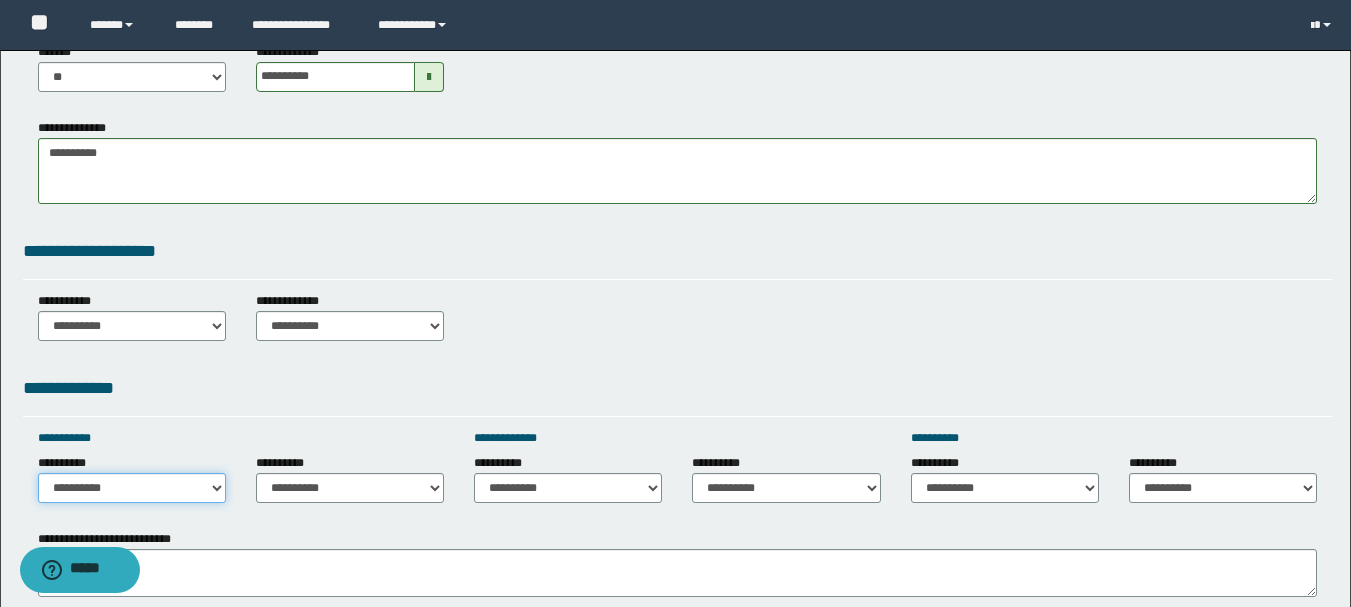 click on "**********" at bounding box center [132, 488] 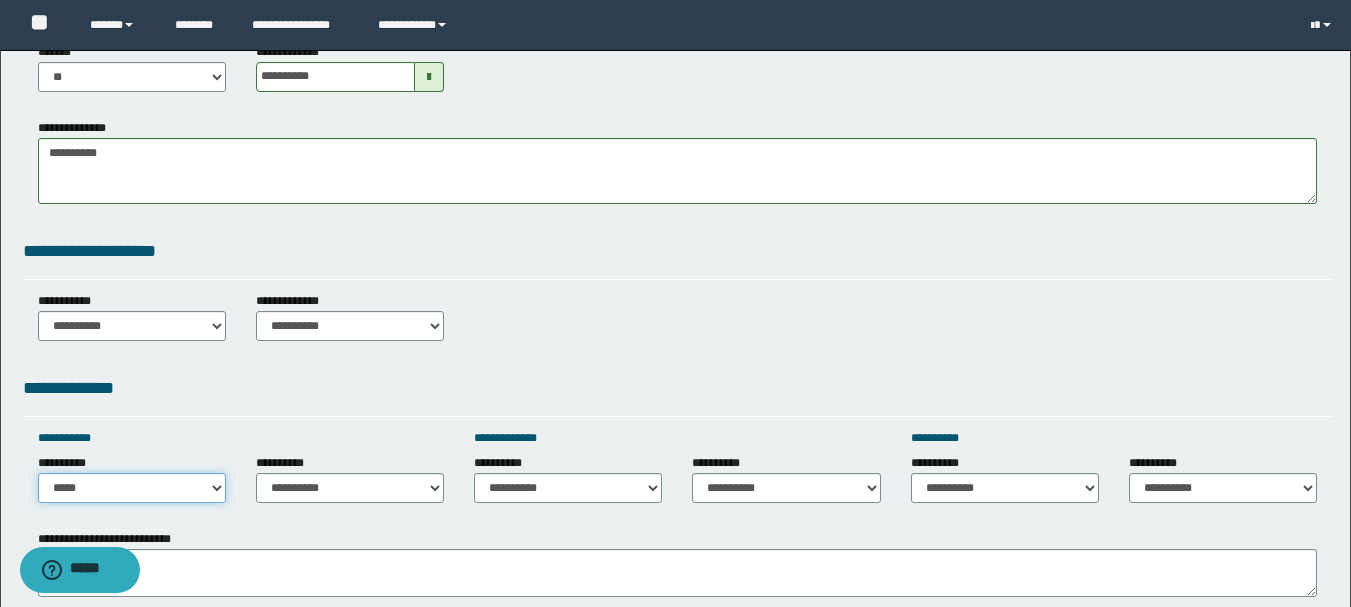 click on "**********" at bounding box center (132, 488) 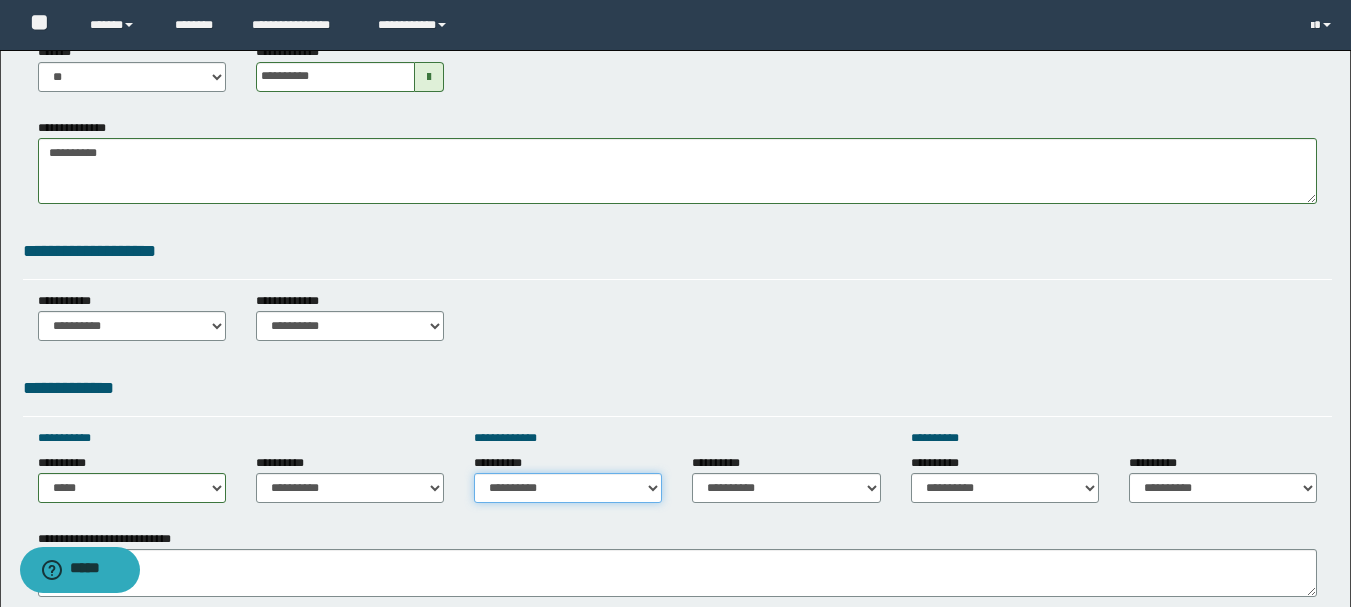 click on "**********" at bounding box center [568, 488] 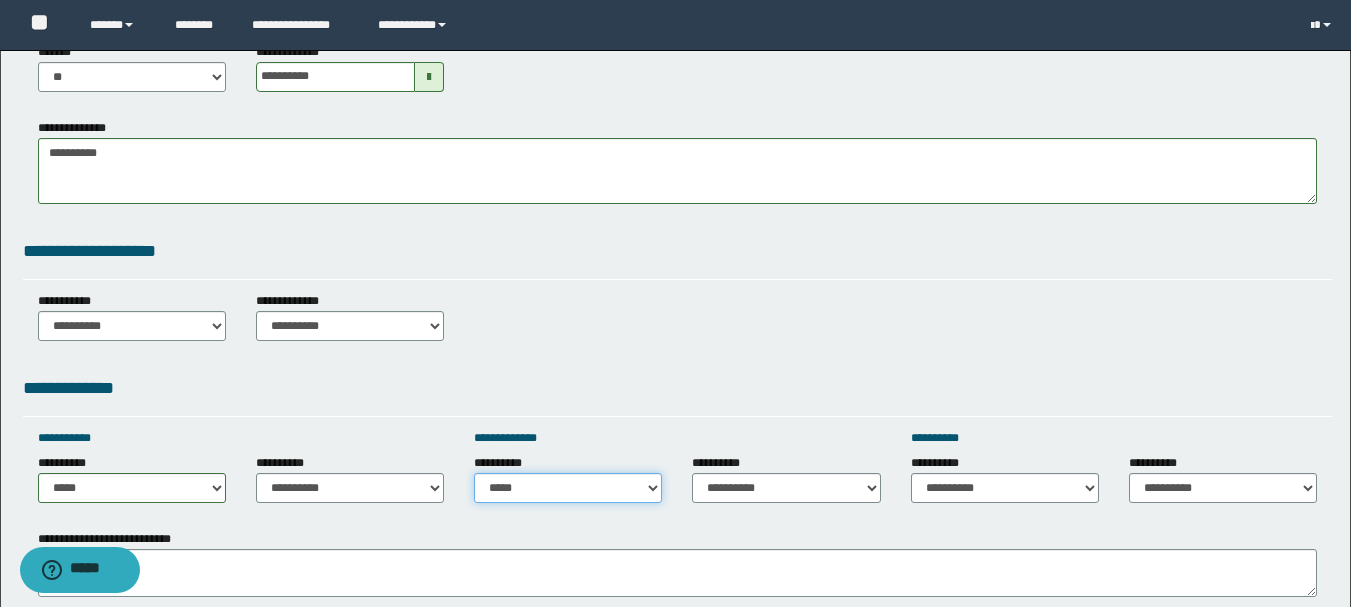 click on "**********" at bounding box center [568, 488] 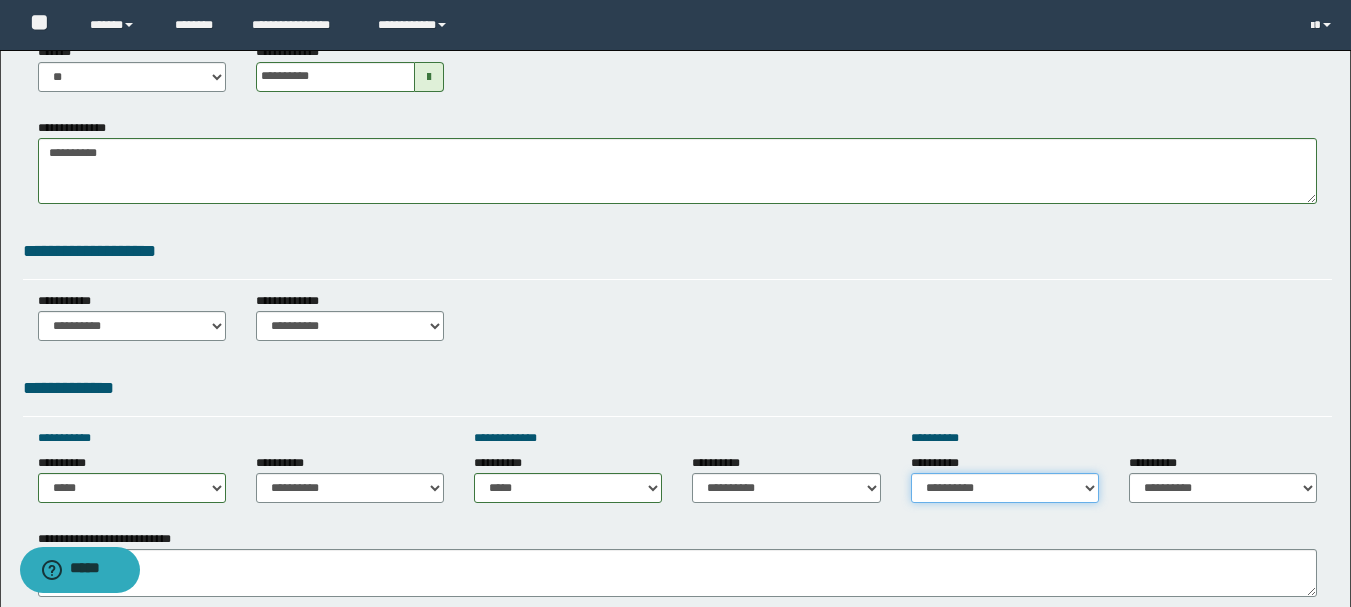 click on "**********" at bounding box center (1005, 488) 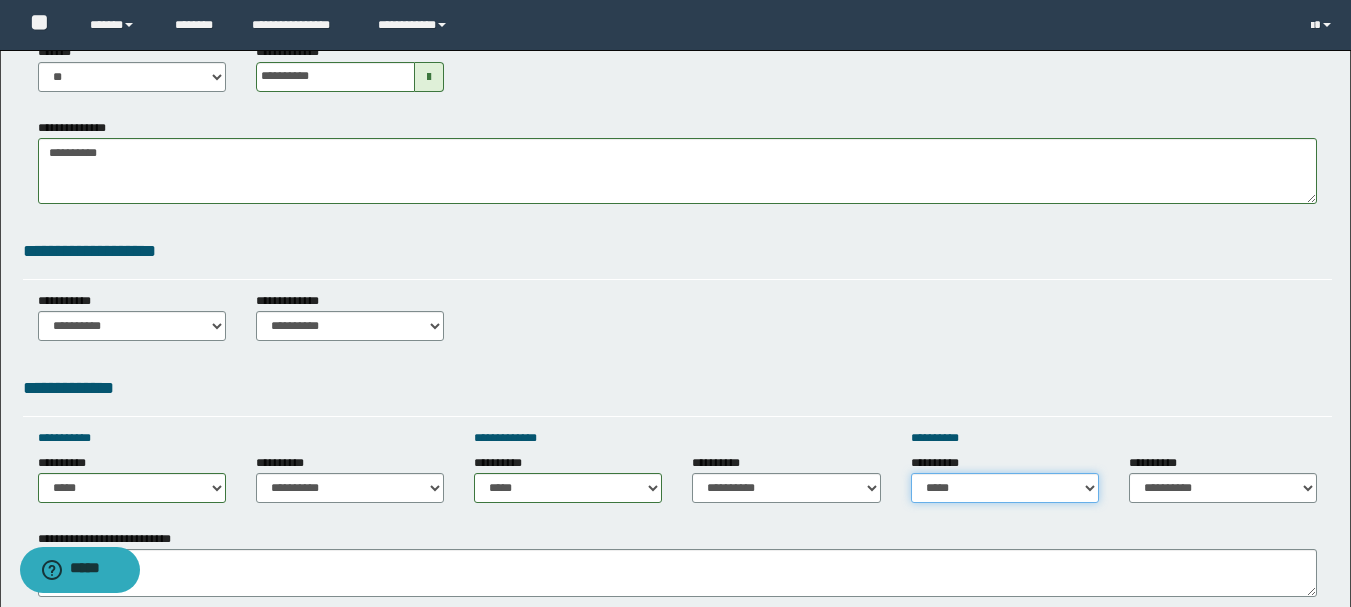 click on "**********" at bounding box center (1005, 488) 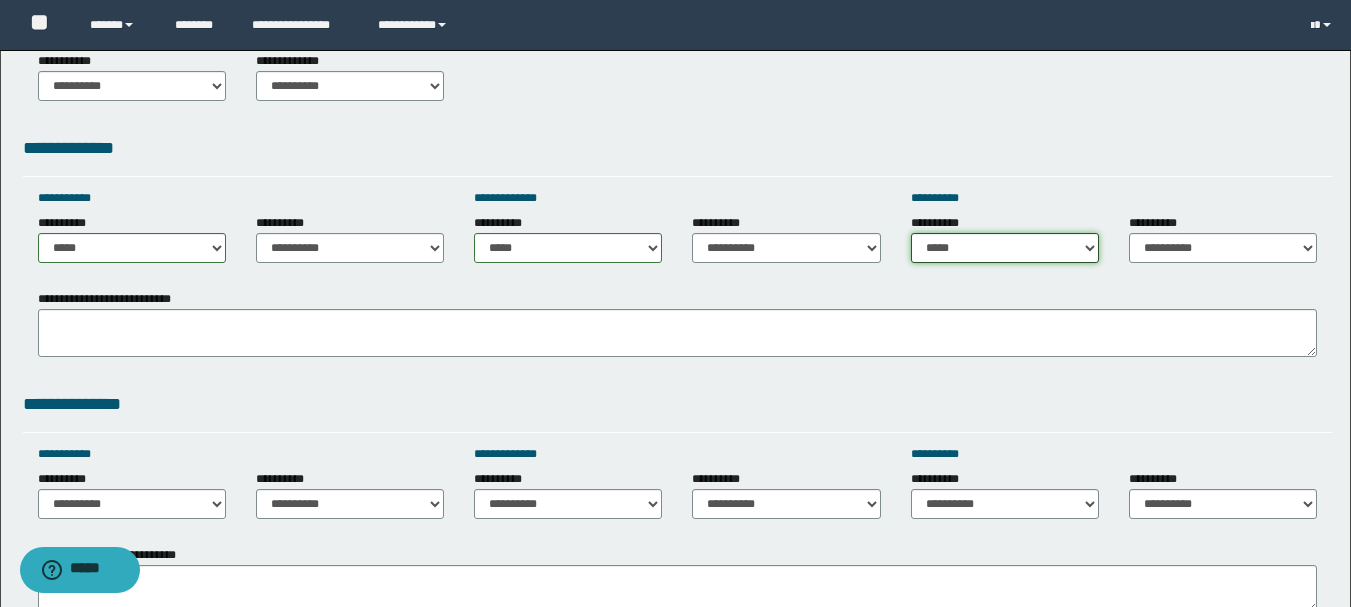 scroll, scrollTop: 1000, scrollLeft: 0, axis: vertical 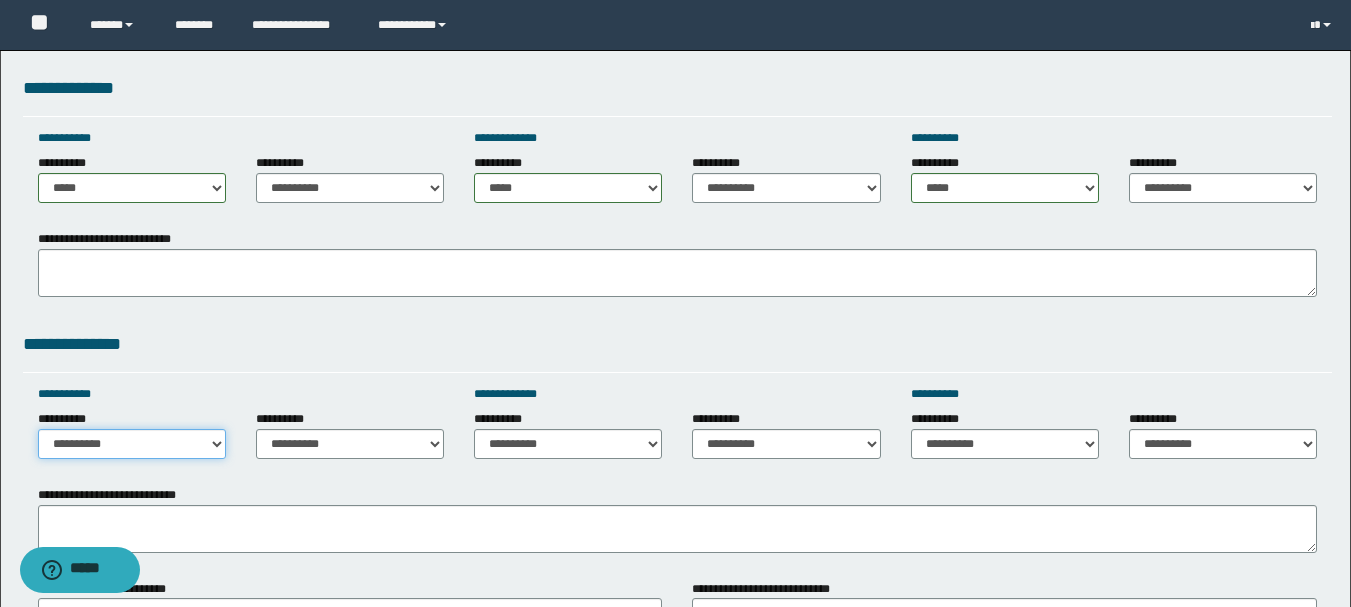 click on "**********" at bounding box center (132, 444) 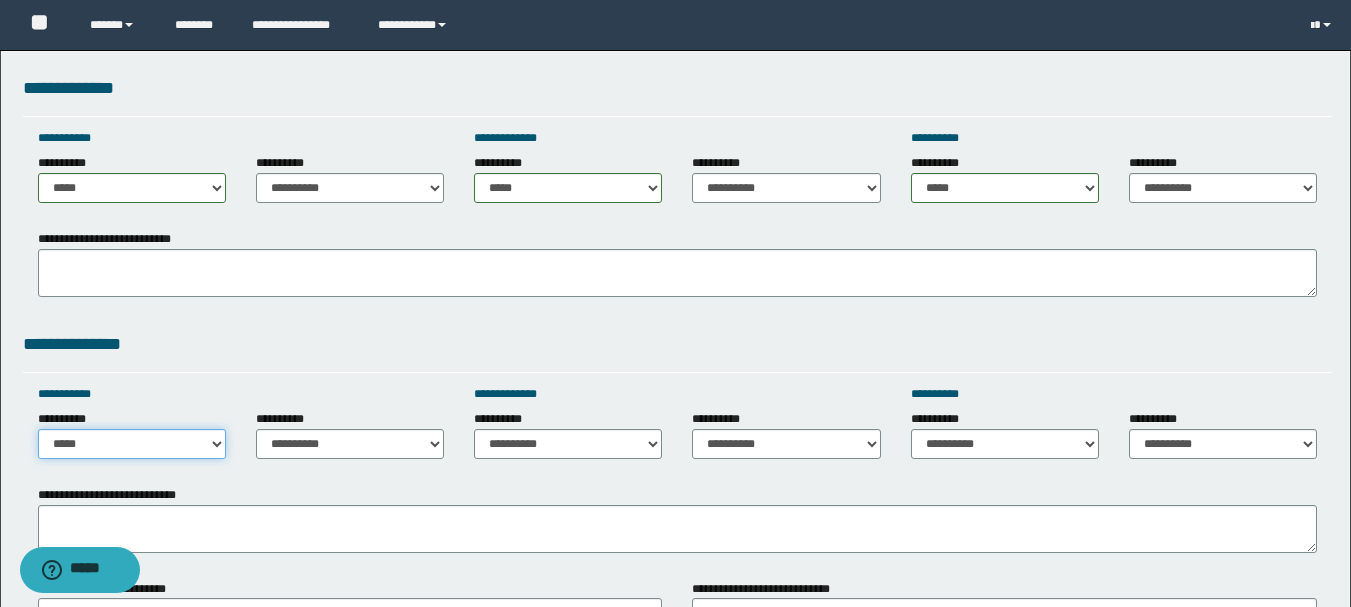 click on "**********" at bounding box center [132, 444] 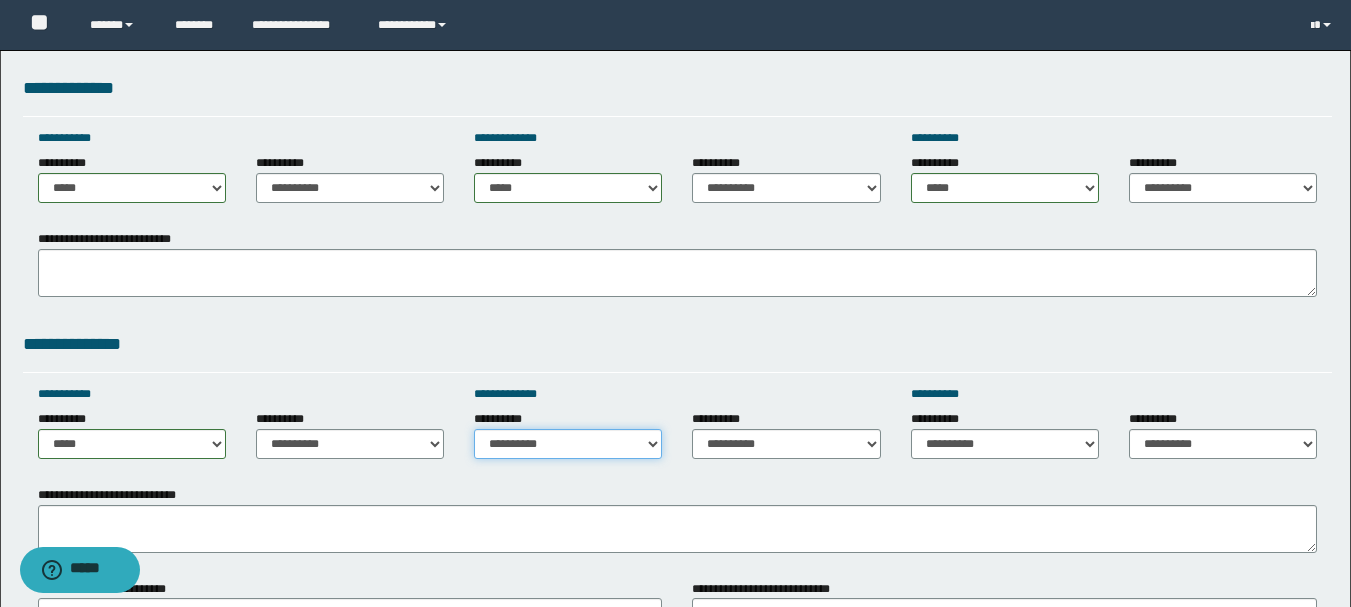 click on "**********" at bounding box center [568, 444] 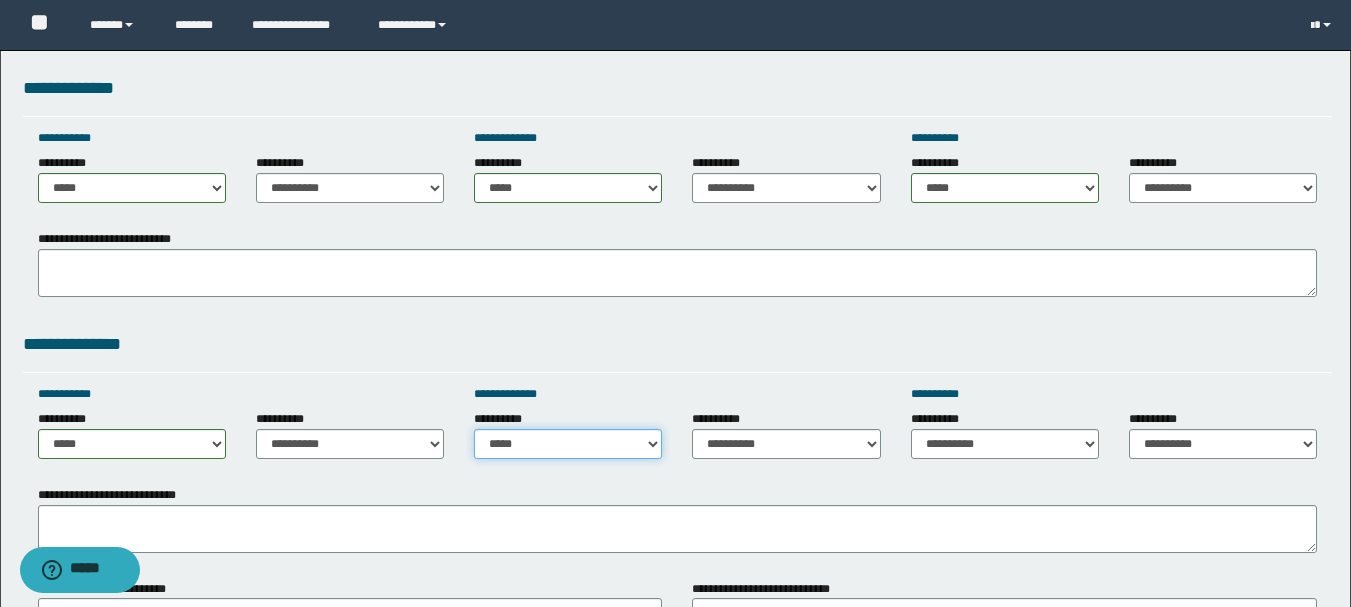click on "**********" at bounding box center (568, 444) 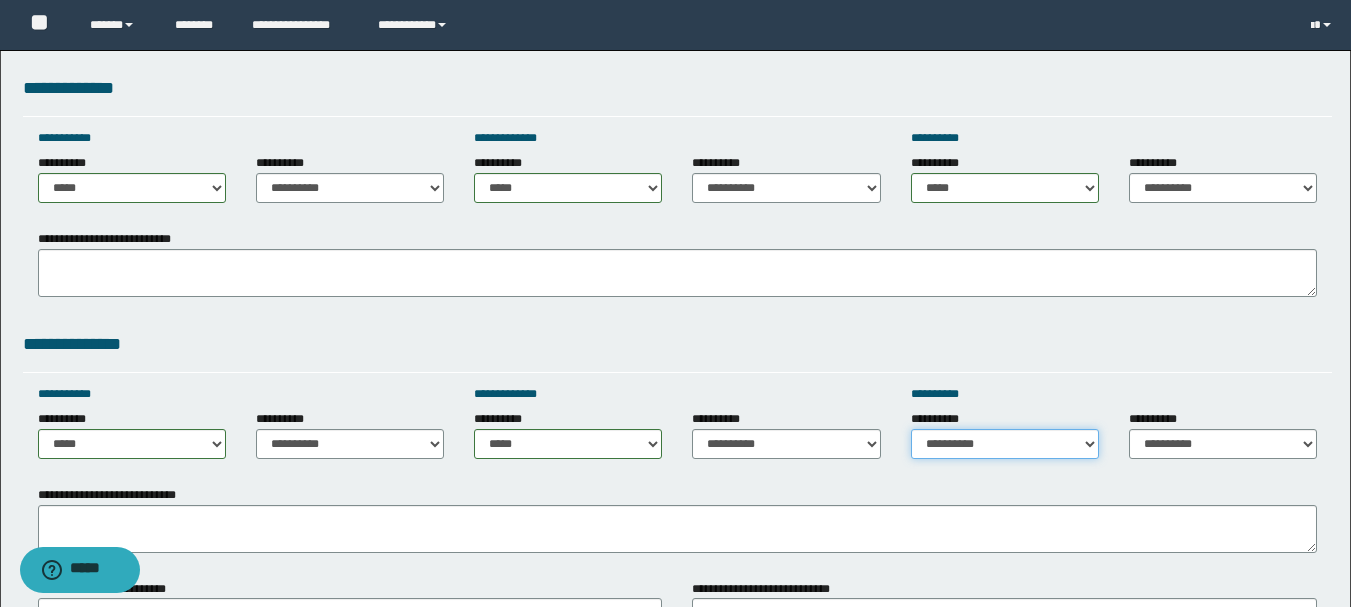 click on "**********" at bounding box center [1005, 444] 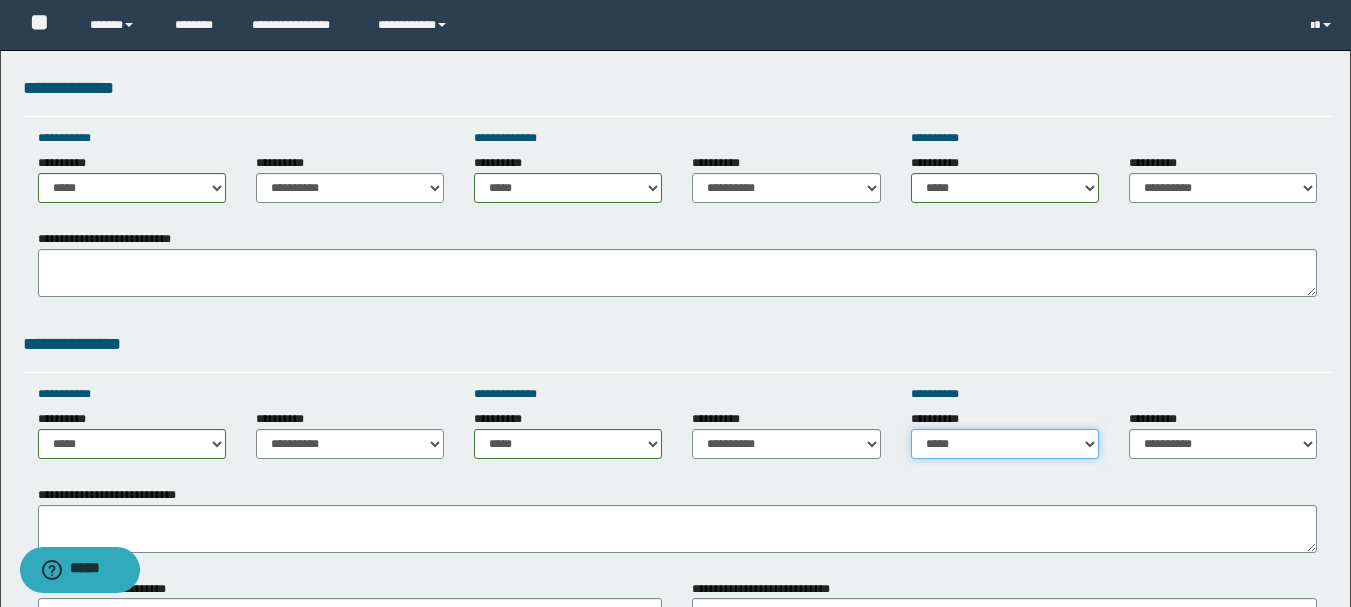 click on "**********" at bounding box center (1005, 444) 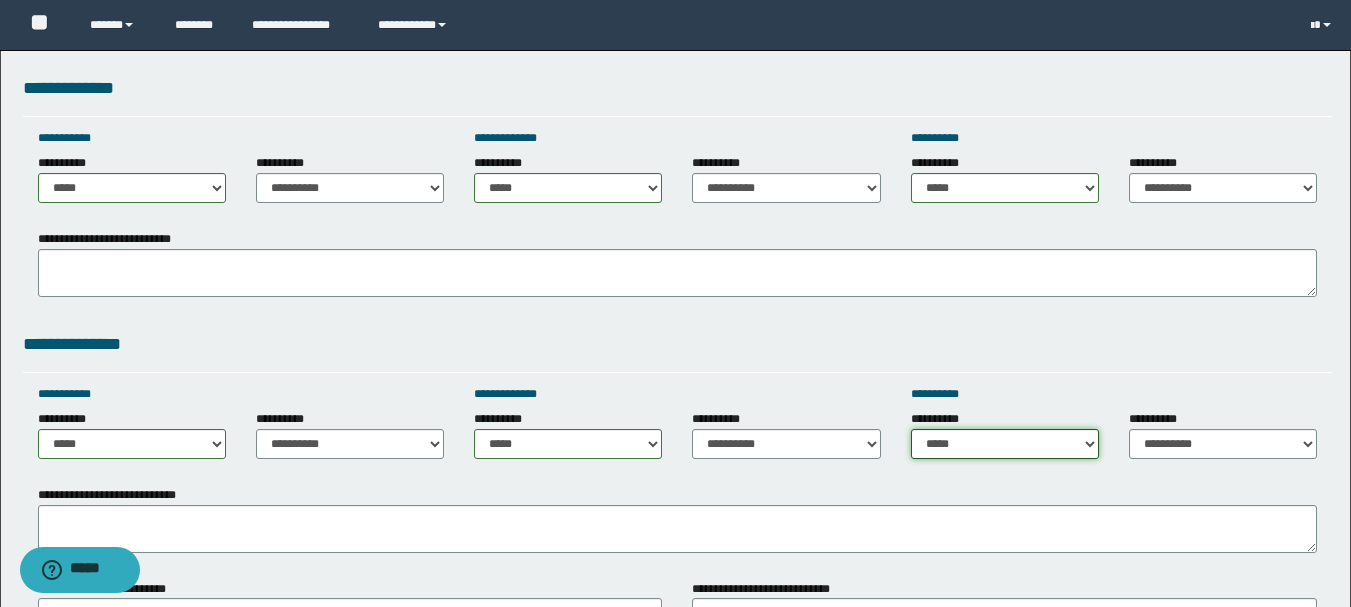 scroll, scrollTop: 1200, scrollLeft: 0, axis: vertical 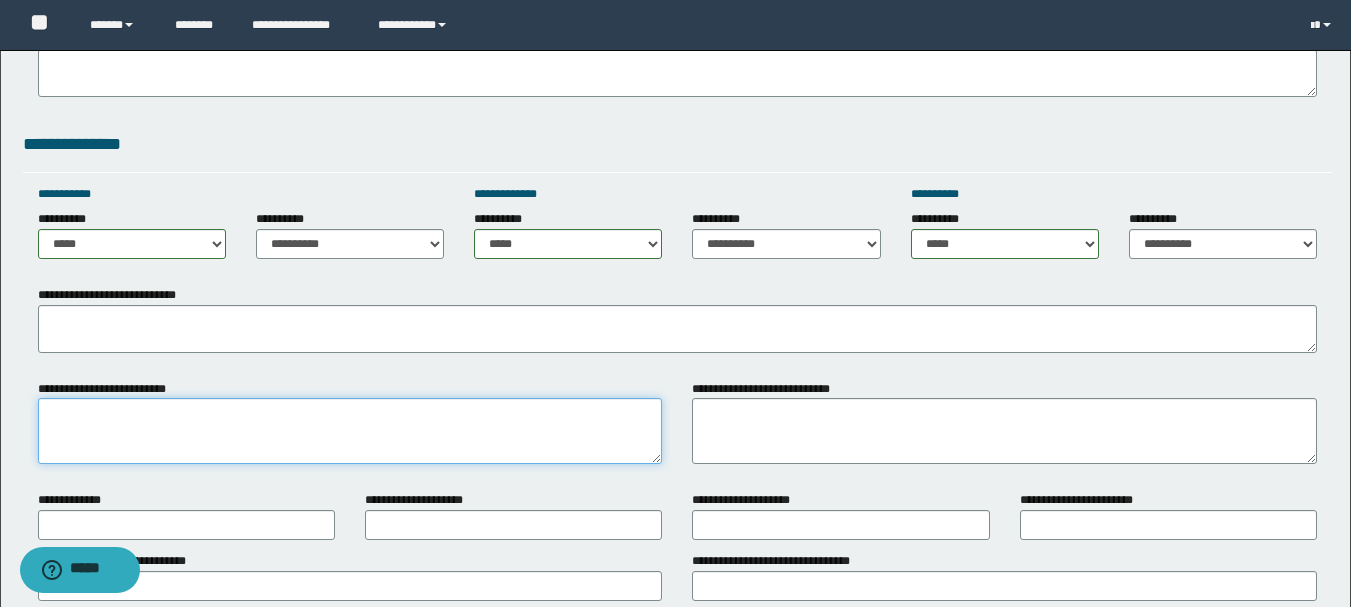 click on "**********" at bounding box center [350, 431] 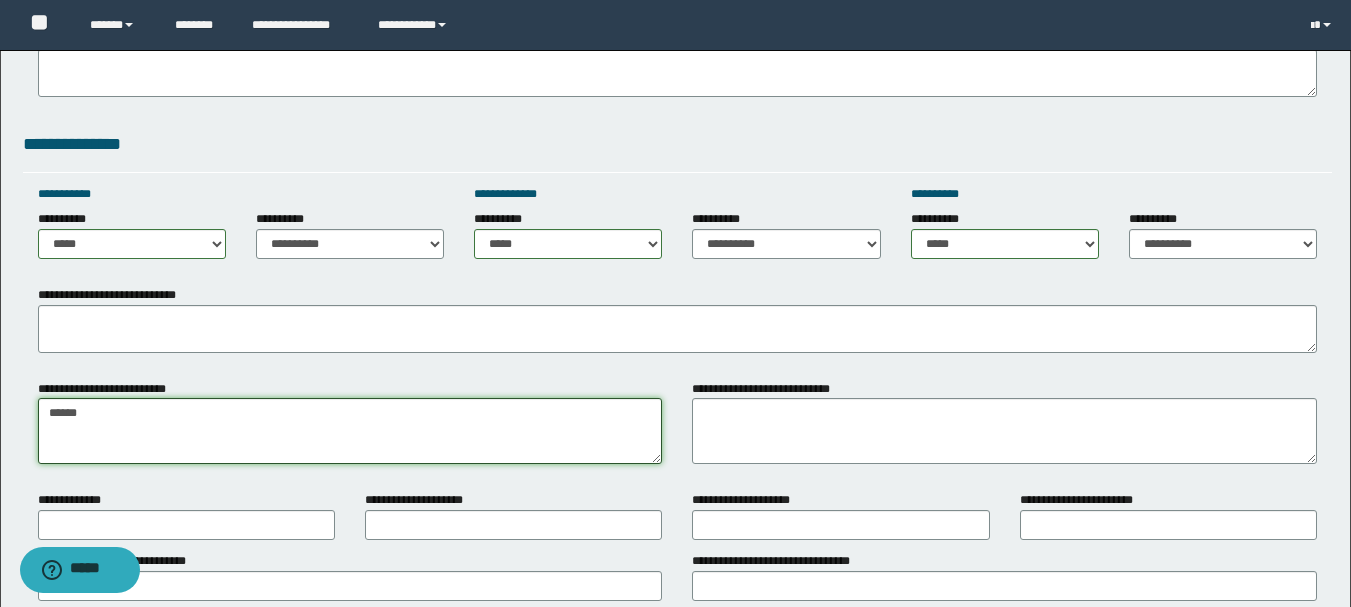 type on "******" 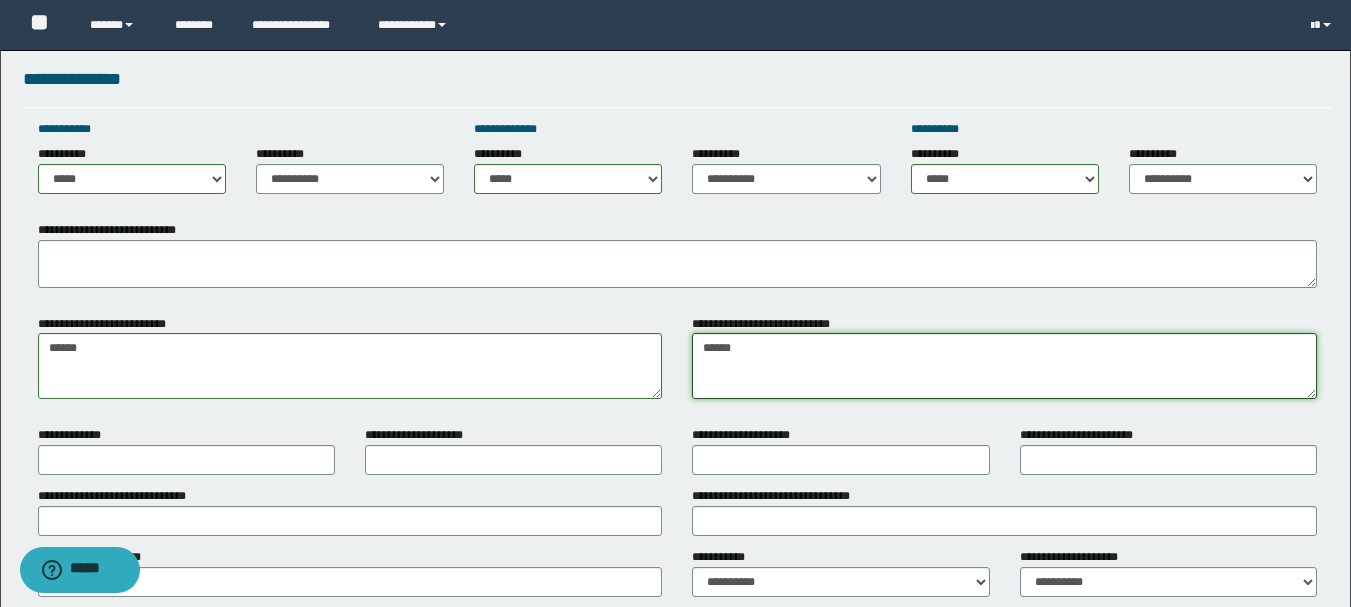 scroll, scrollTop: 1300, scrollLeft: 0, axis: vertical 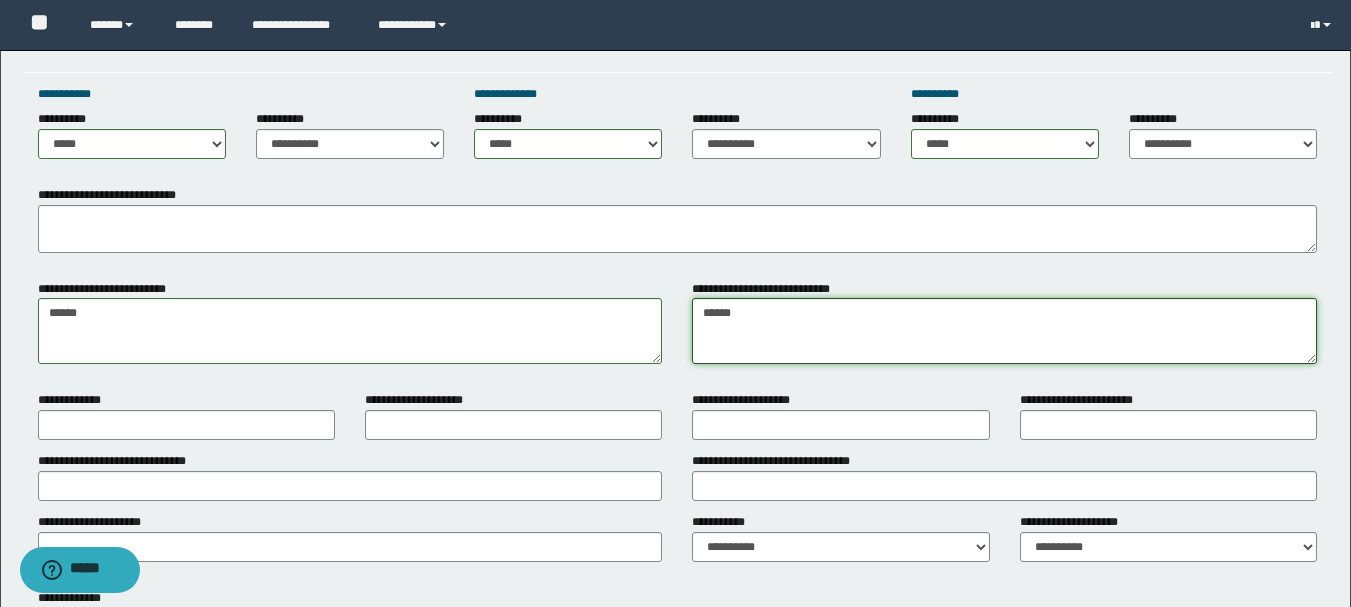 type on "******" 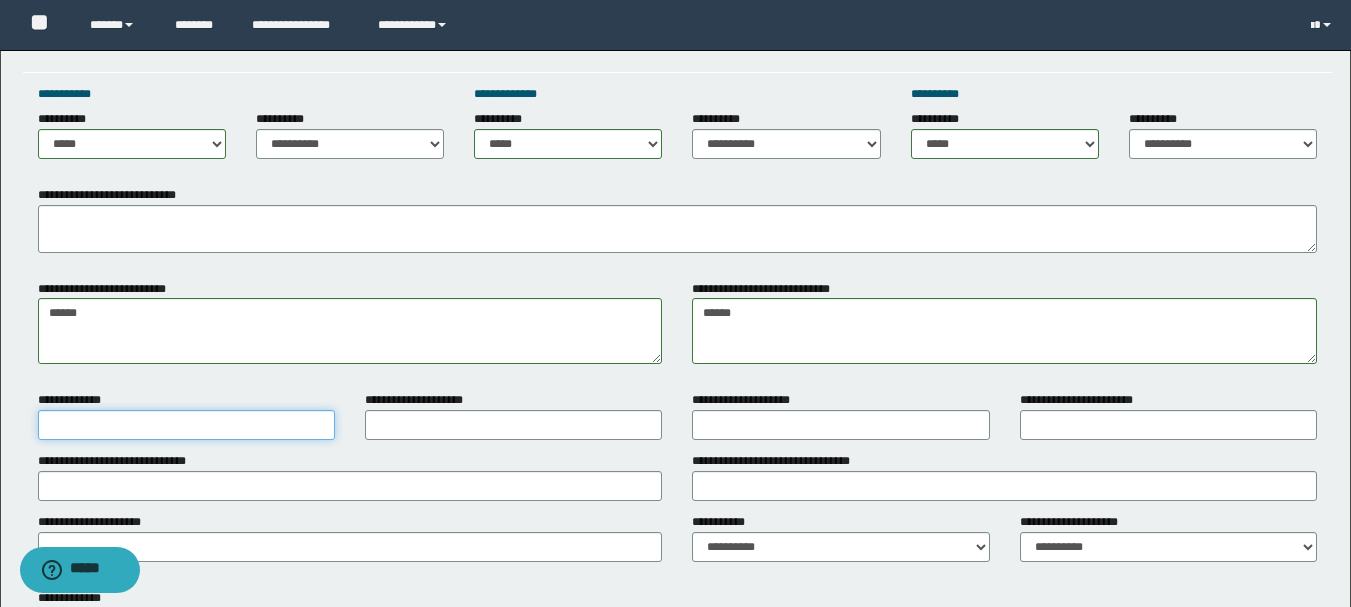 click on "**********" at bounding box center [186, 425] 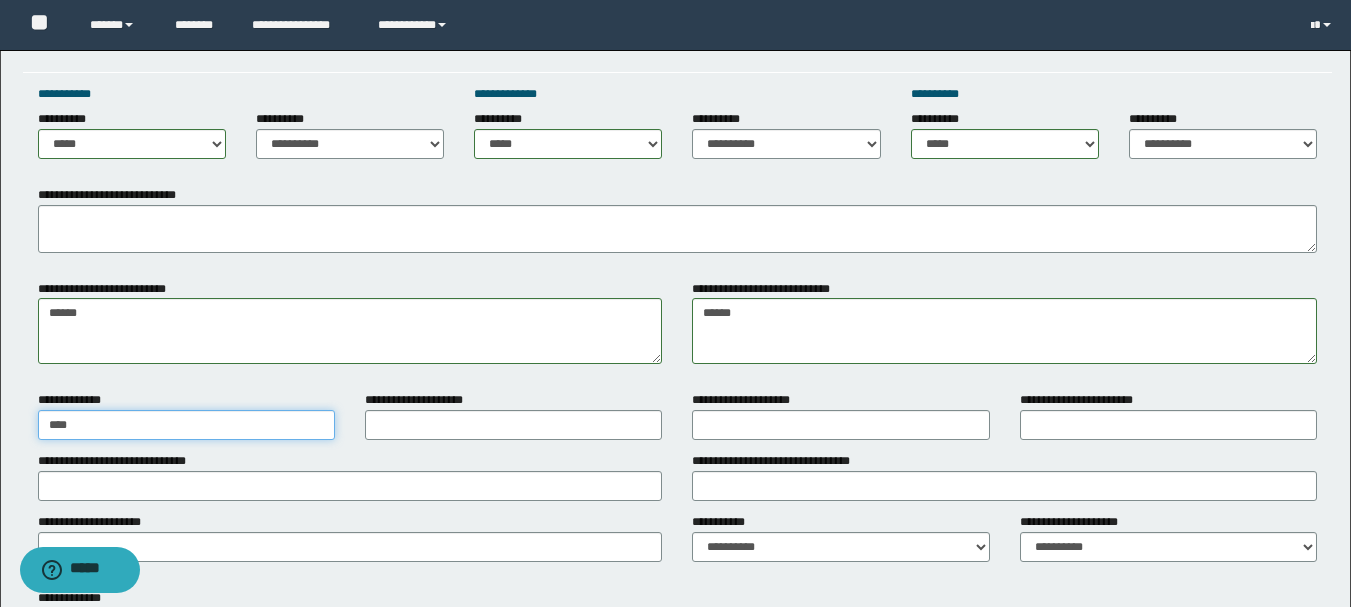 type on "****" 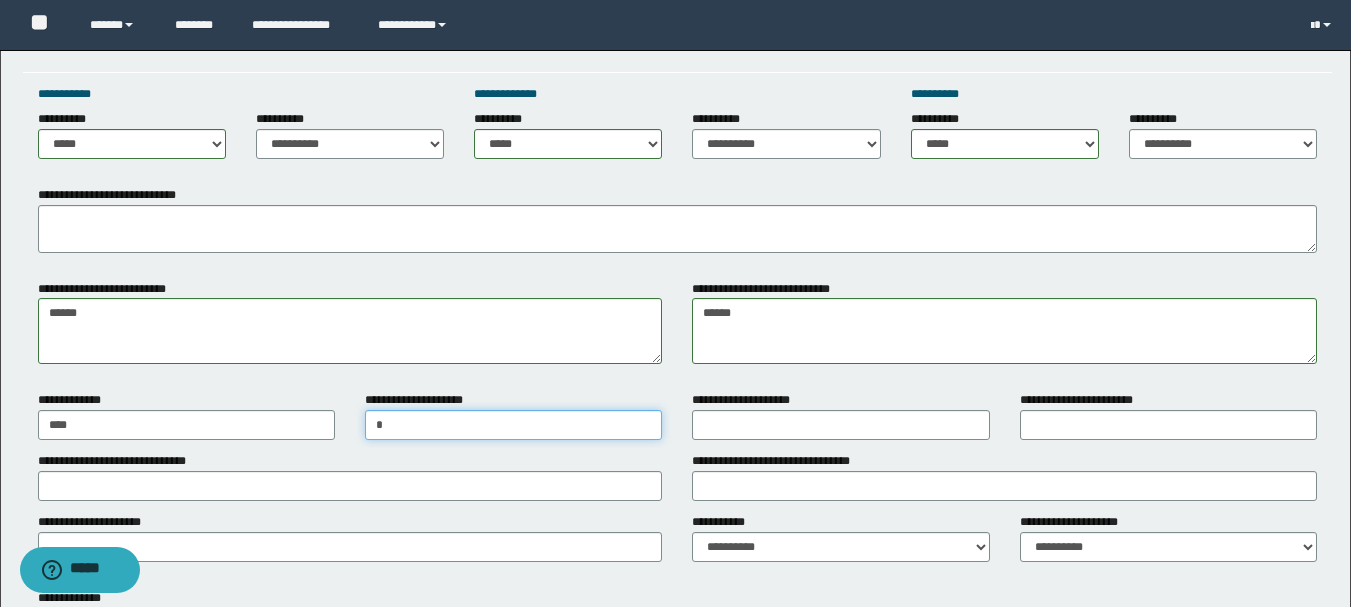 type on "*" 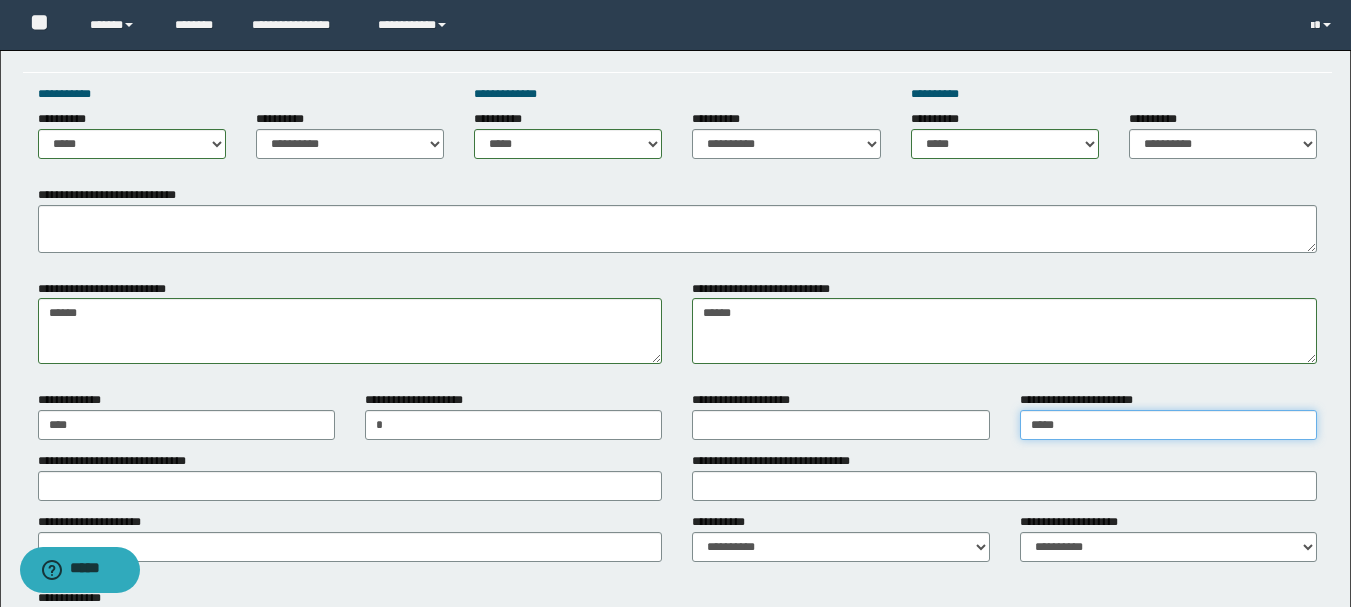 type on "*****" 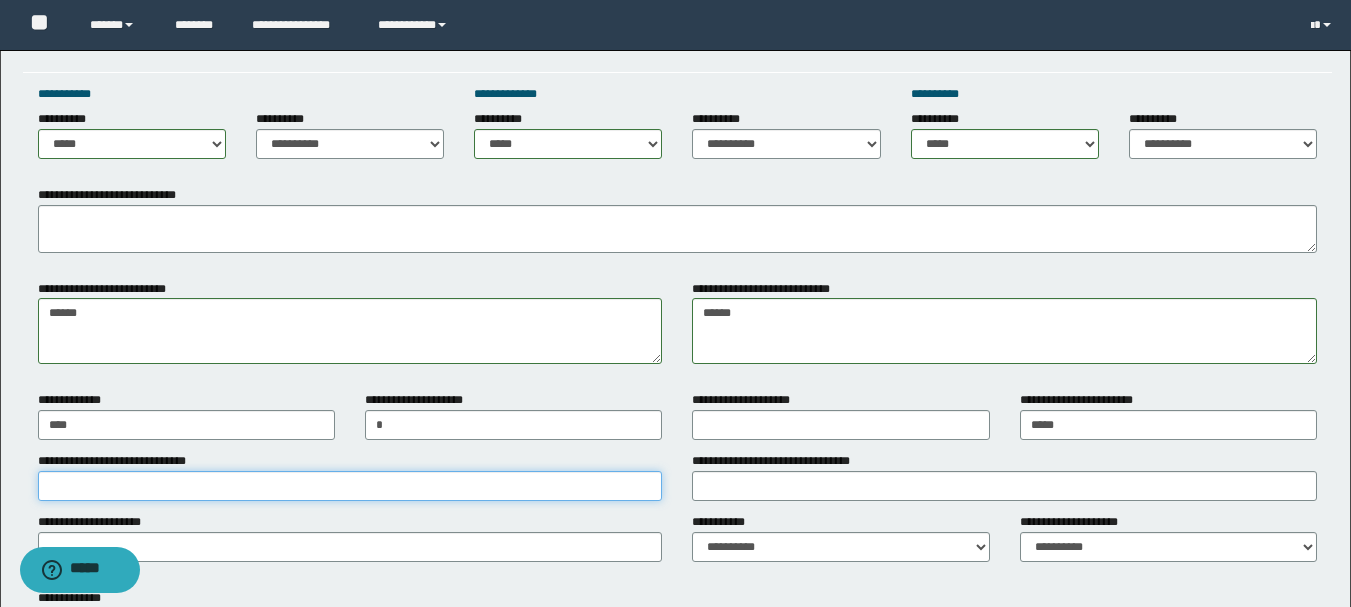 click on "**********" at bounding box center (350, 486) 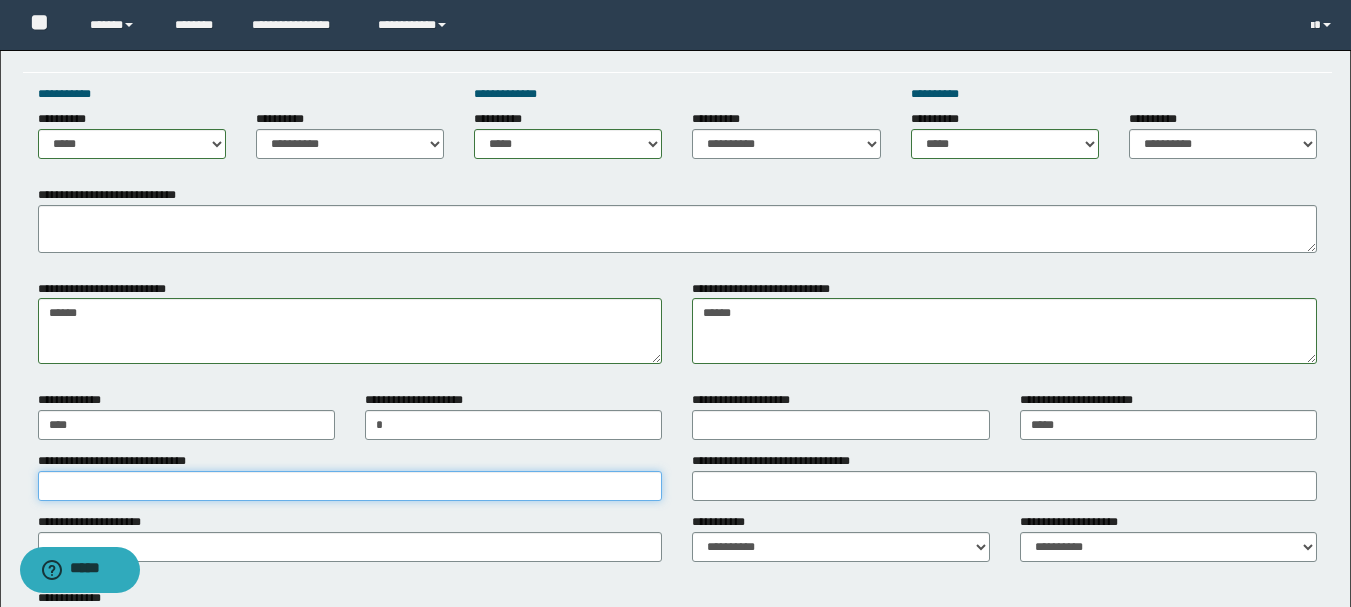 click on "**********" at bounding box center [350, 486] 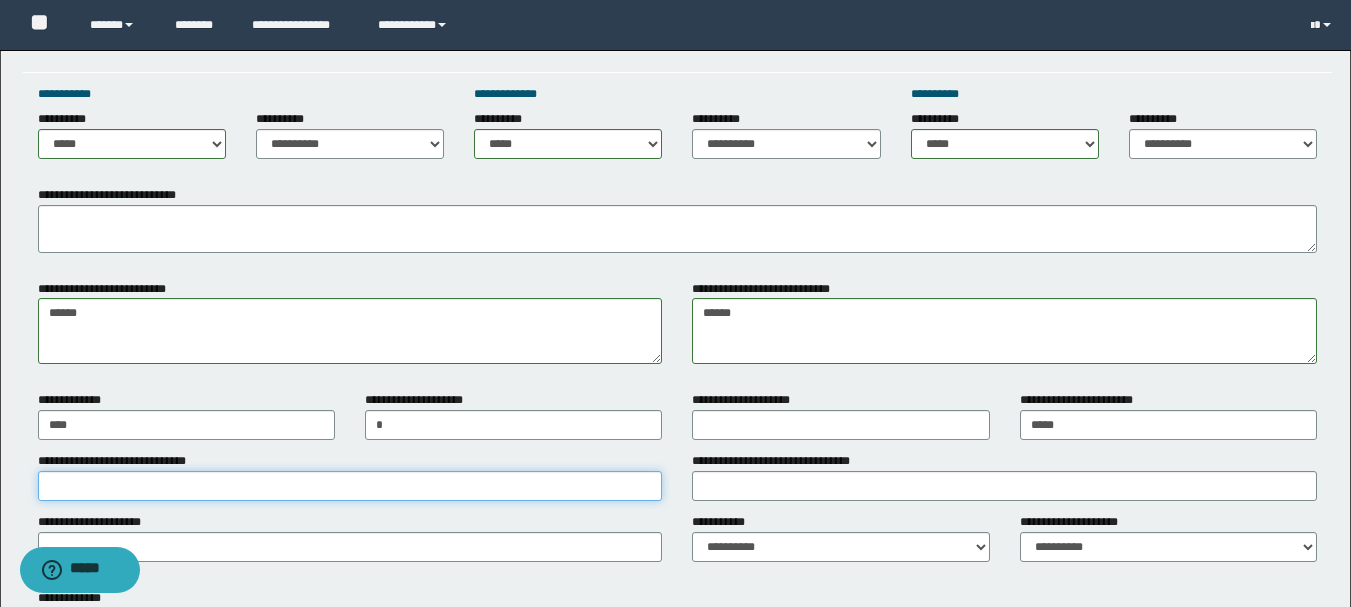 paste on "**********" 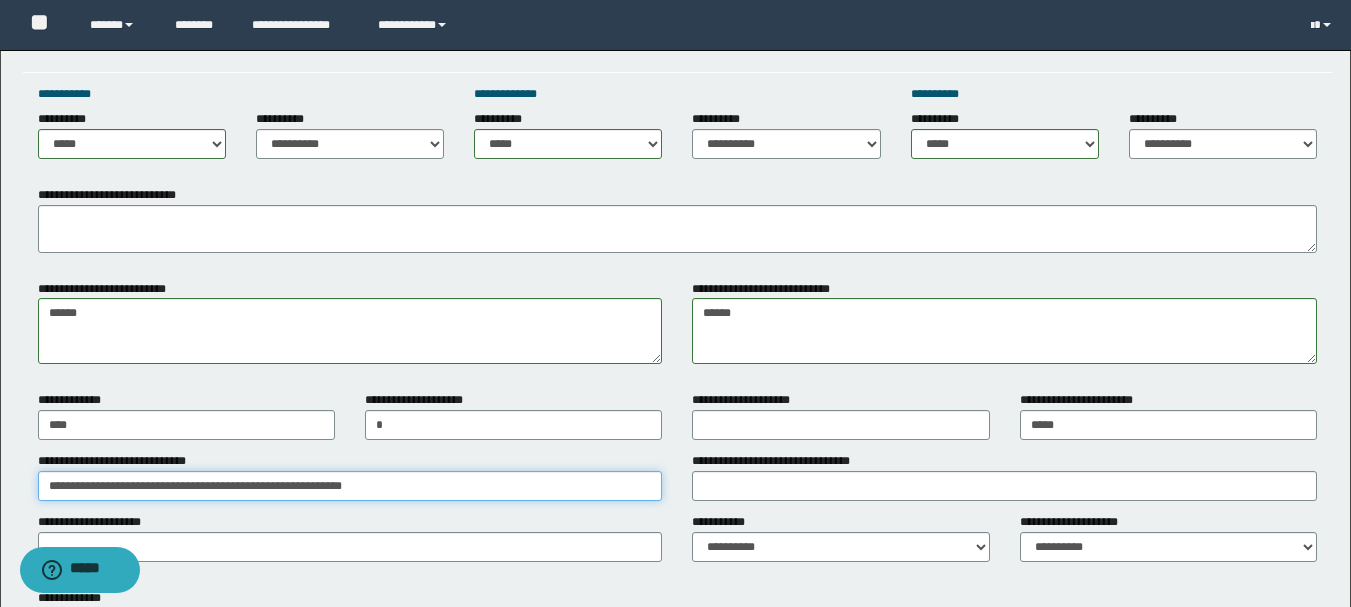 type on "**********" 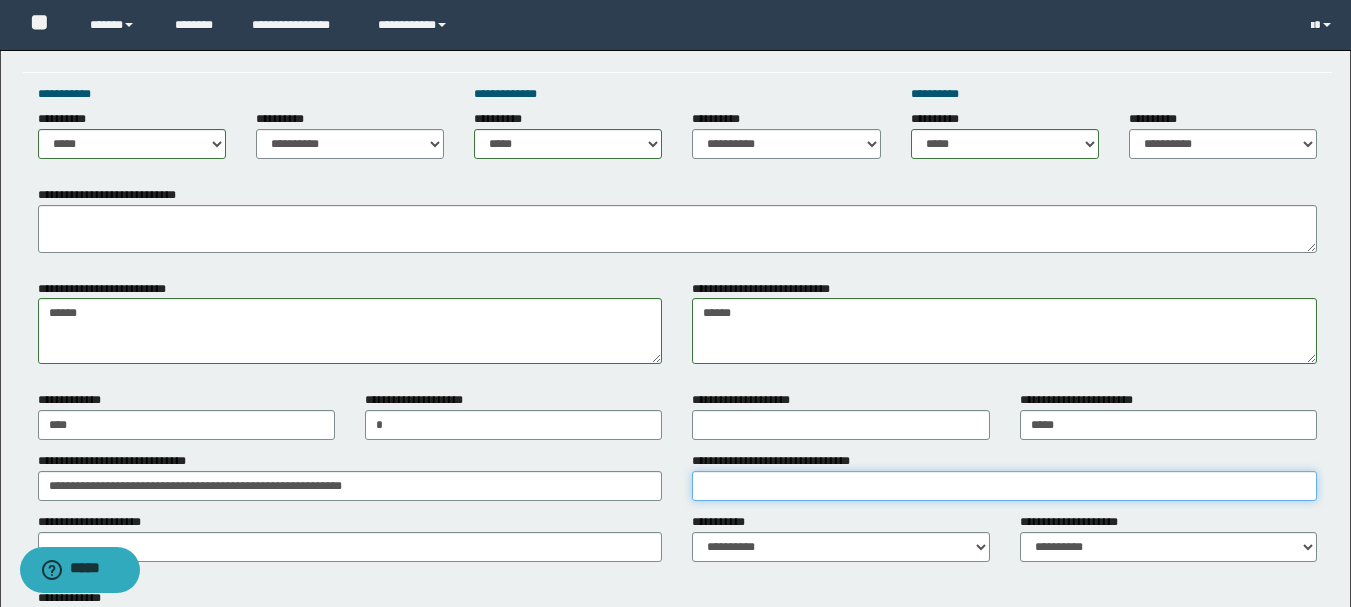click on "**********" at bounding box center [1004, 486] 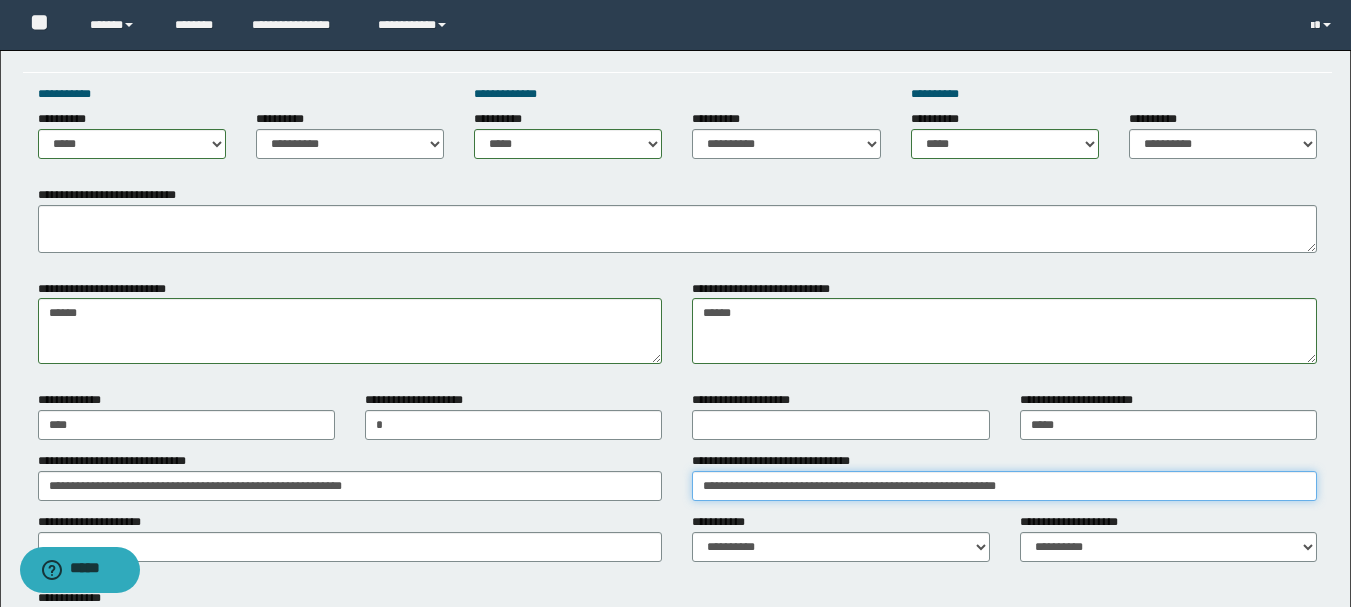 type on "**********" 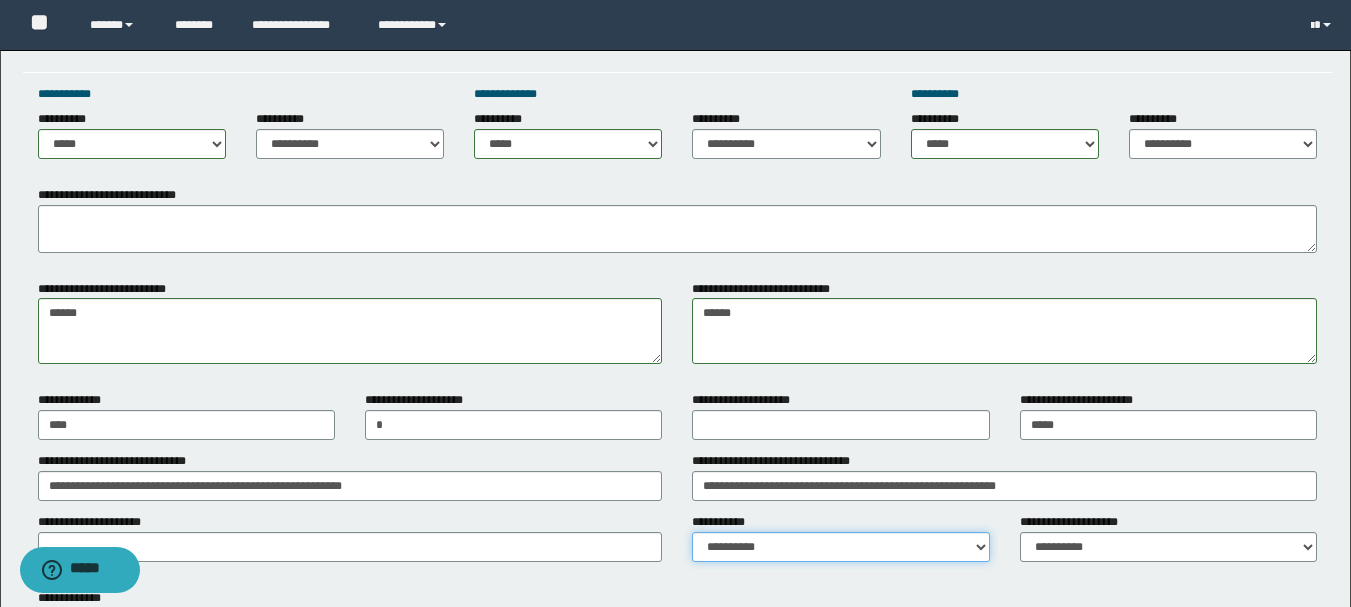 click on "**********" at bounding box center [840, 547] 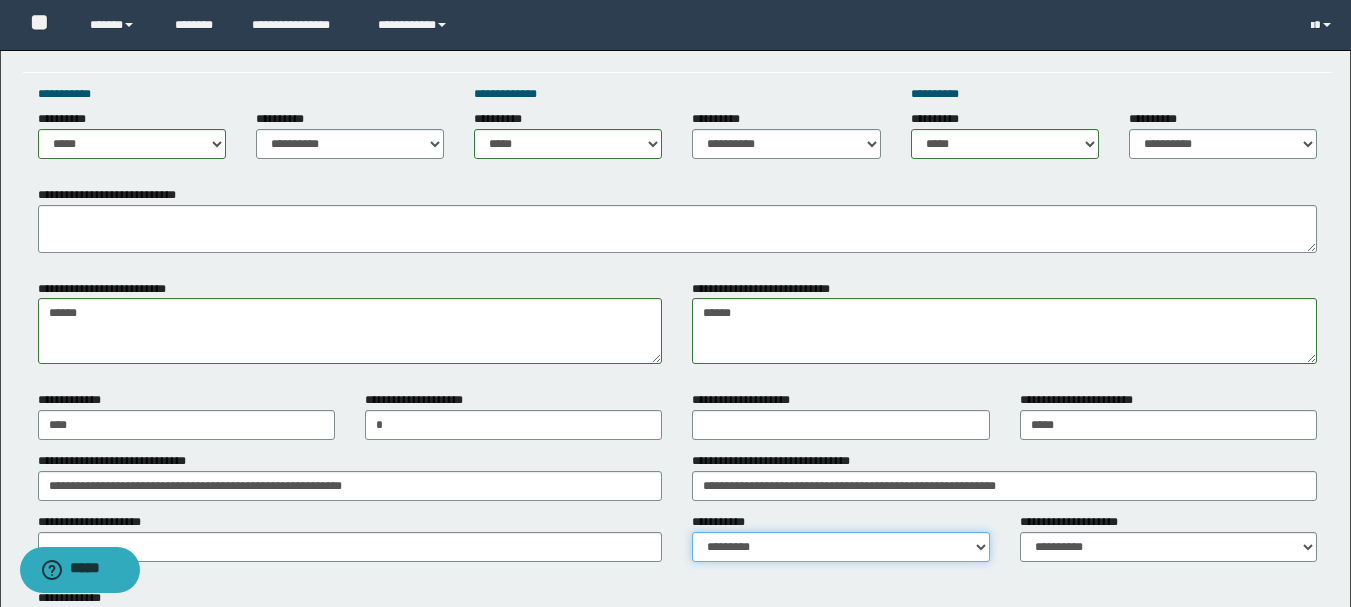 click on "**********" at bounding box center (840, 547) 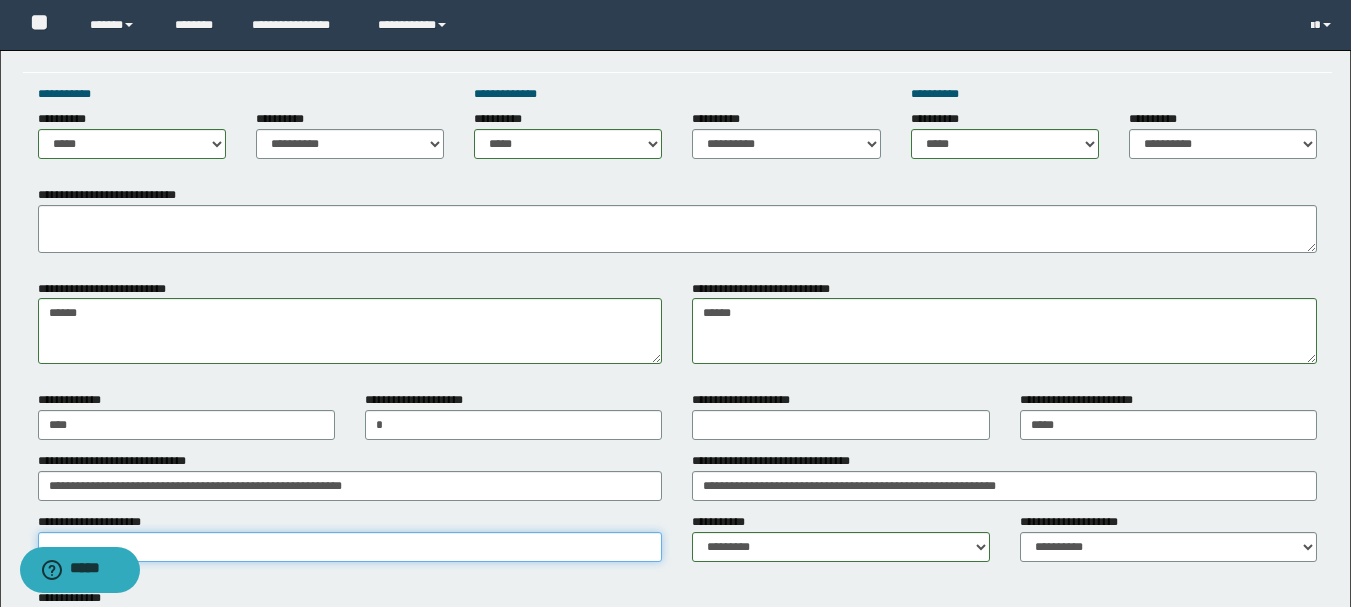 click on "**********" at bounding box center (350, 547) 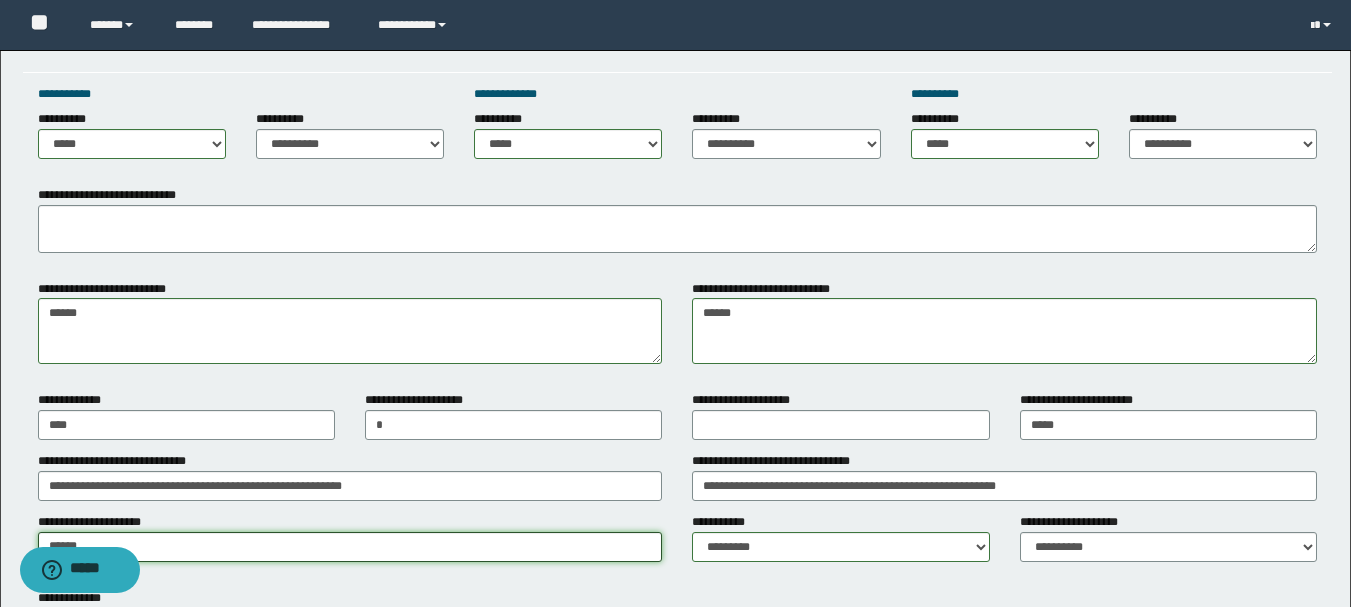 type on "******" 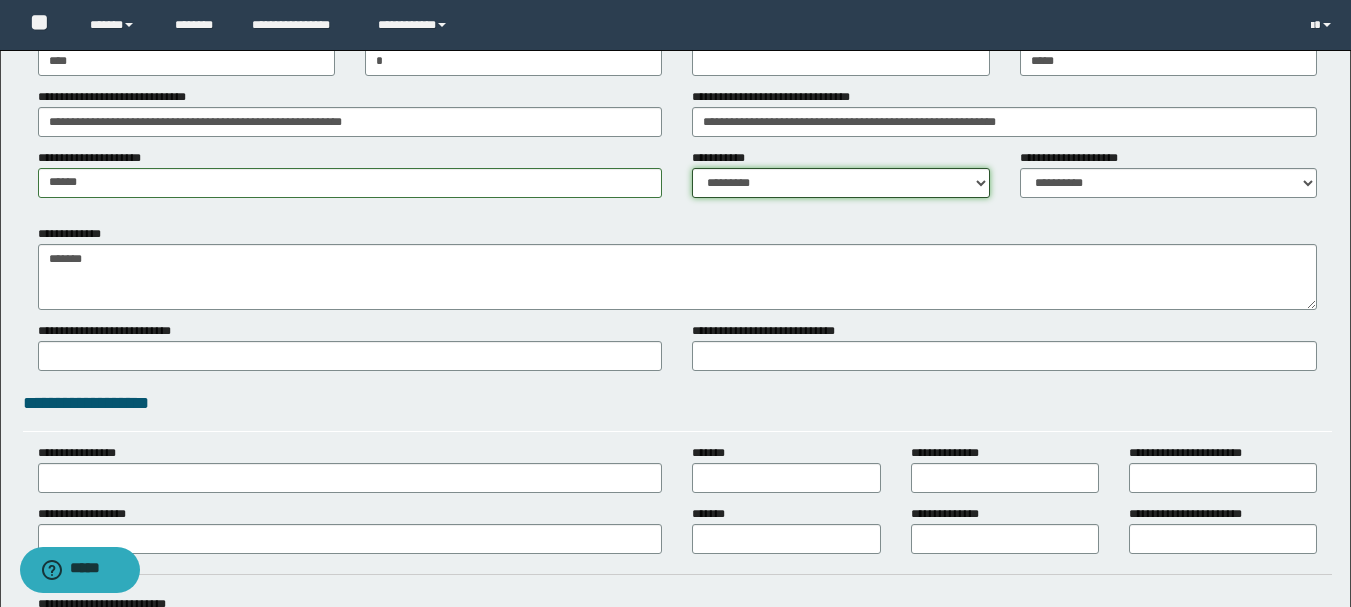 scroll, scrollTop: 1700, scrollLeft: 0, axis: vertical 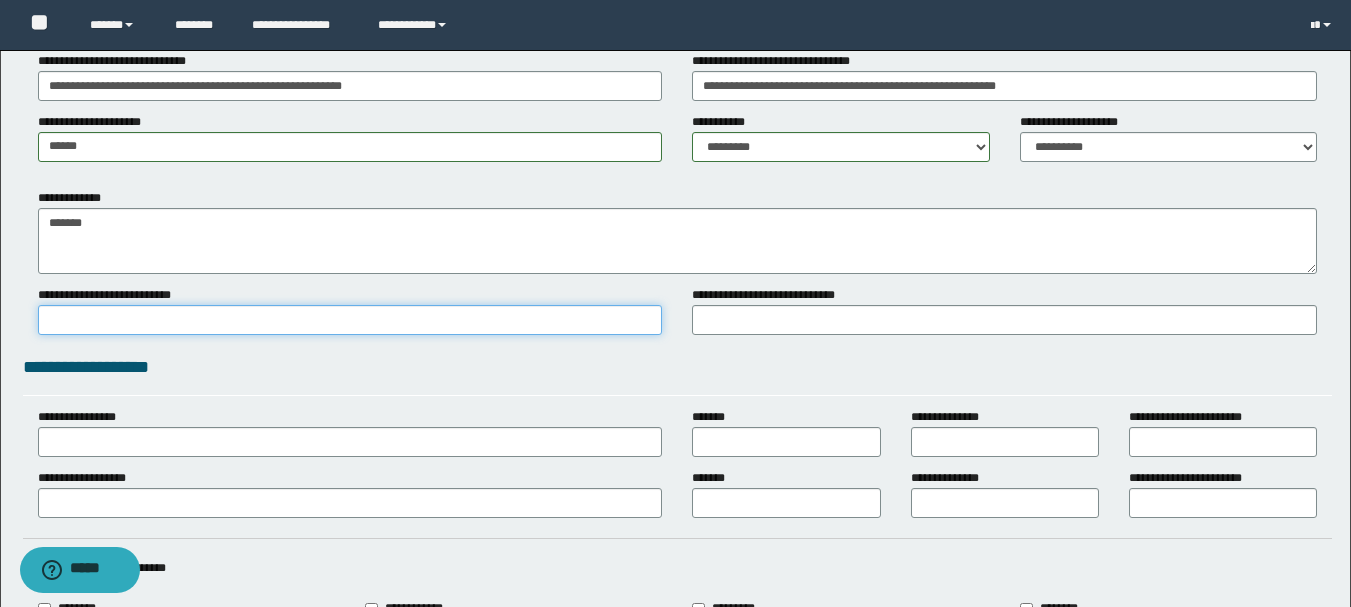 click on "**********" at bounding box center [350, 320] 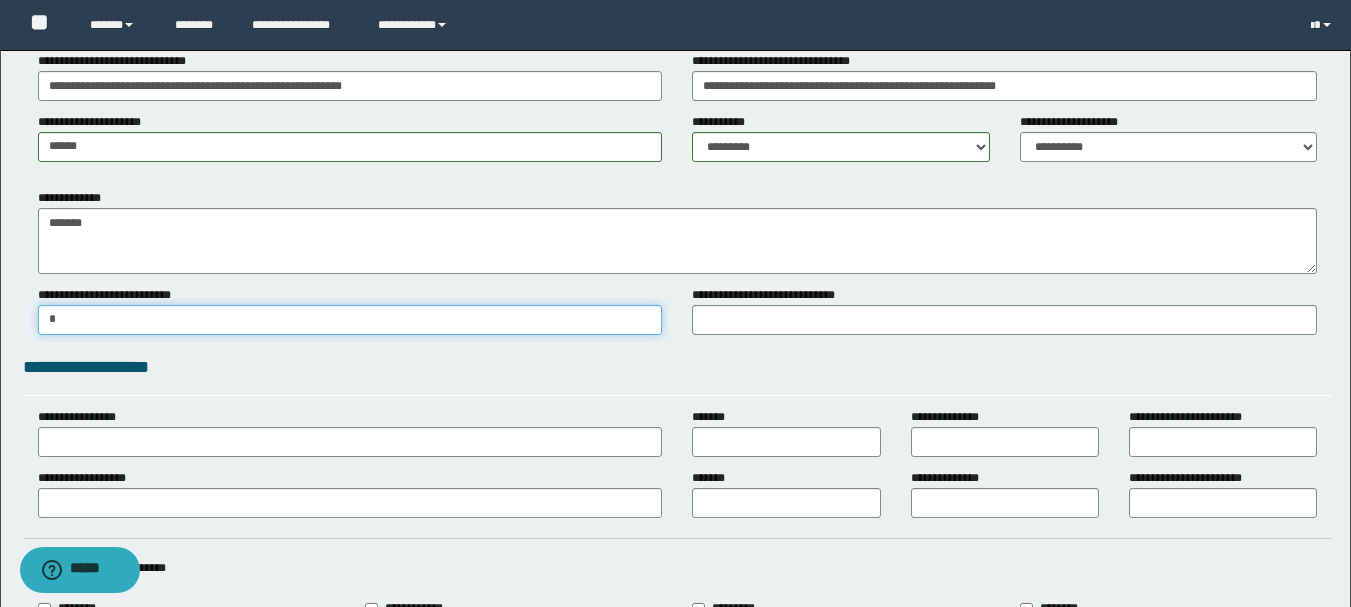 type on "*" 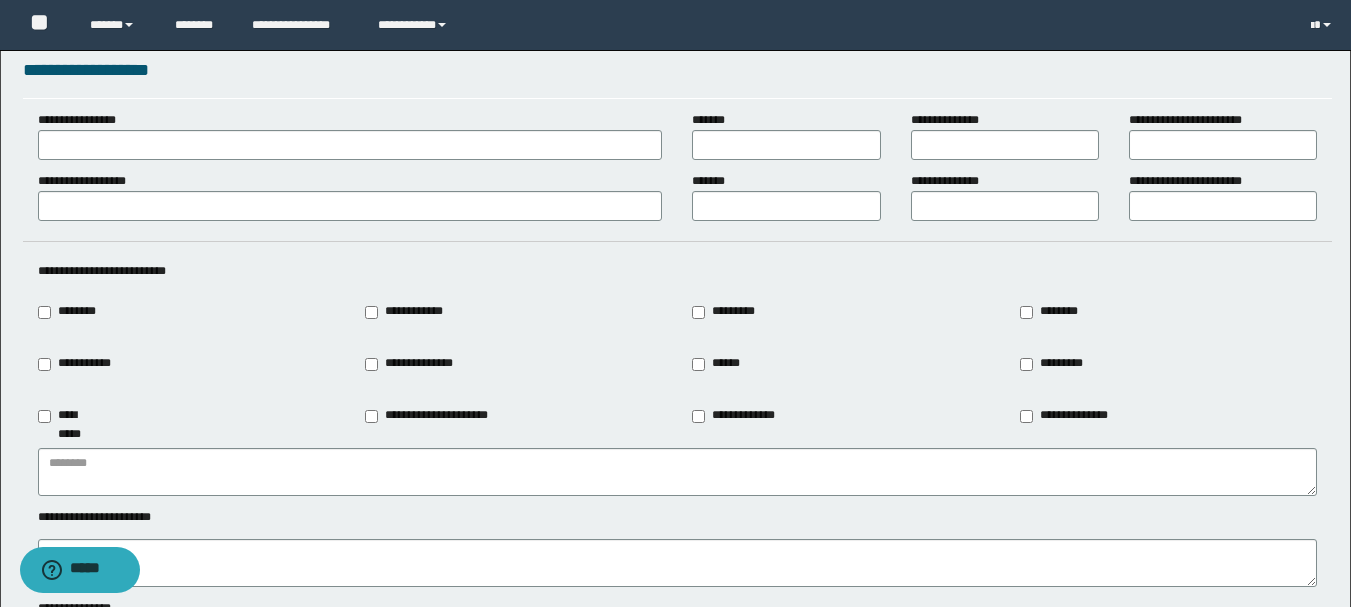 scroll, scrollTop: 2000, scrollLeft: 0, axis: vertical 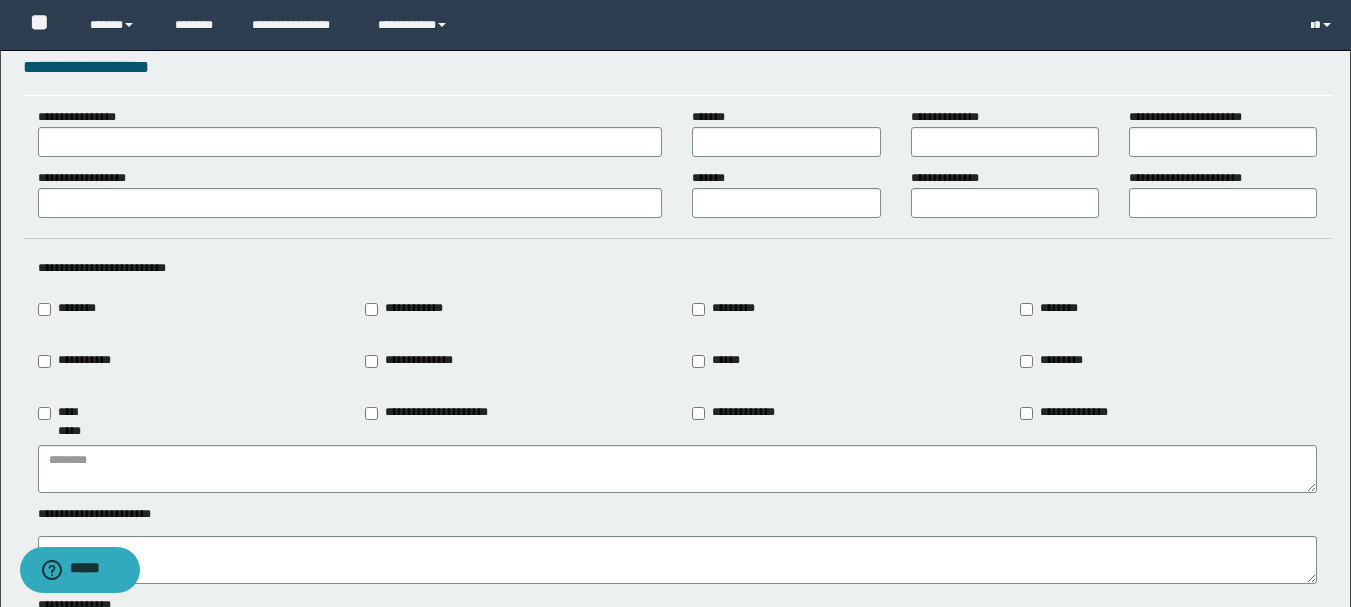type on "*" 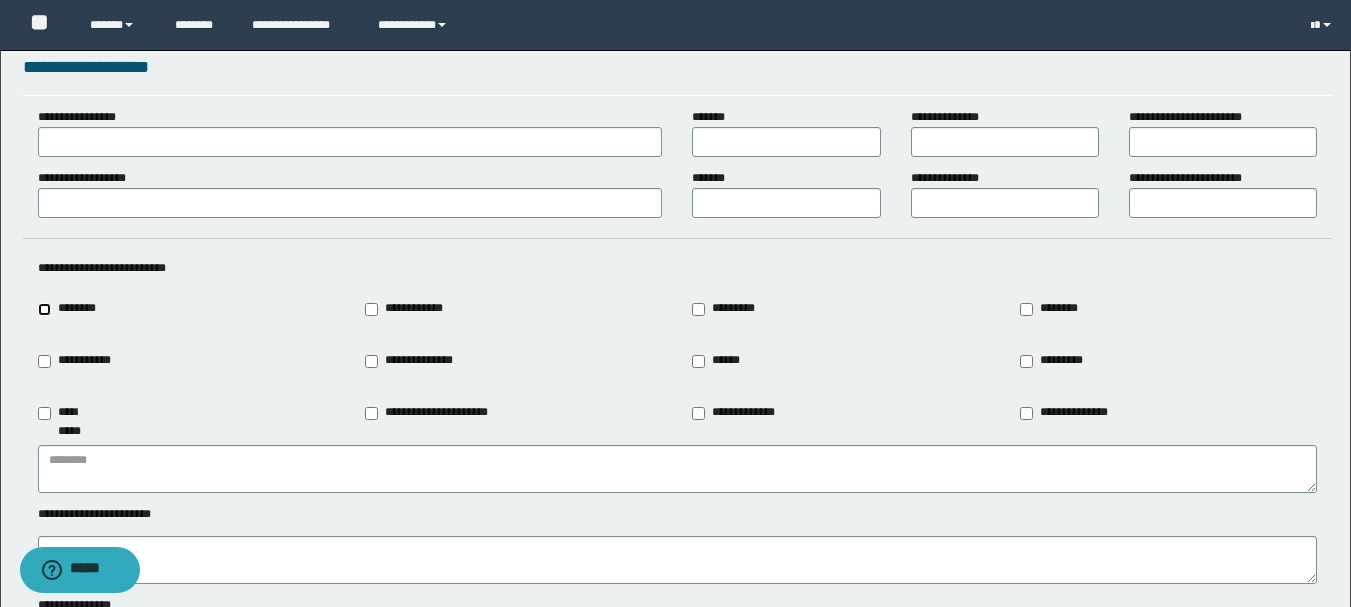 type on "********" 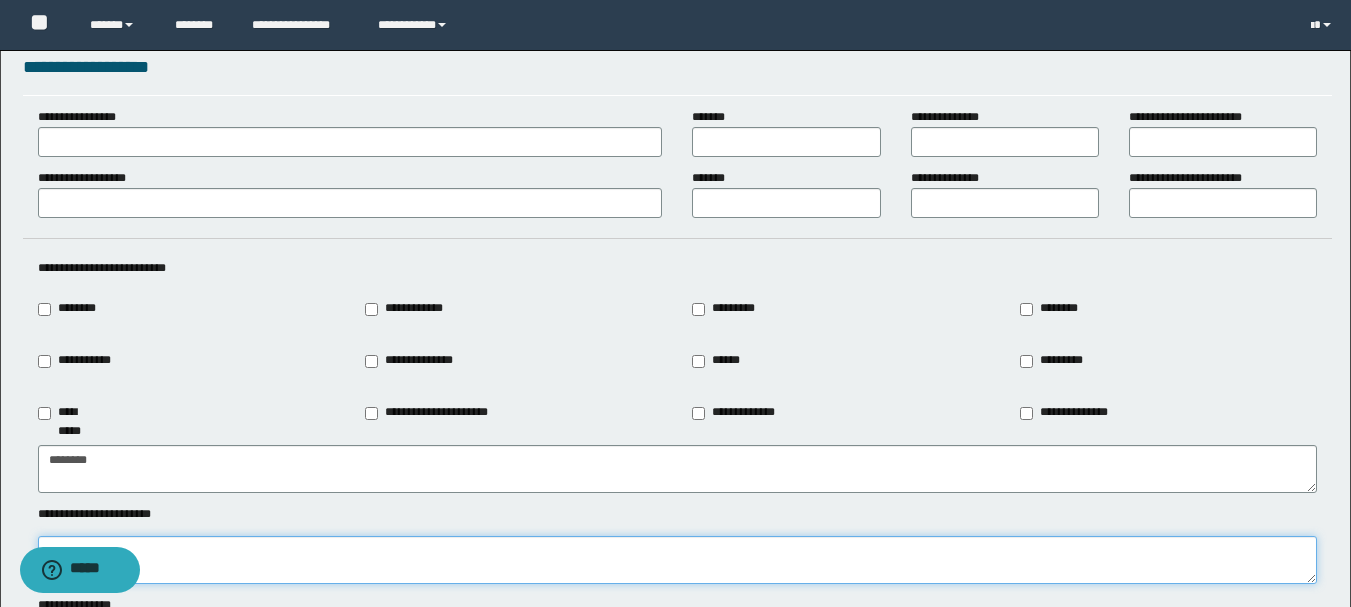 click at bounding box center [677, 560] 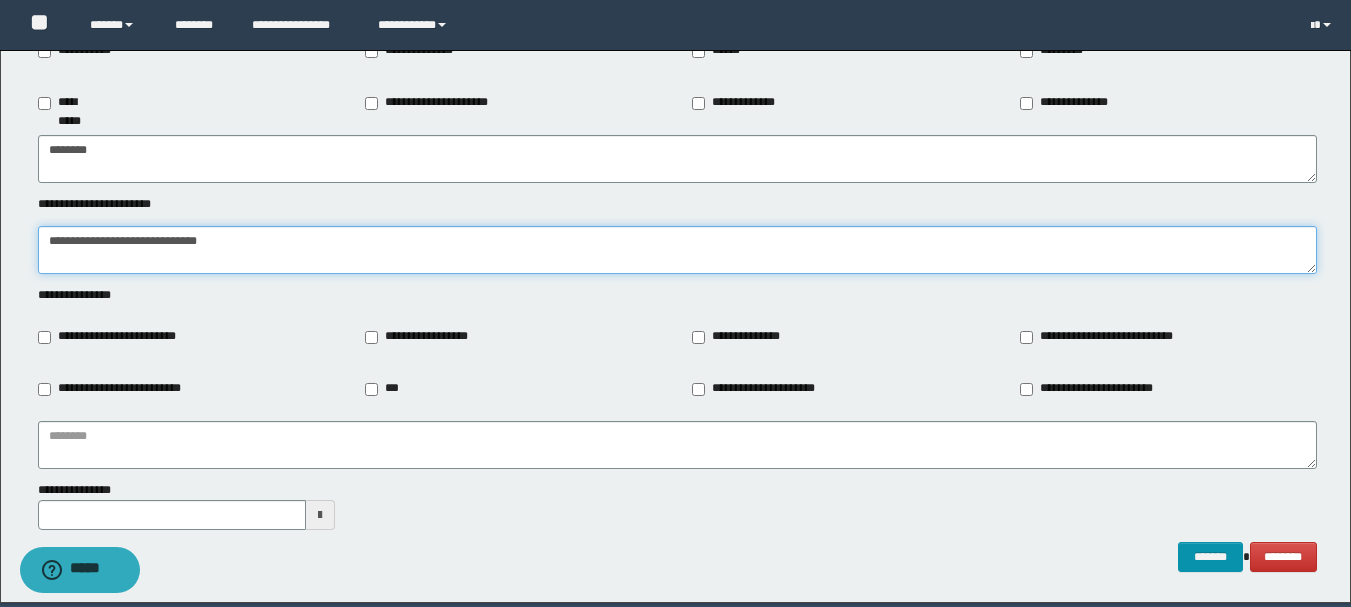 scroll, scrollTop: 2384, scrollLeft: 0, axis: vertical 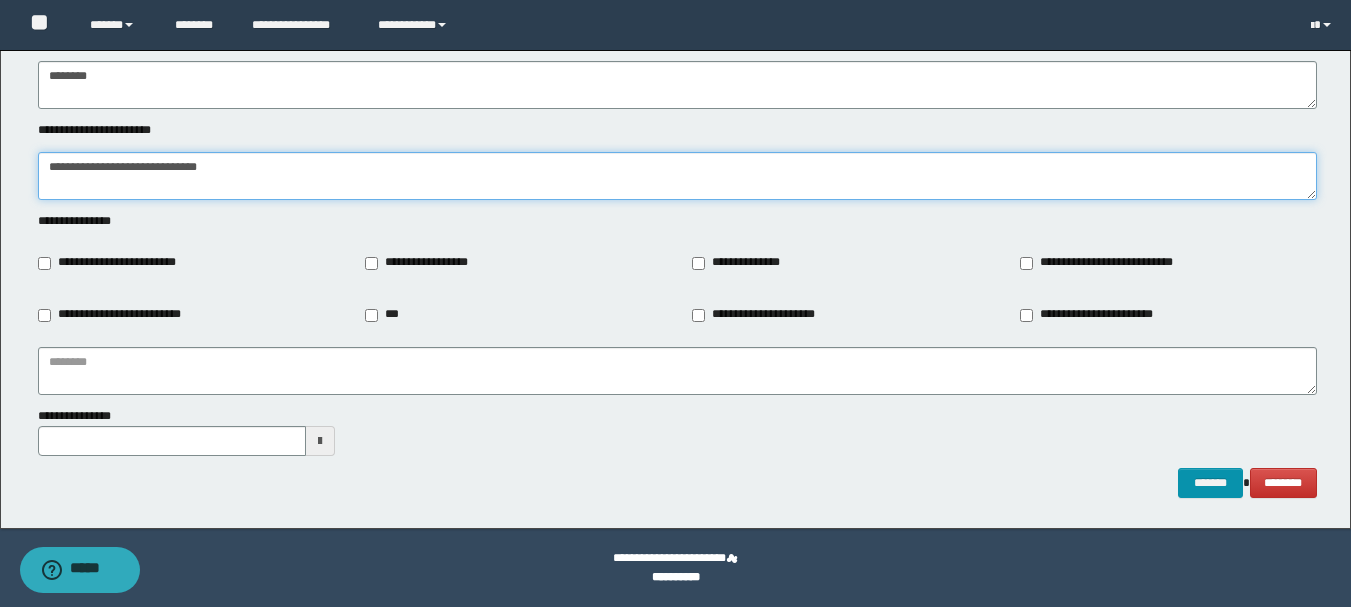 type on "**********" 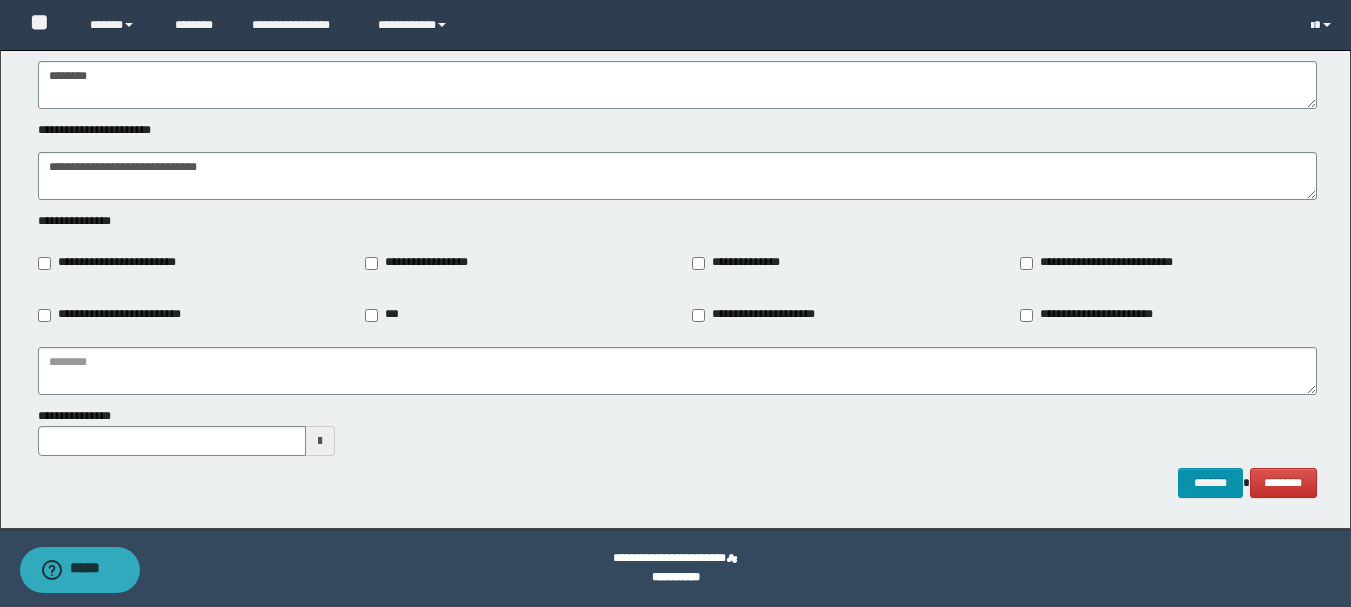 click on "**********" at bounding box center [420, 263] 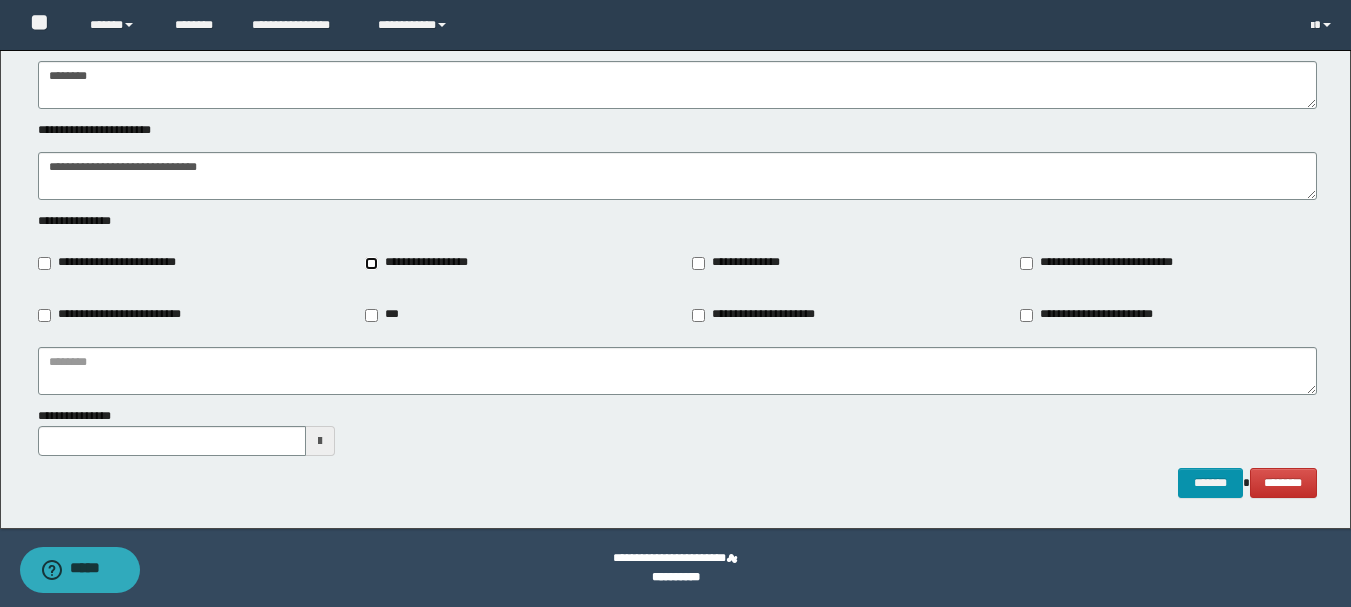 type on "**********" 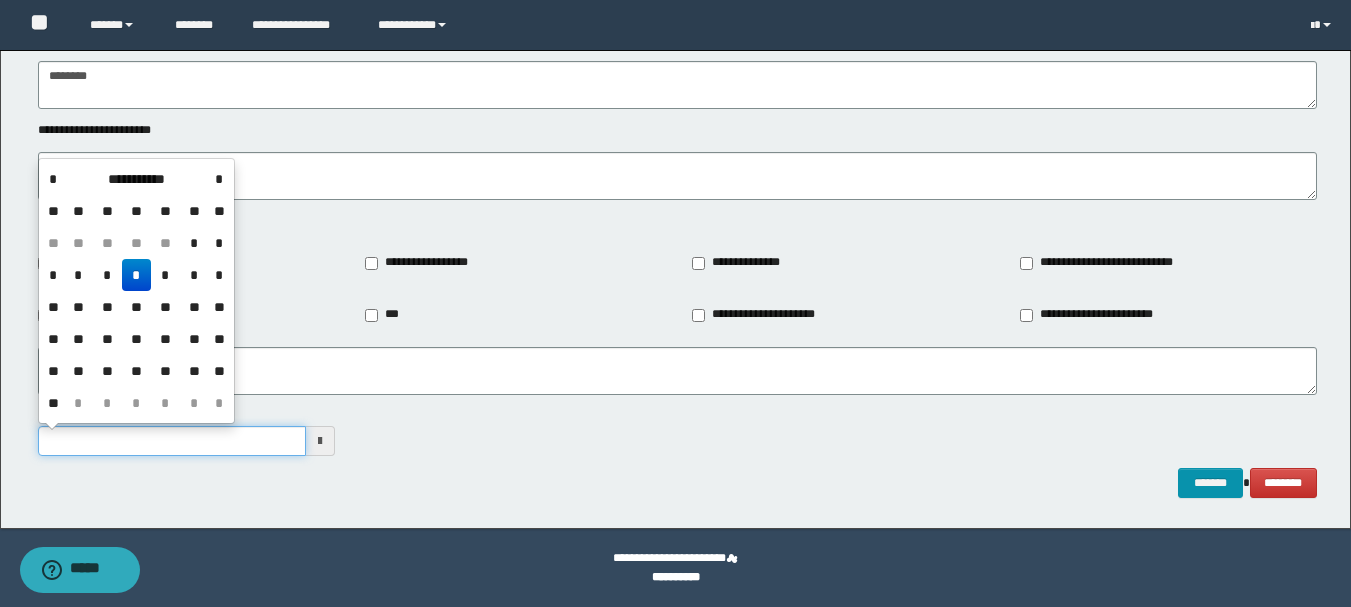 click on "**********" at bounding box center [172, 441] 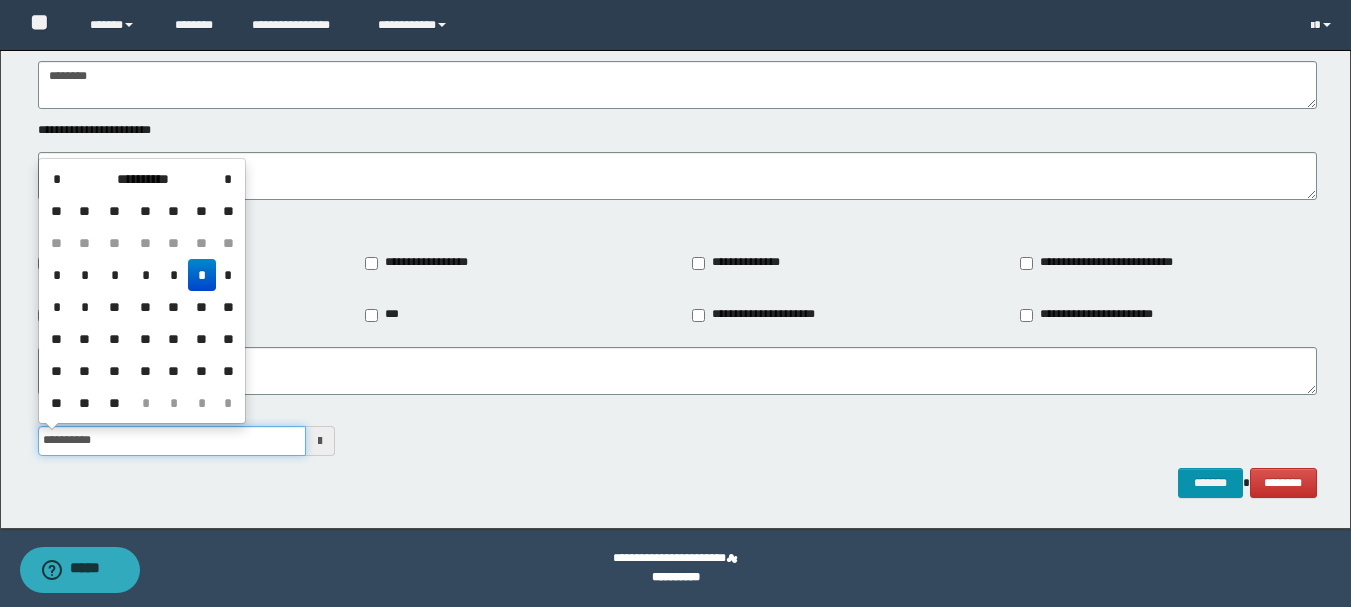type on "**********" 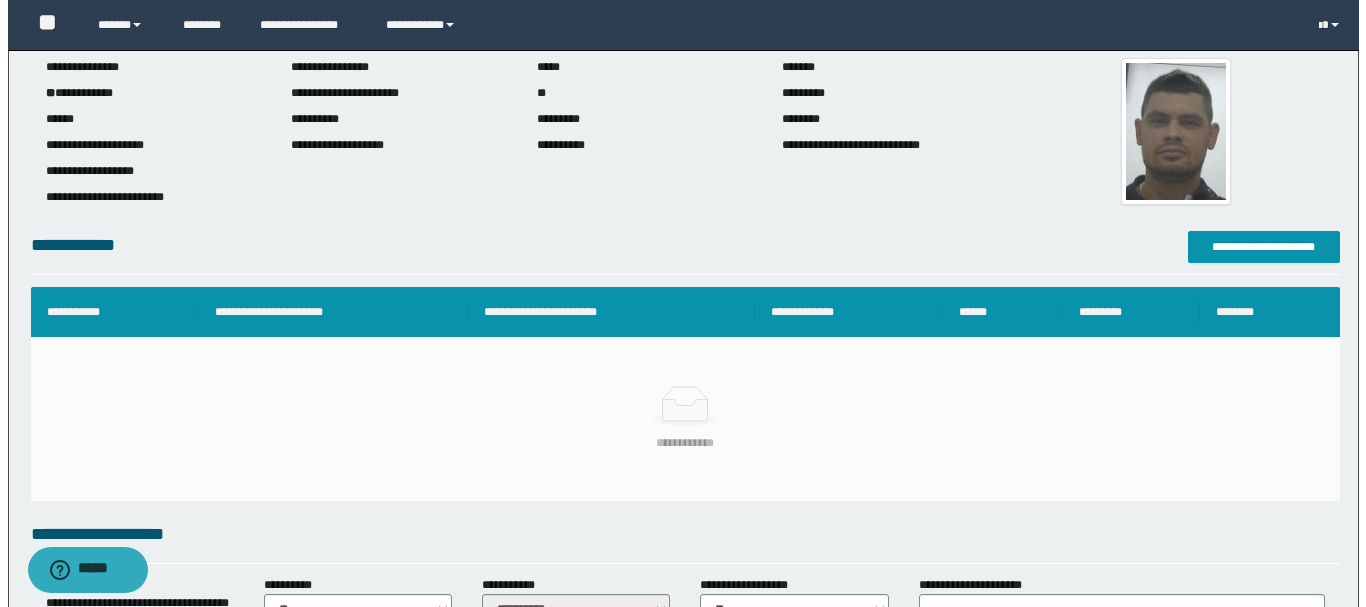 scroll, scrollTop: 0, scrollLeft: 0, axis: both 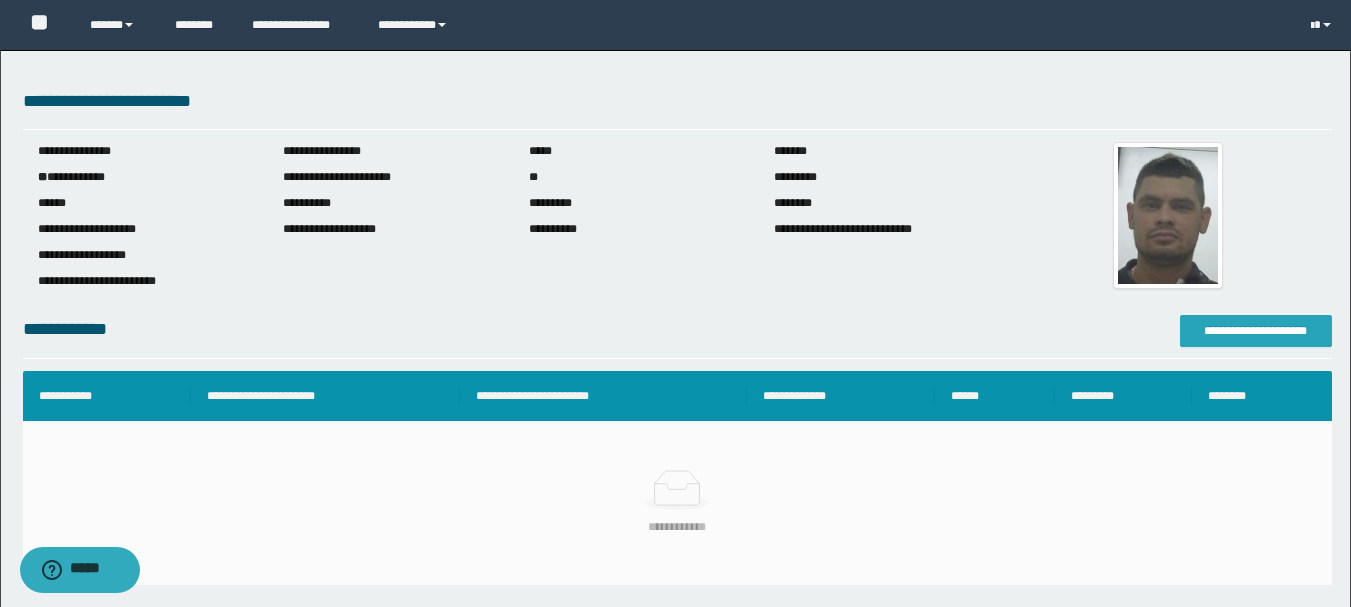 click on "**********" at bounding box center [1256, 331] 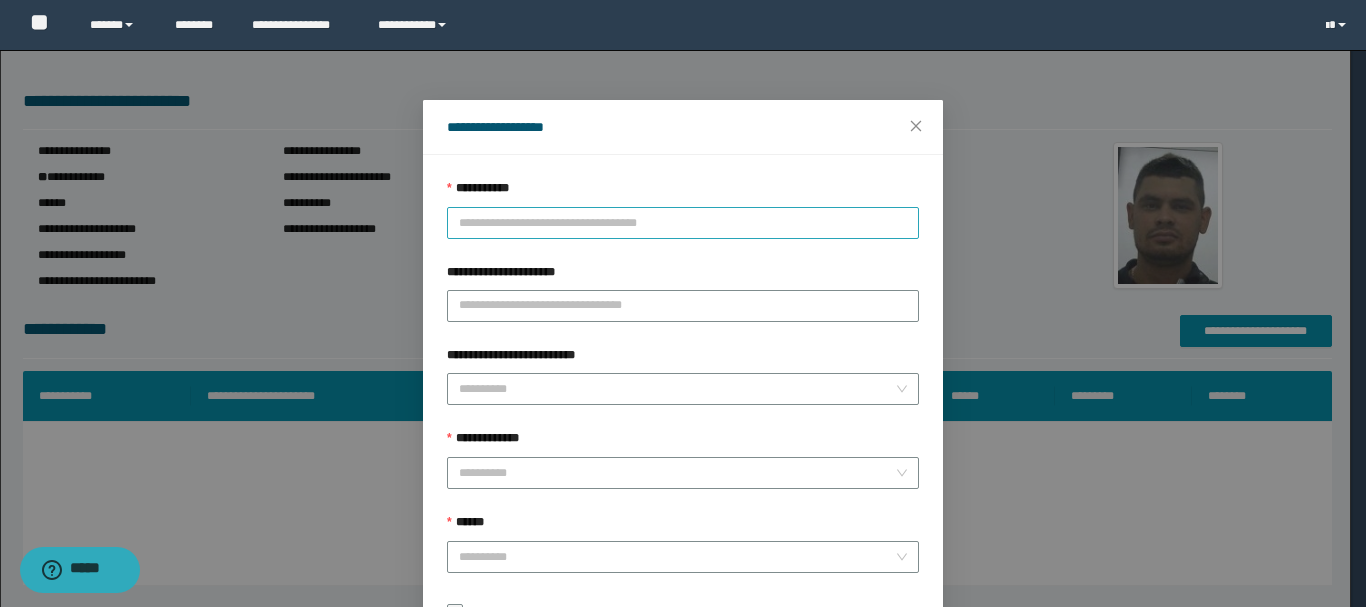 click on "**********" at bounding box center (683, 223) 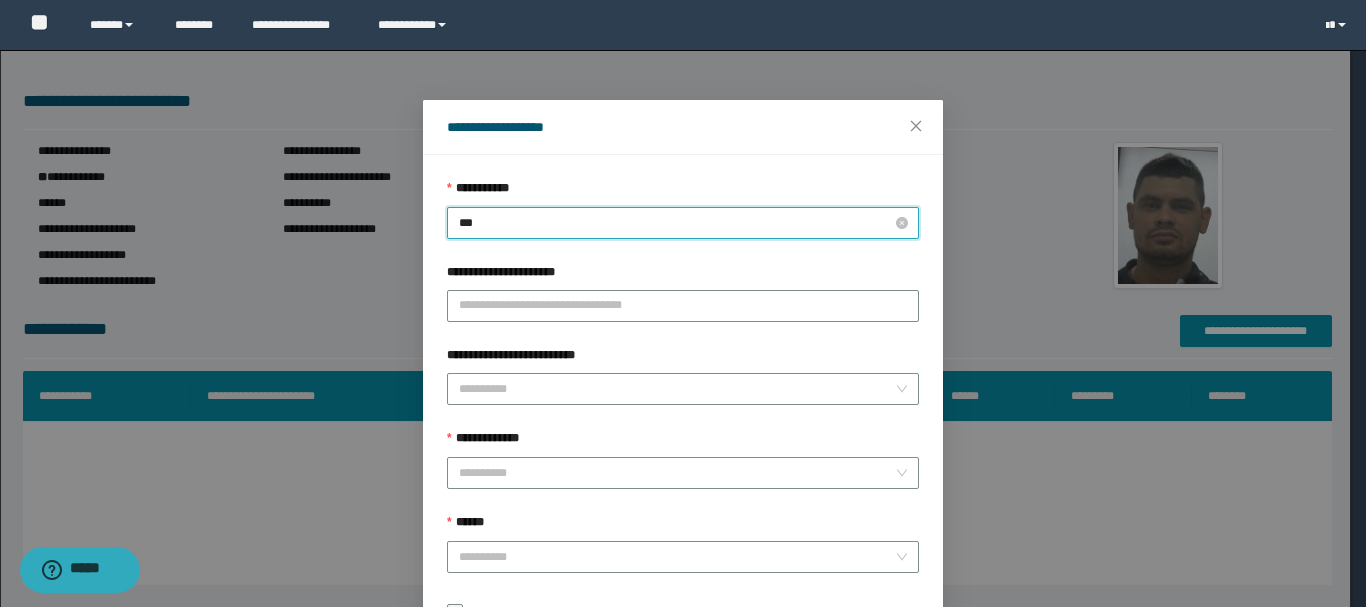 type on "****" 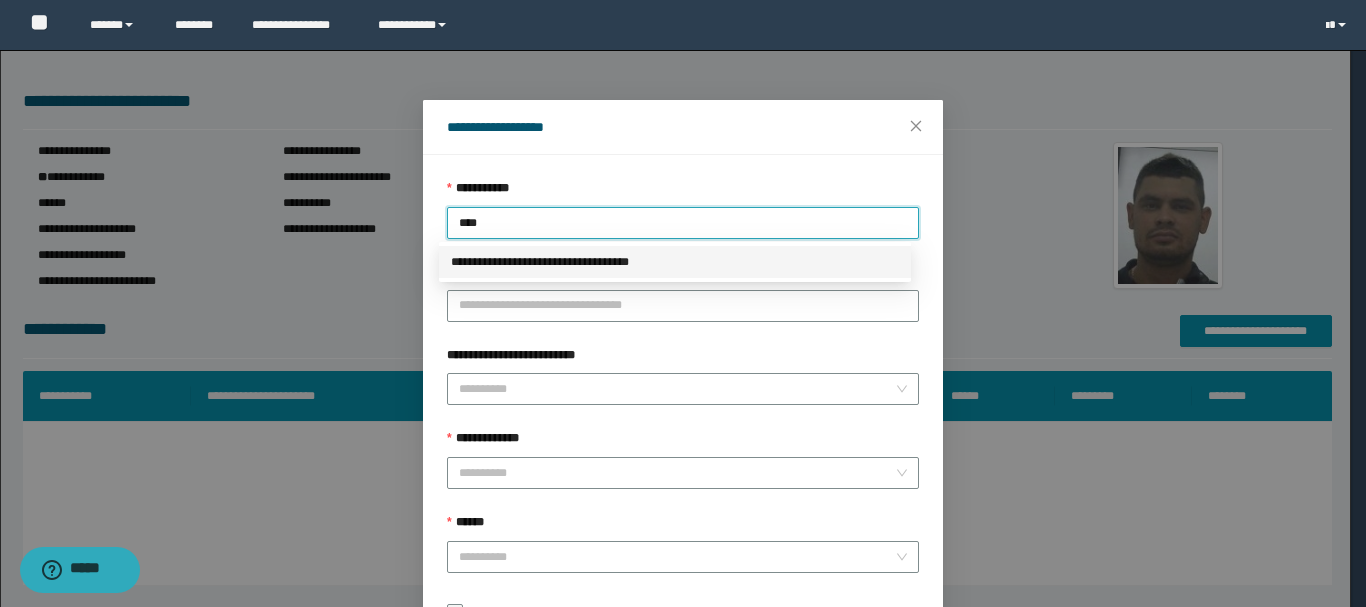 click on "**********" at bounding box center (675, 262) 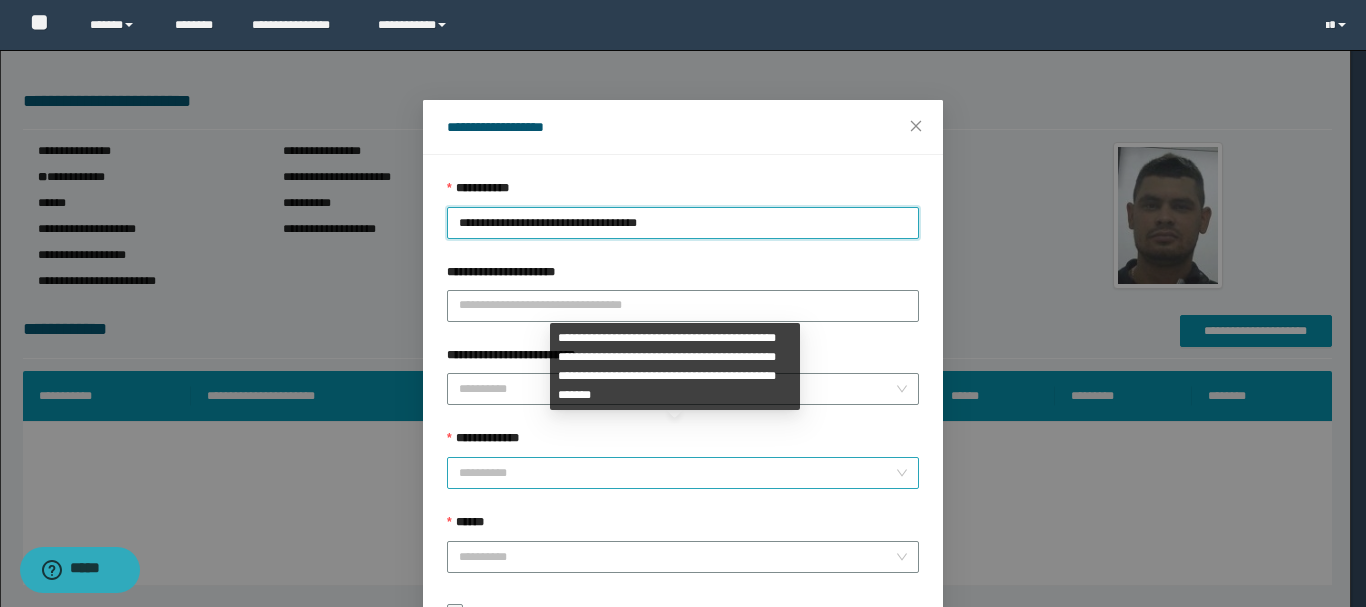 click on "**********" at bounding box center (677, 473) 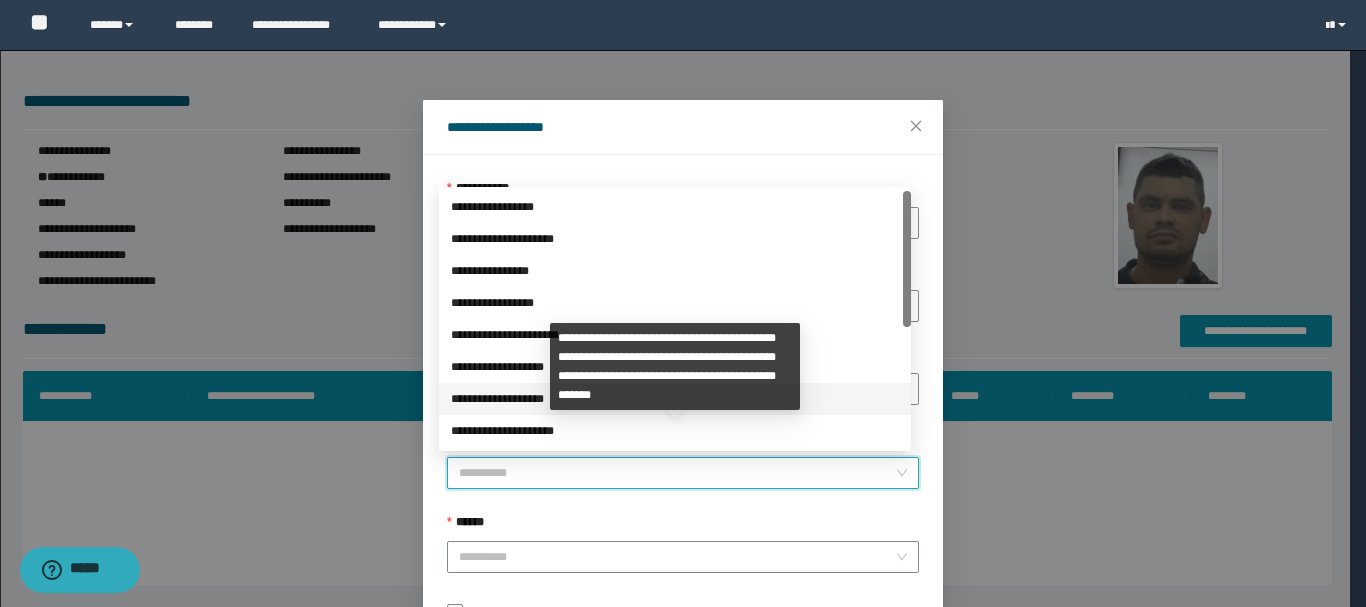 scroll, scrollTop: 200, scrollLeft: 0, axis: vertical 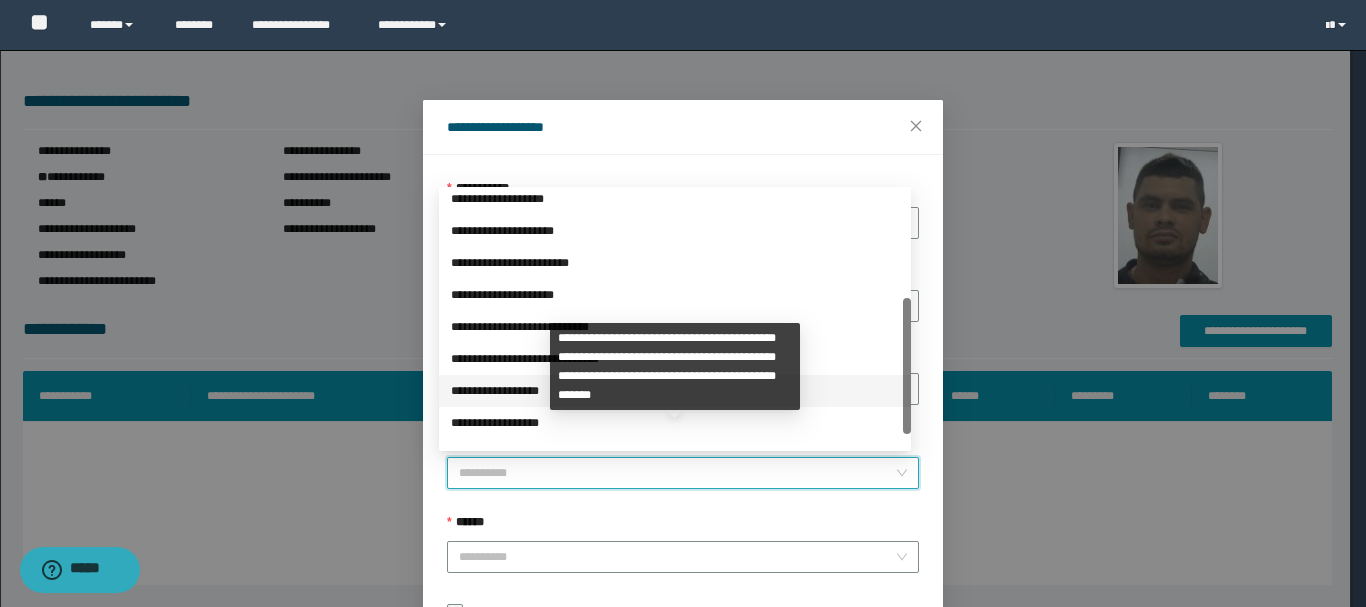 click on "**********" at bounding box center (675, 391) 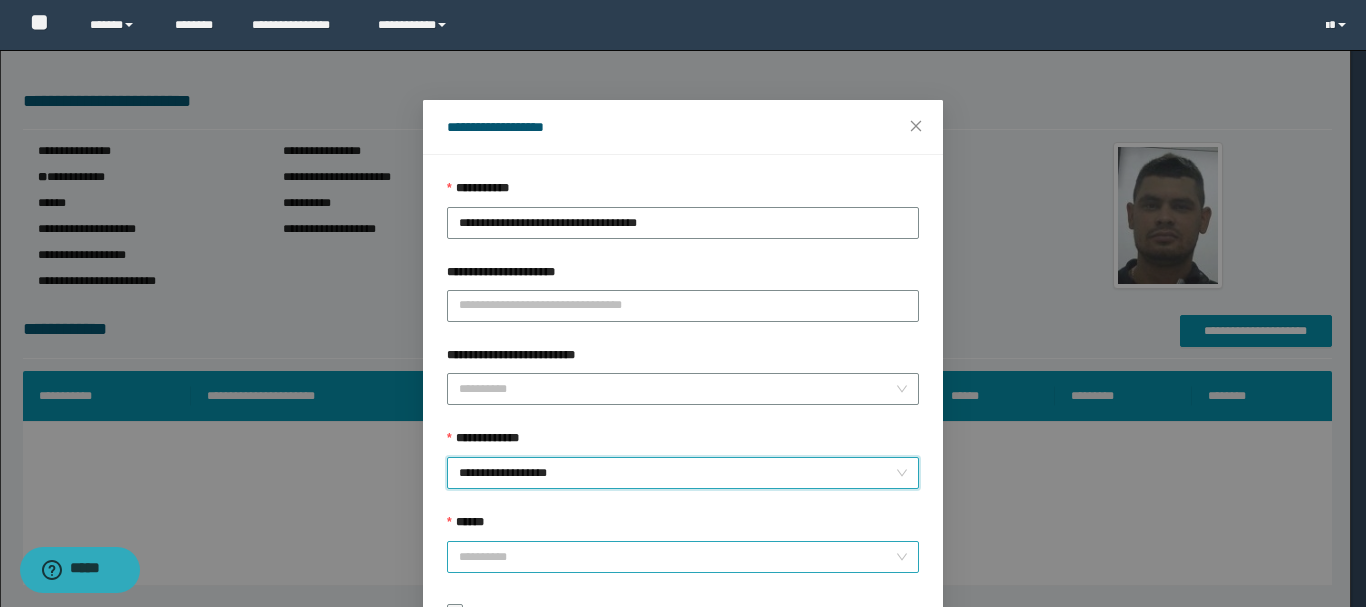 click on "******" at bounding box center [677, 557] 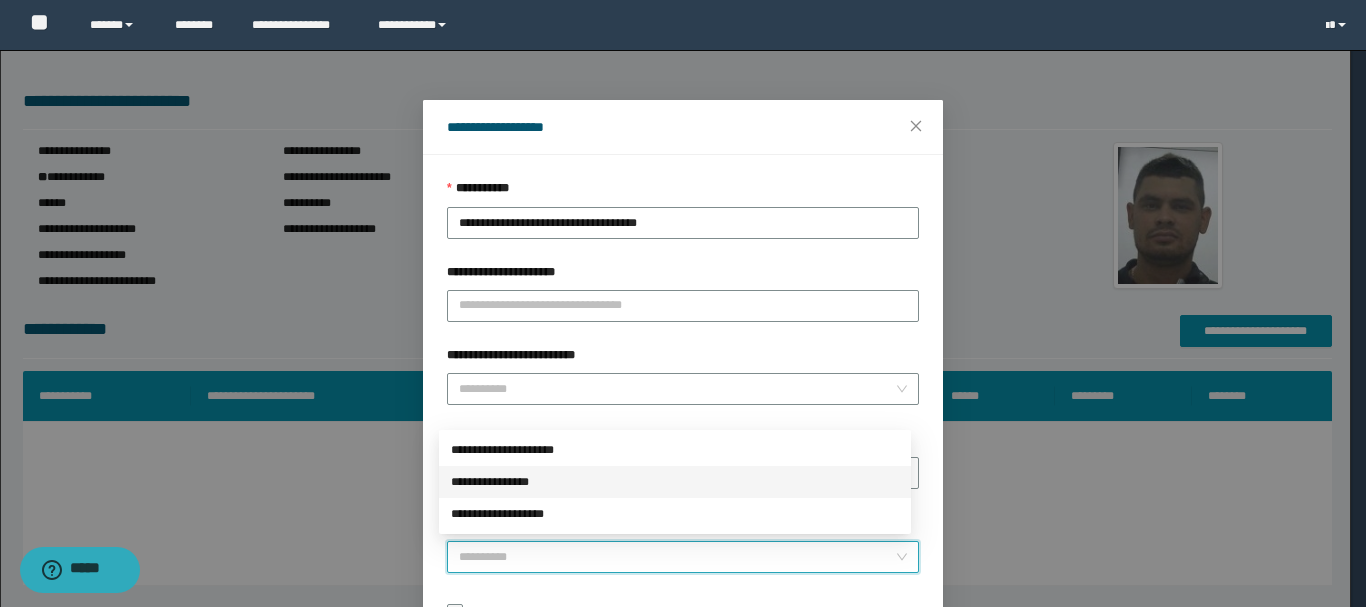 click on "**********" at bounding box center [675, 482] 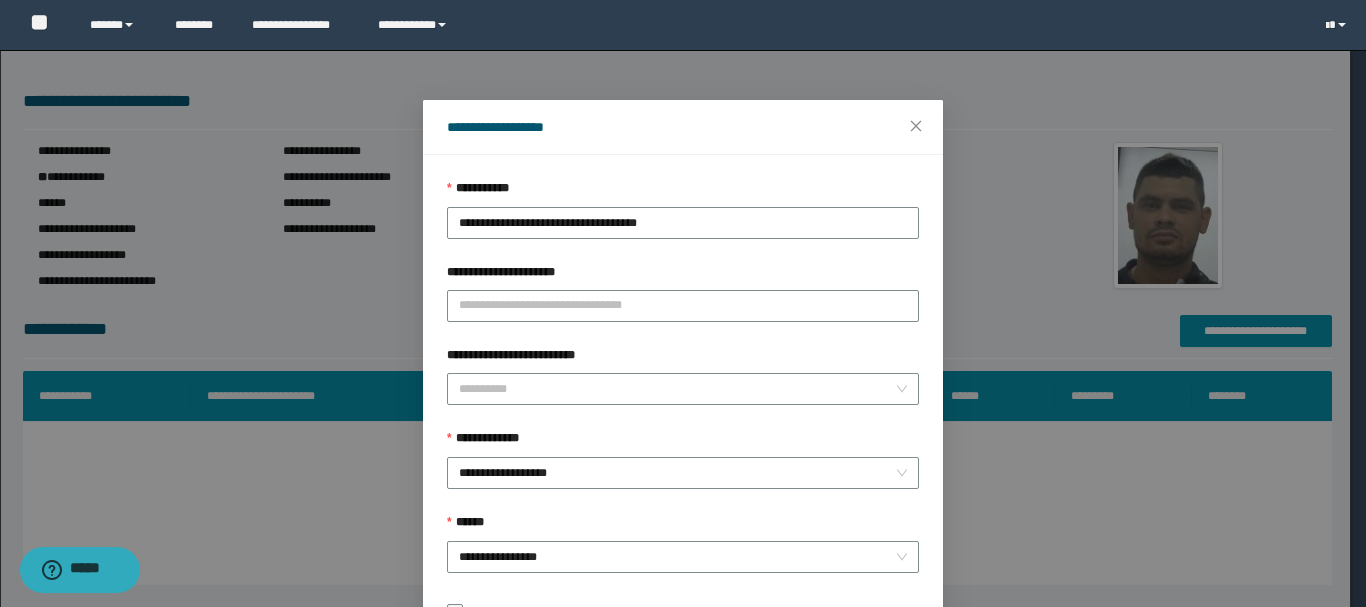 click on "**********" at bounding box center (683, 303) 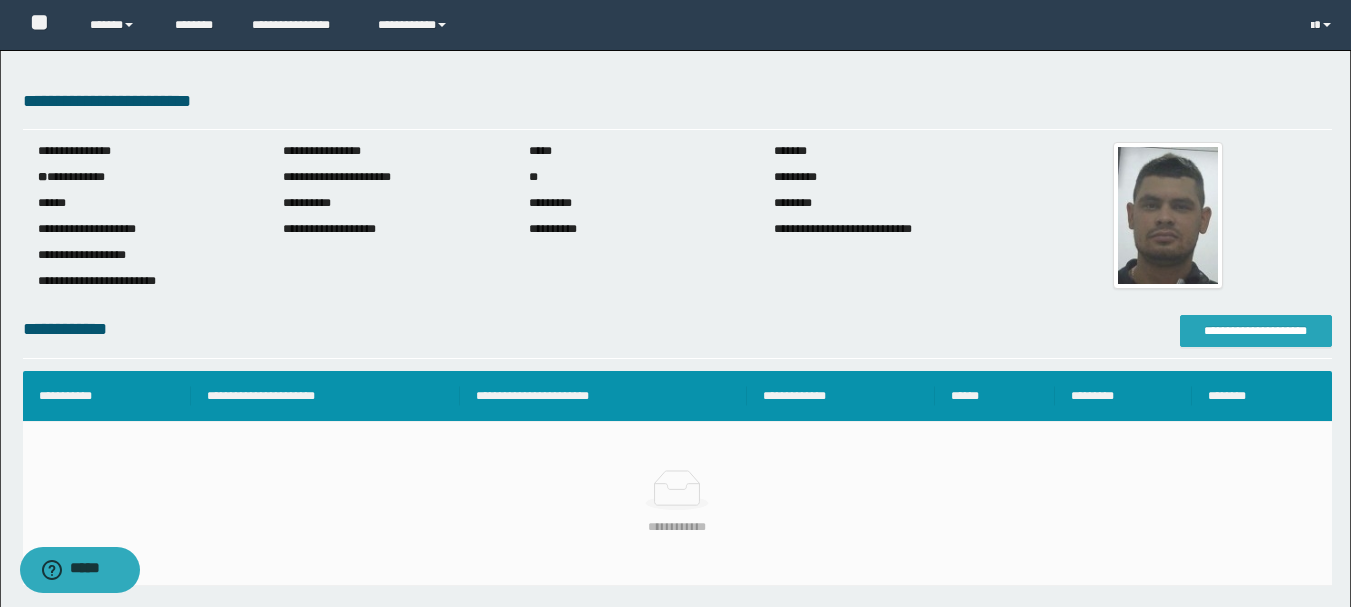 click on "**********" at bounding box center [1256, 331] 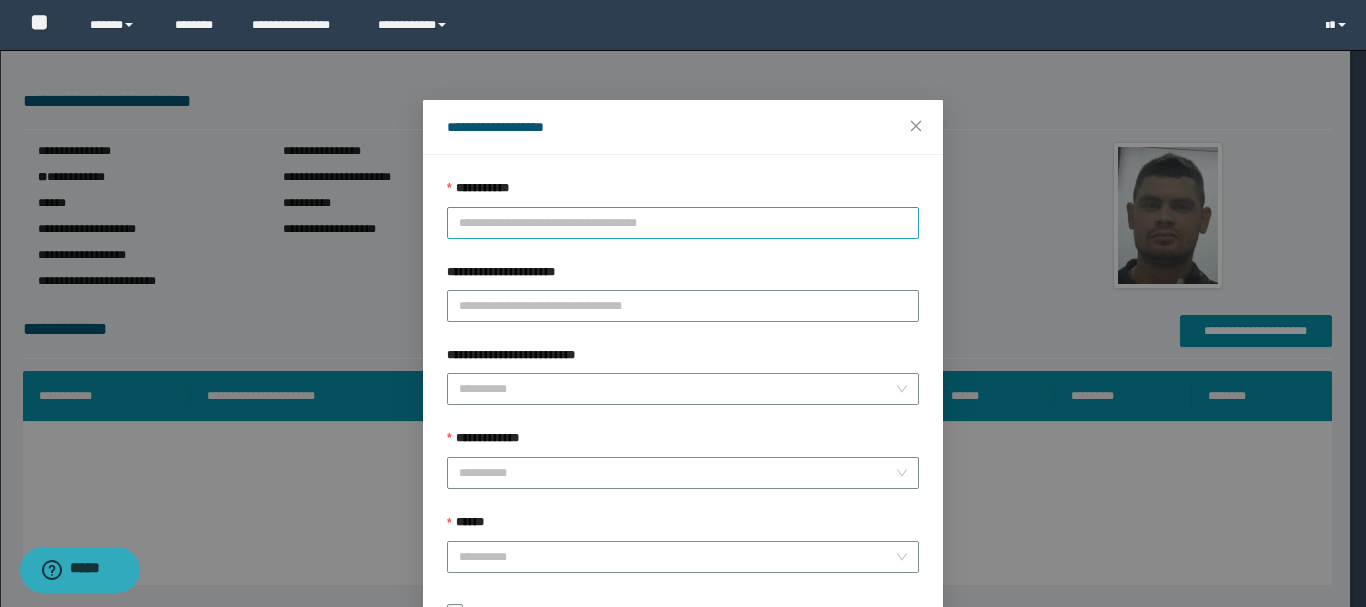 click on "**********" at bounding box center (683, 223) 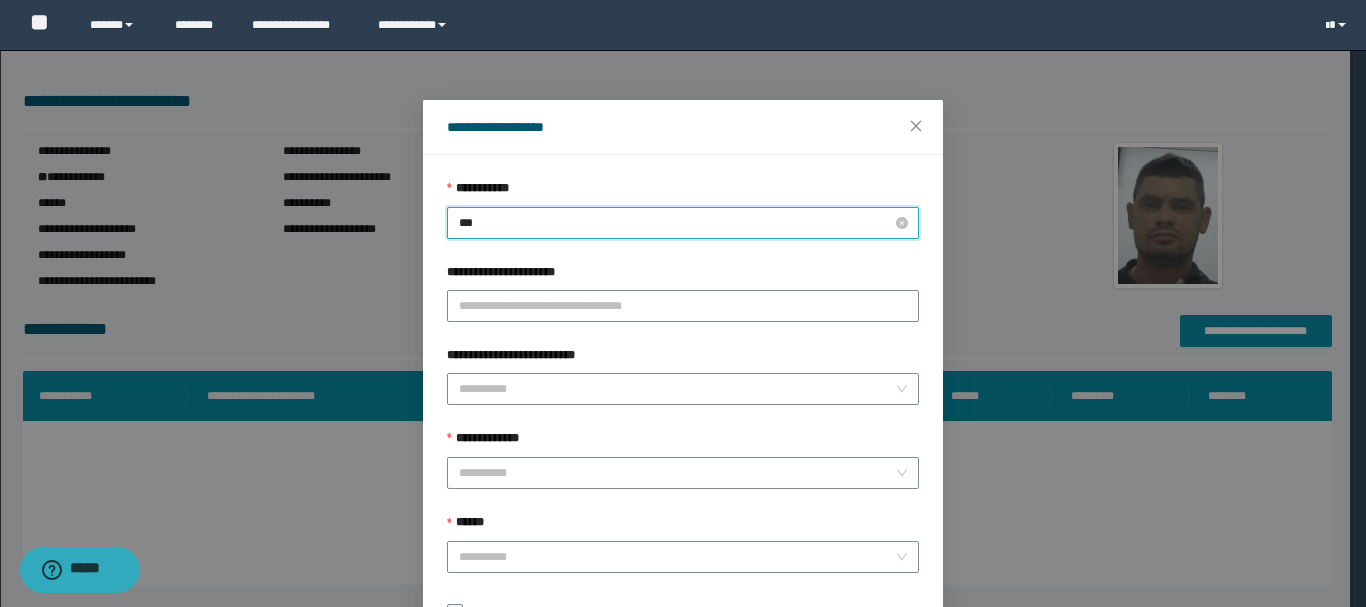 type on "****" 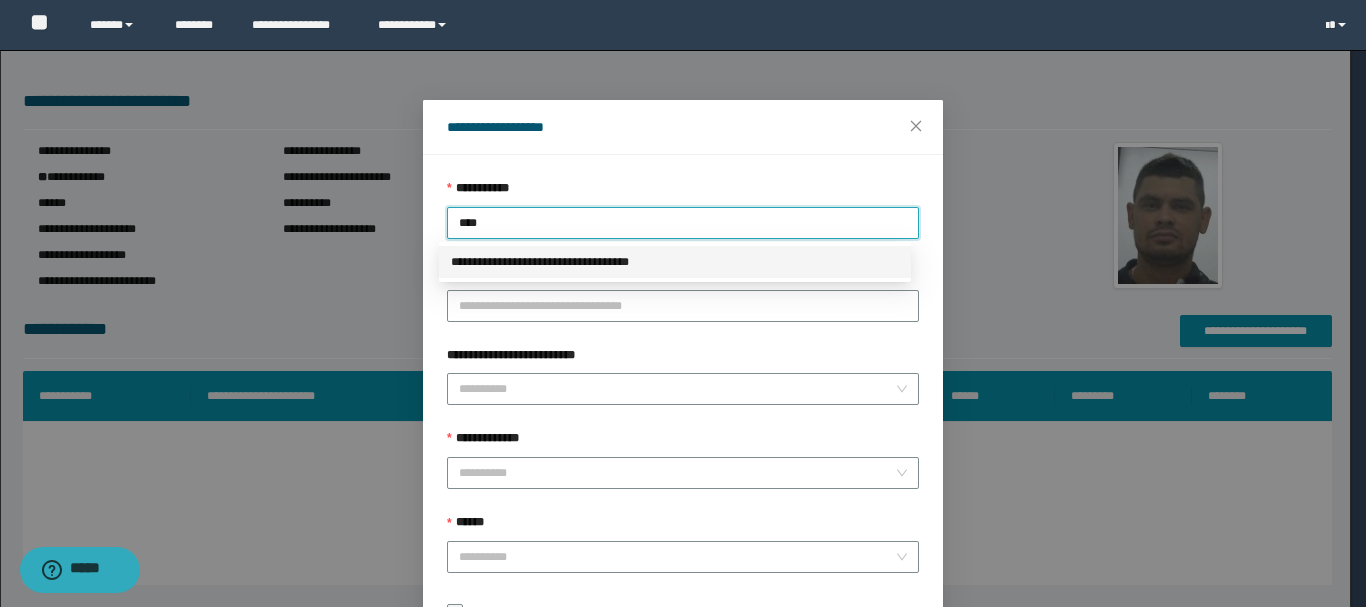 click on "**********" at bounding box center (675, 262) 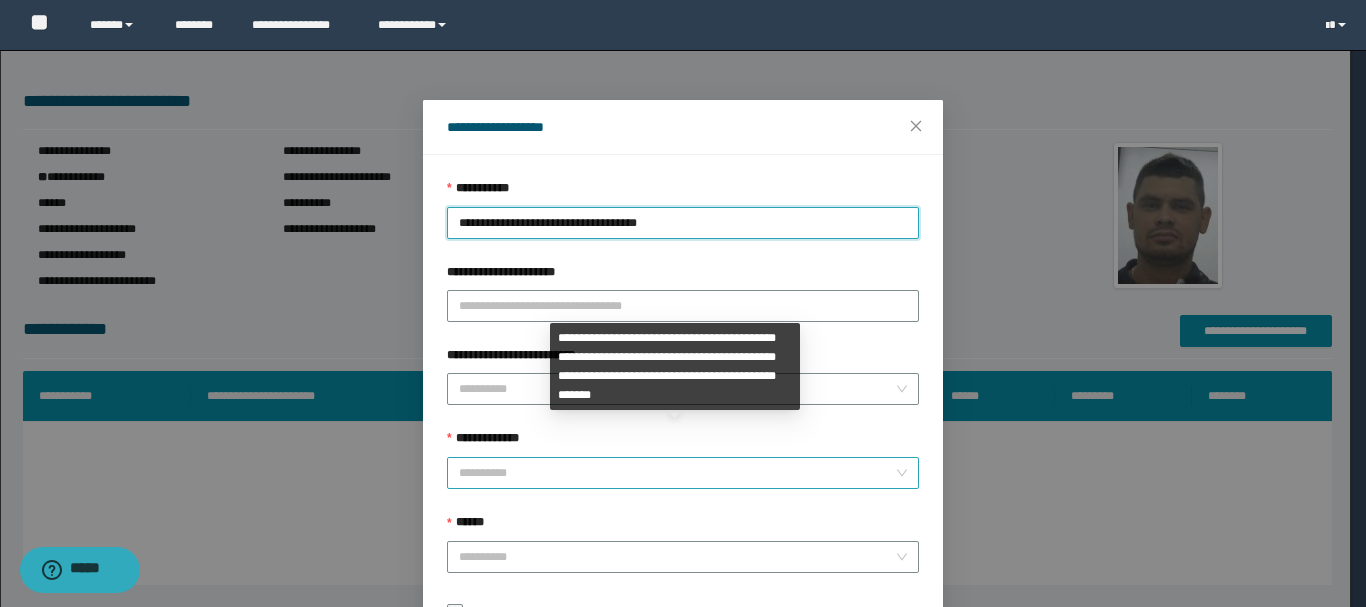 click on "**********" at bounding box center [677, 473] 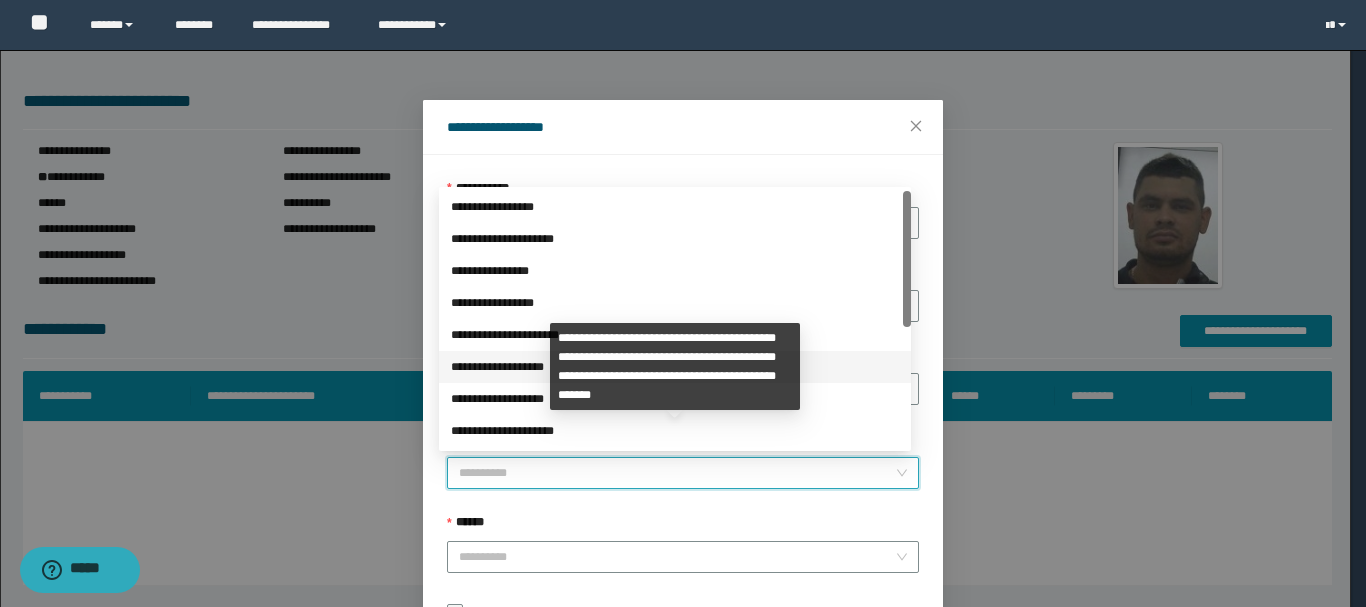 scroll, scrollTop: 200, scrollLeft: 0, axis: vertical 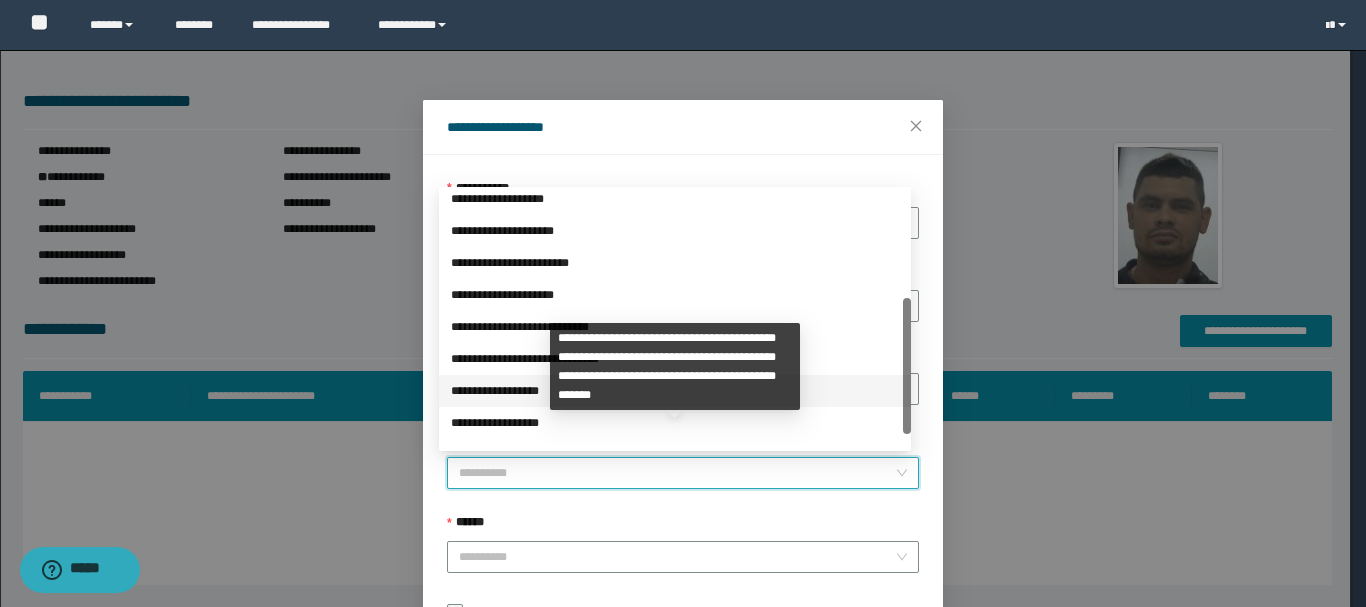 click on "**********" at bounding box center (675, 391) 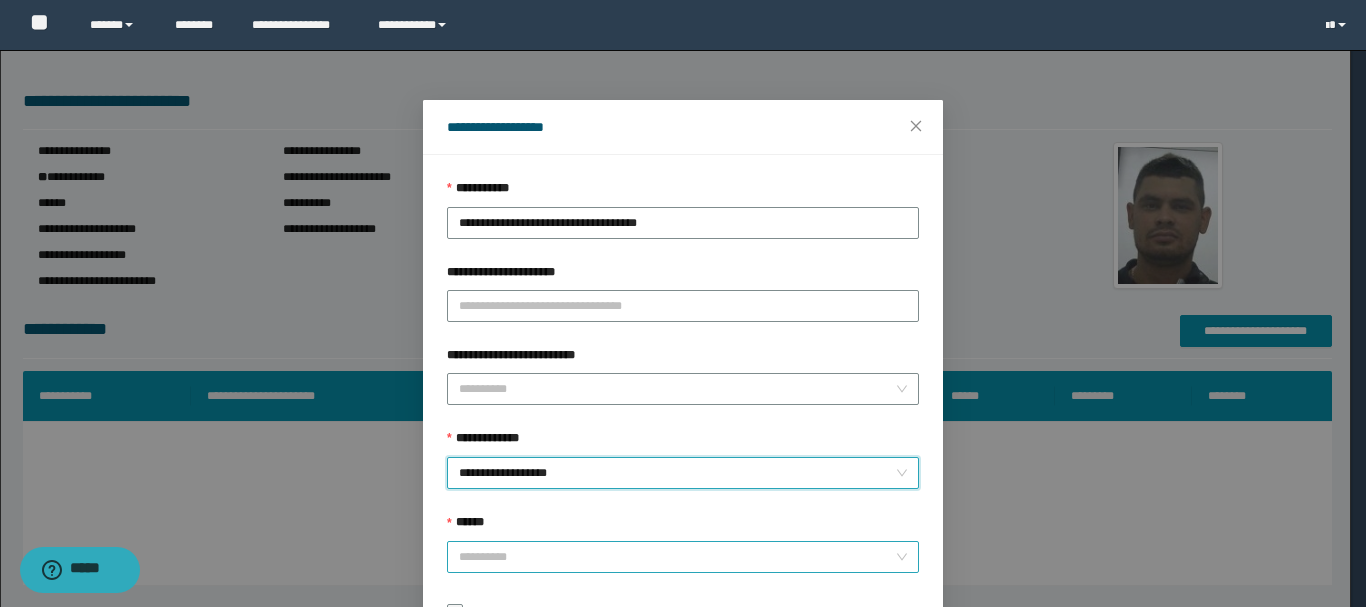 click on "******" at bounding box center [677, 557] 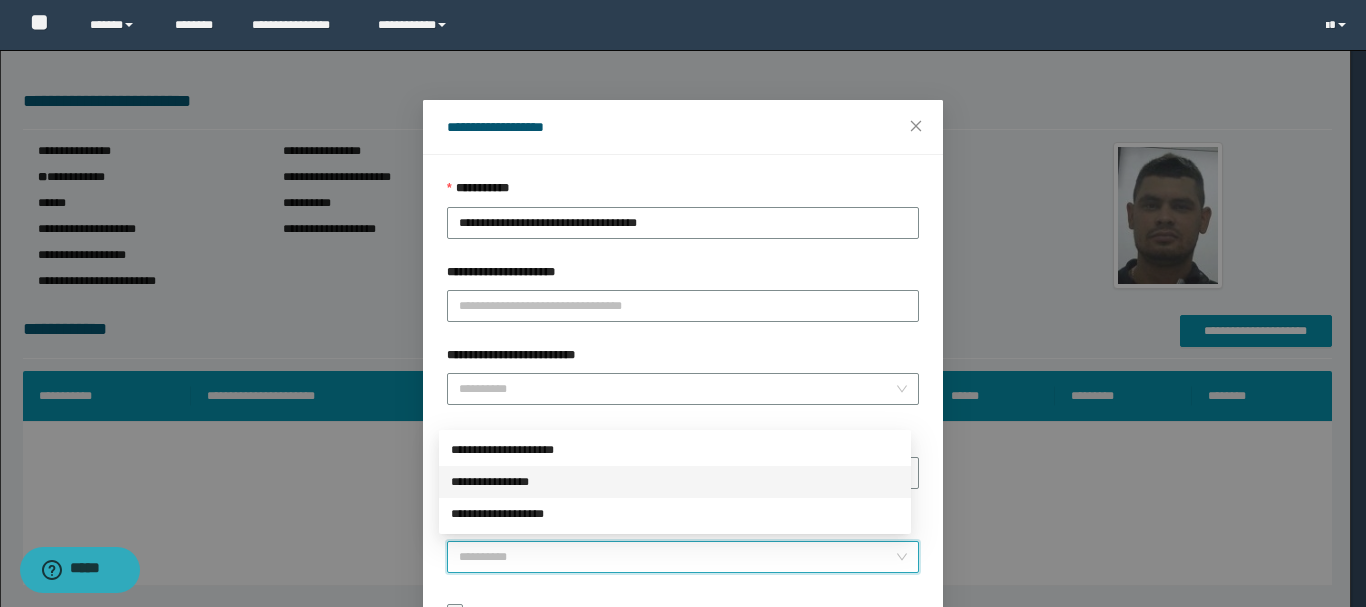 click on "**********" at bounding box center (675, 482) 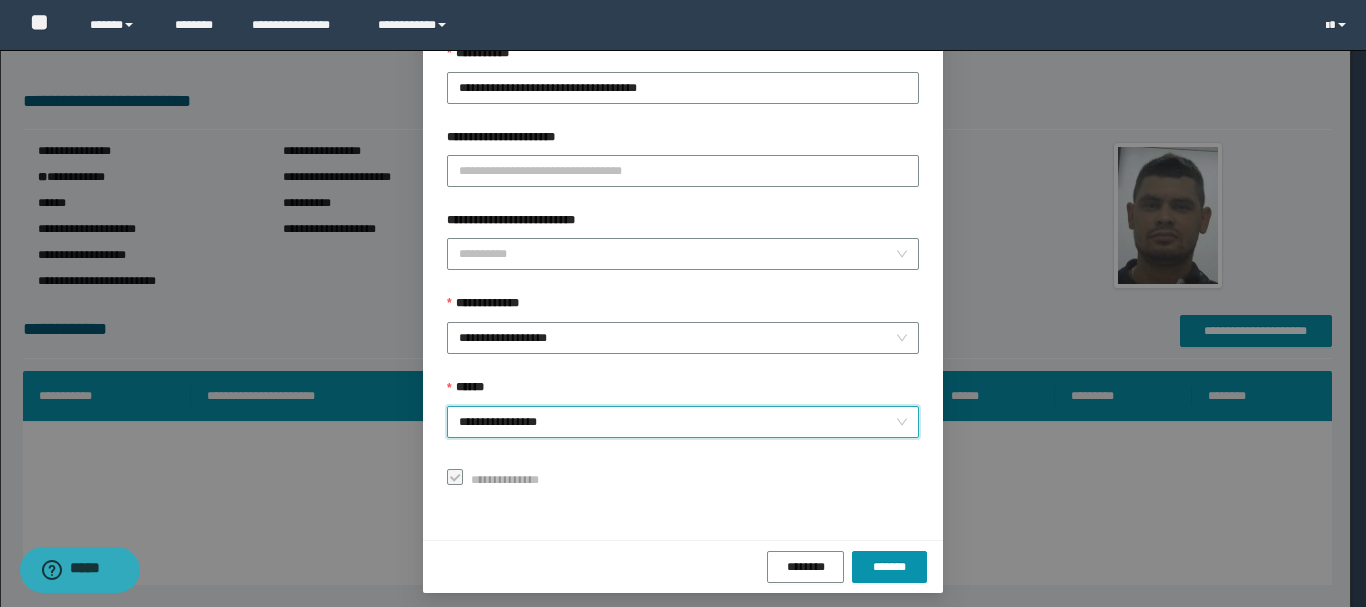 scroll, scrollTop: 145, scrollLeft: 0, axis: vertical 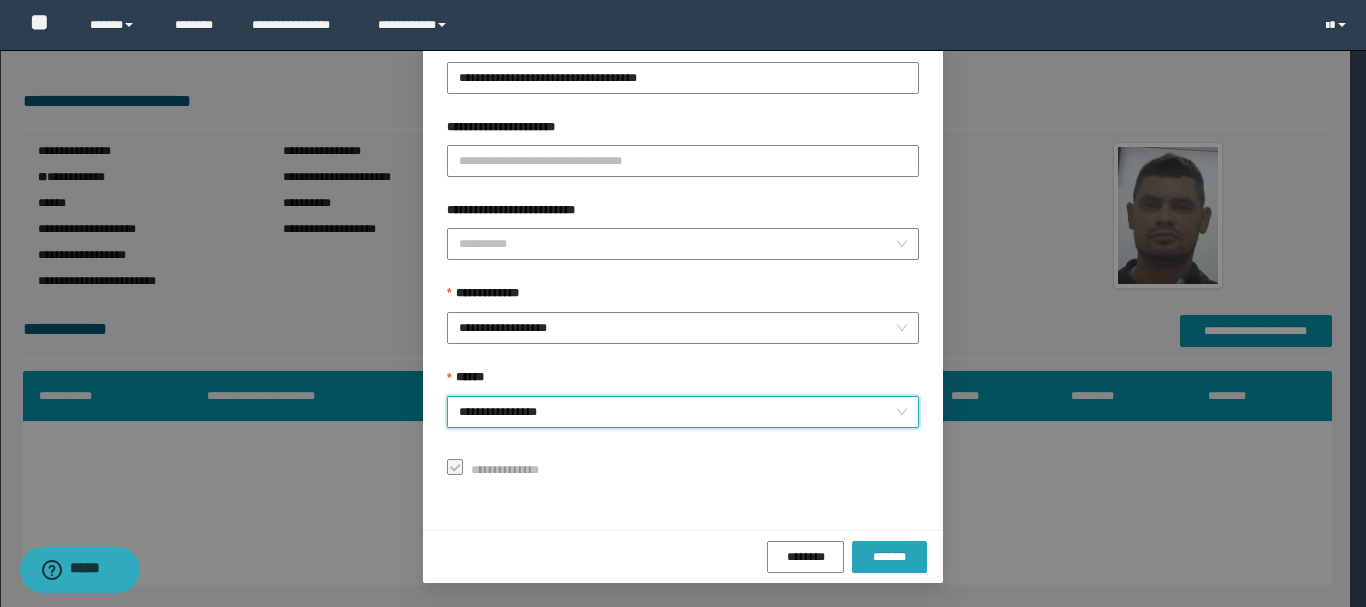 click on "*******" at bounding box center (889, 557) 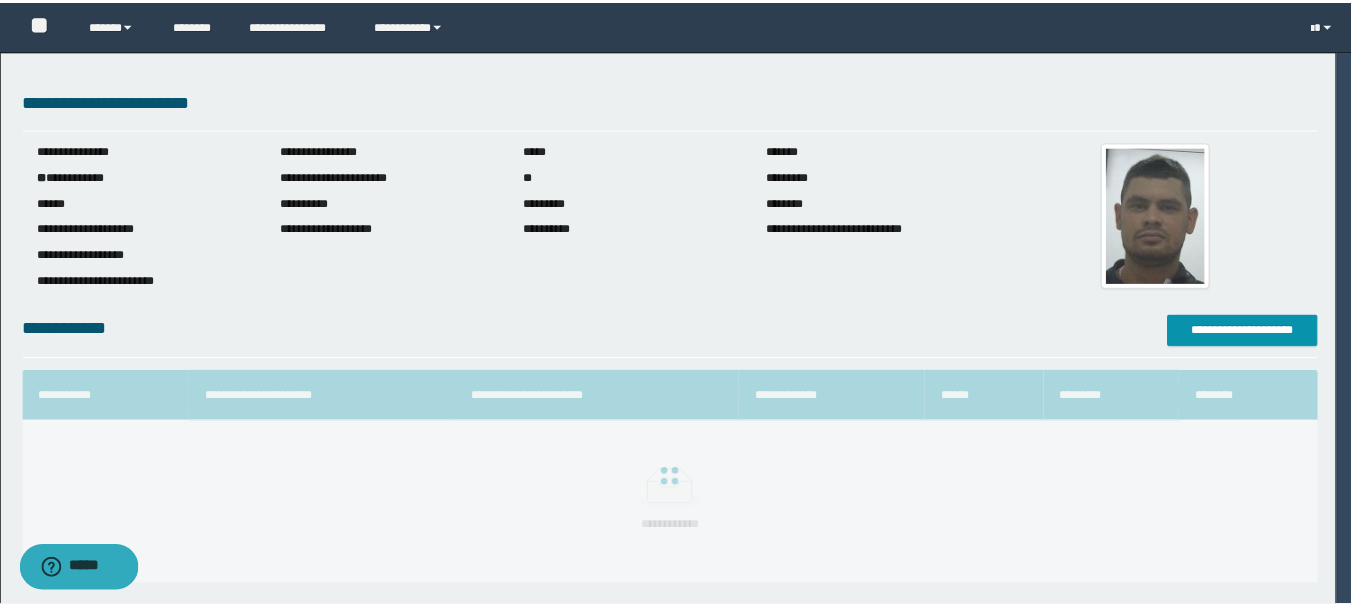 scroll, scrollTop: 98, scrollLeft: 0, axis: vertical 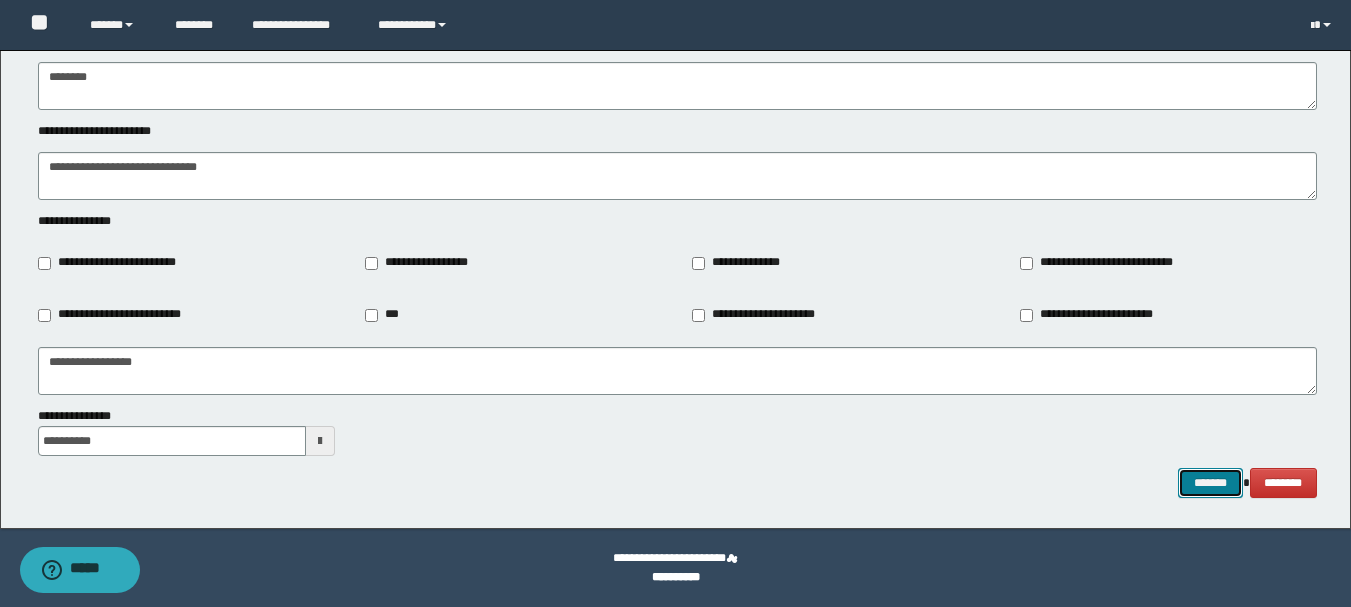 click on "*******" at bounding box center [1210, 483] 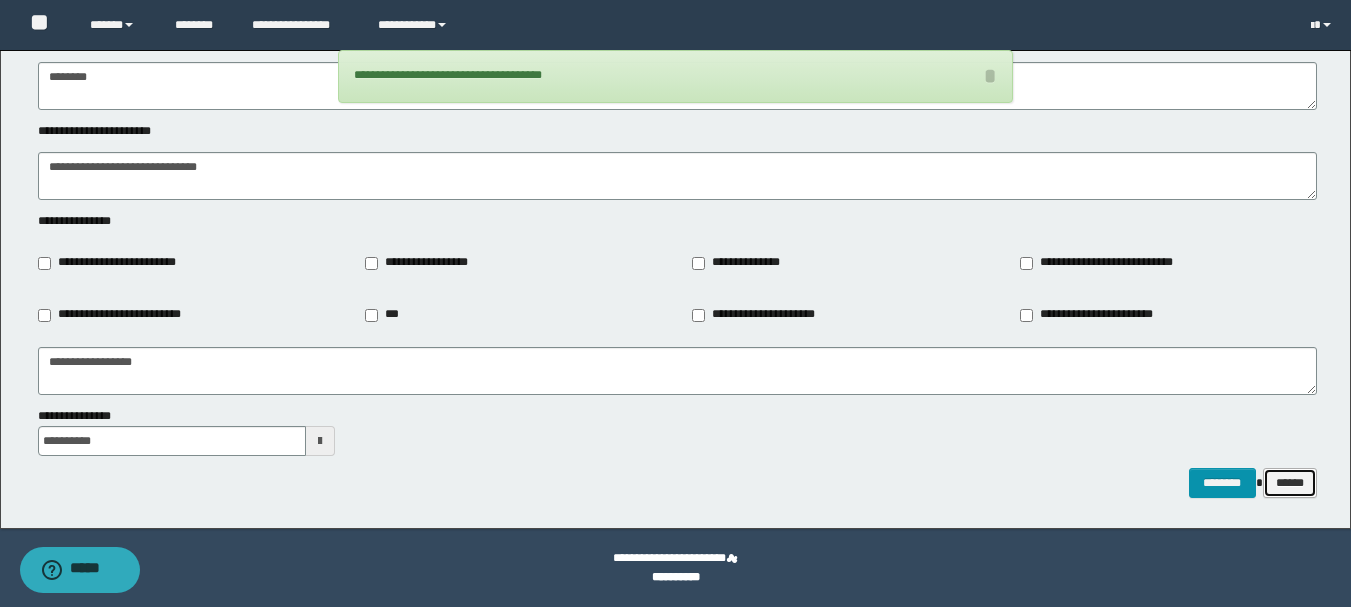 click on "******" at bounding box center (1290, 483) 